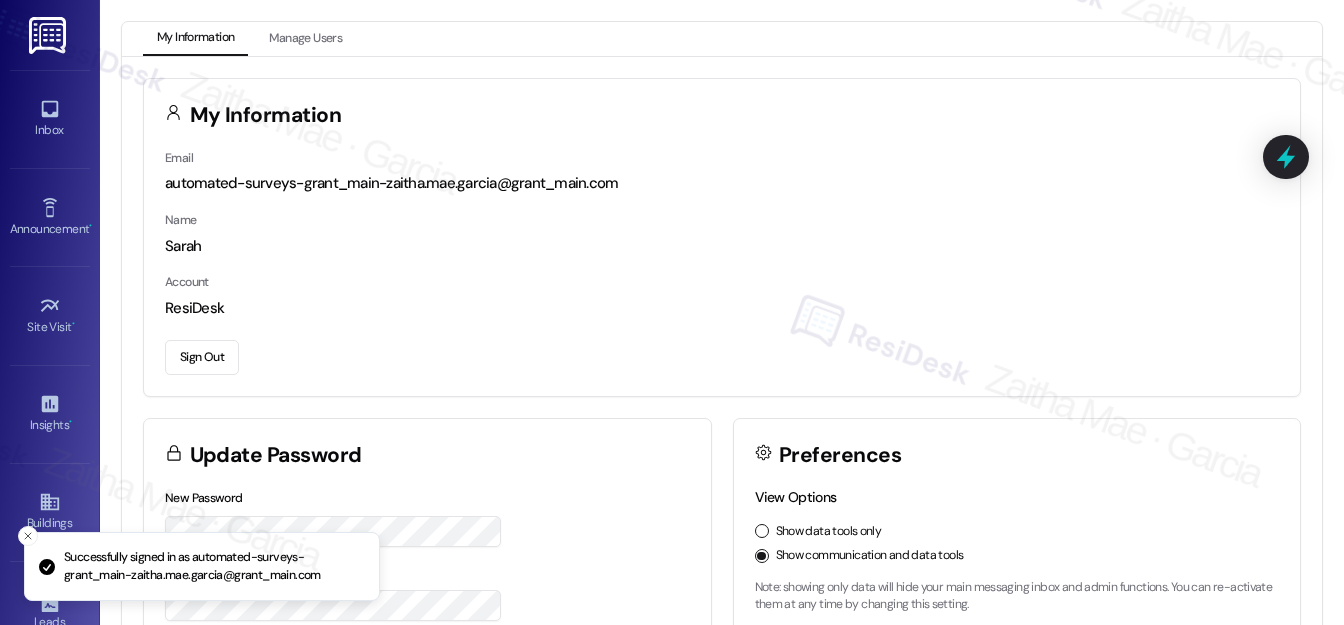 scroll, scrollTop: 0, scrollLeft: 0, axis: both 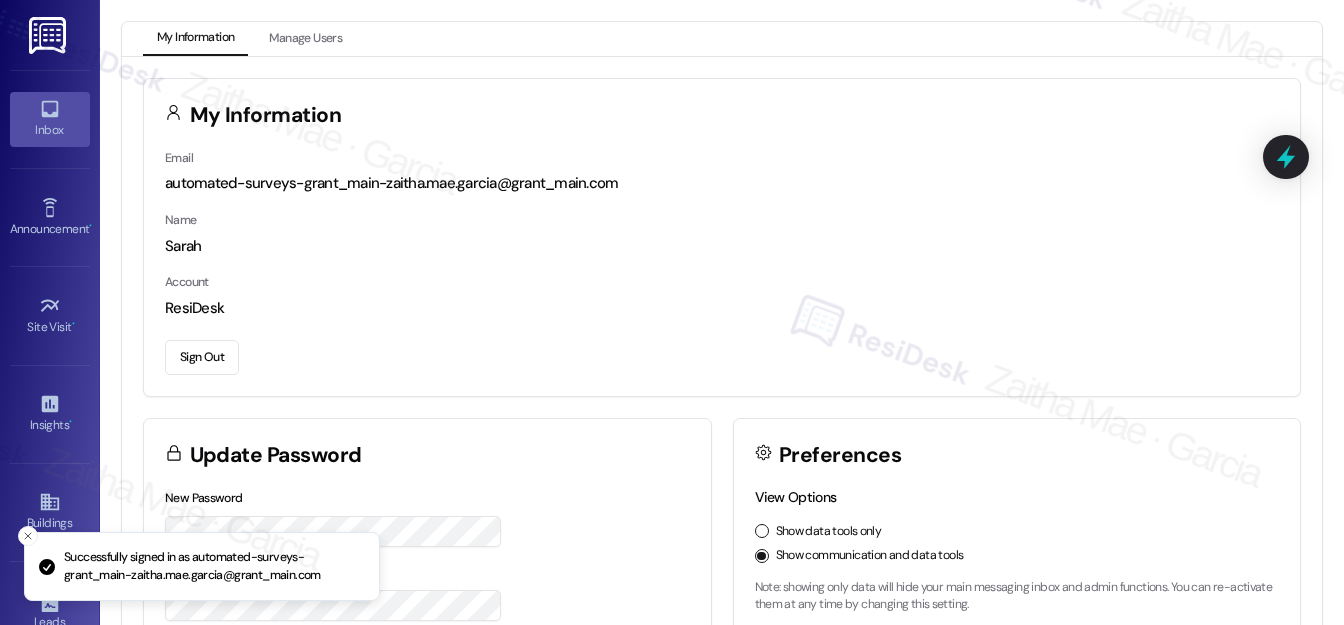 click on "Inbox" at bounding box center [50, 130] 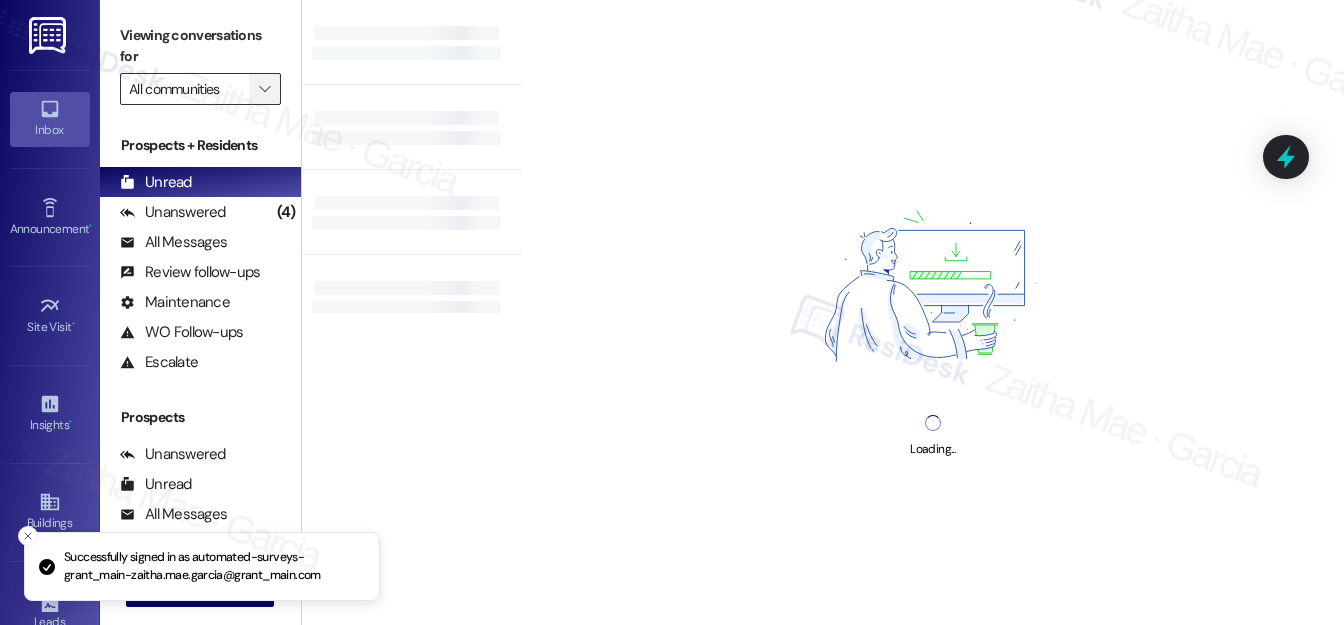 click on "" at bounding box center (265, 89) 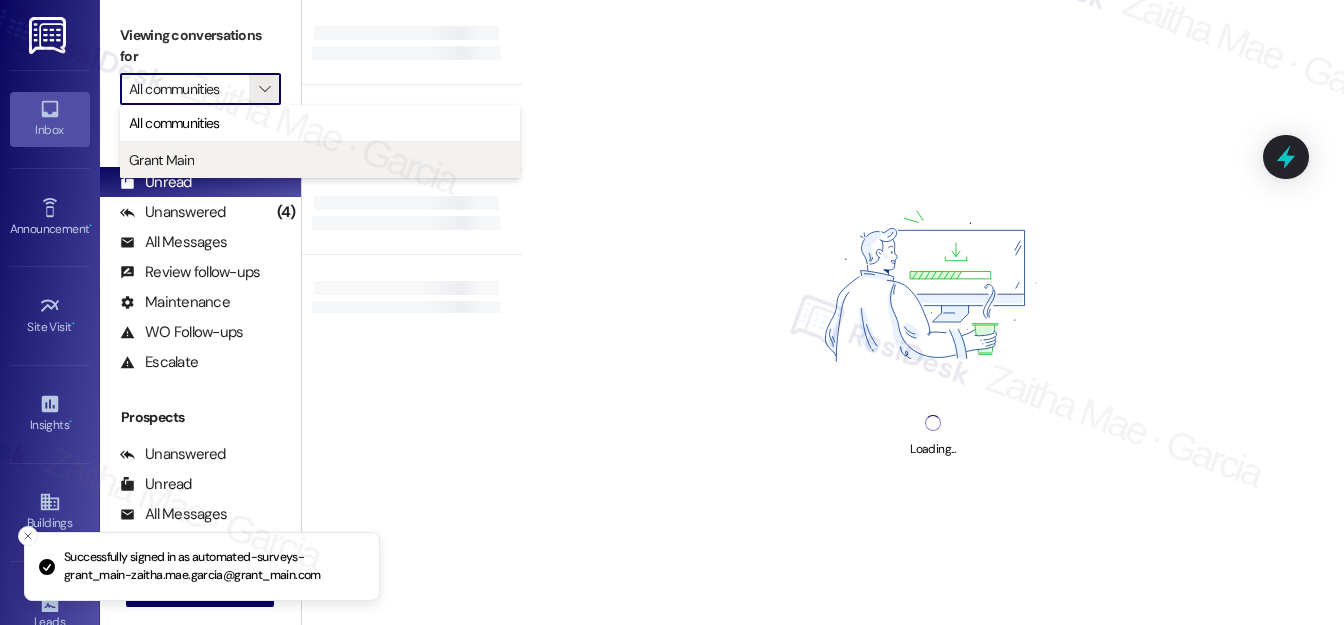 click on "Grant Main" at bounding box center [161, 160] 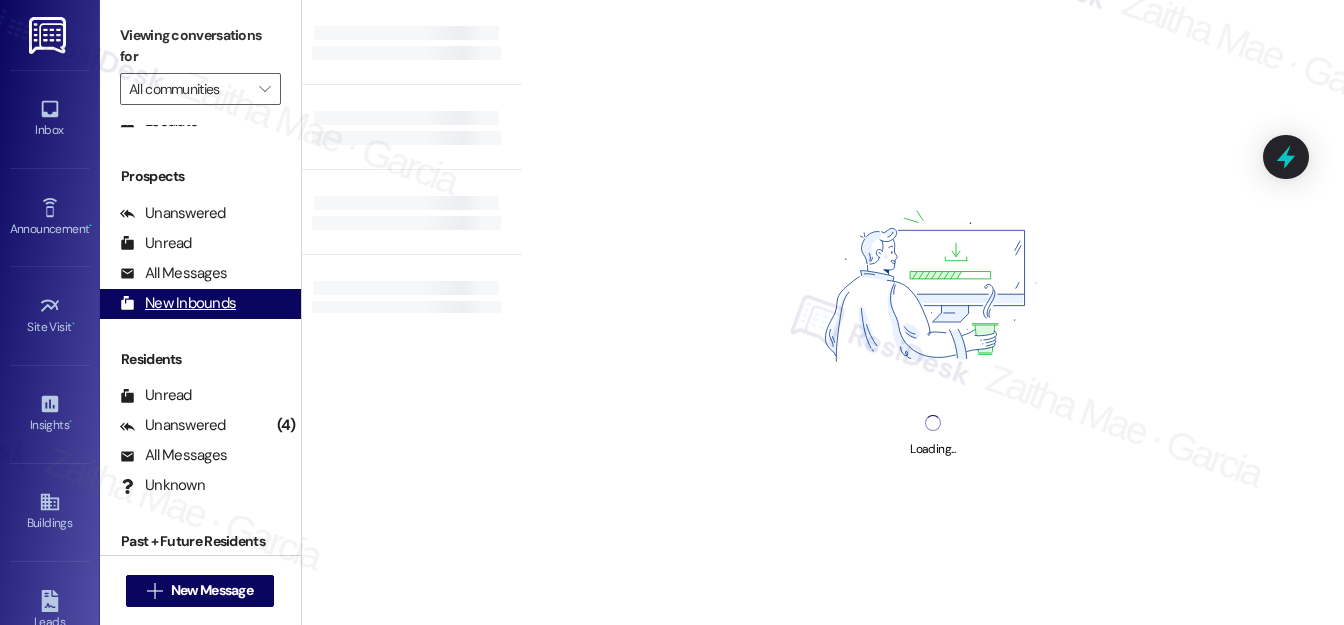 scroll, scrollTop: 269, scrollLeft: 0, axis: vertical 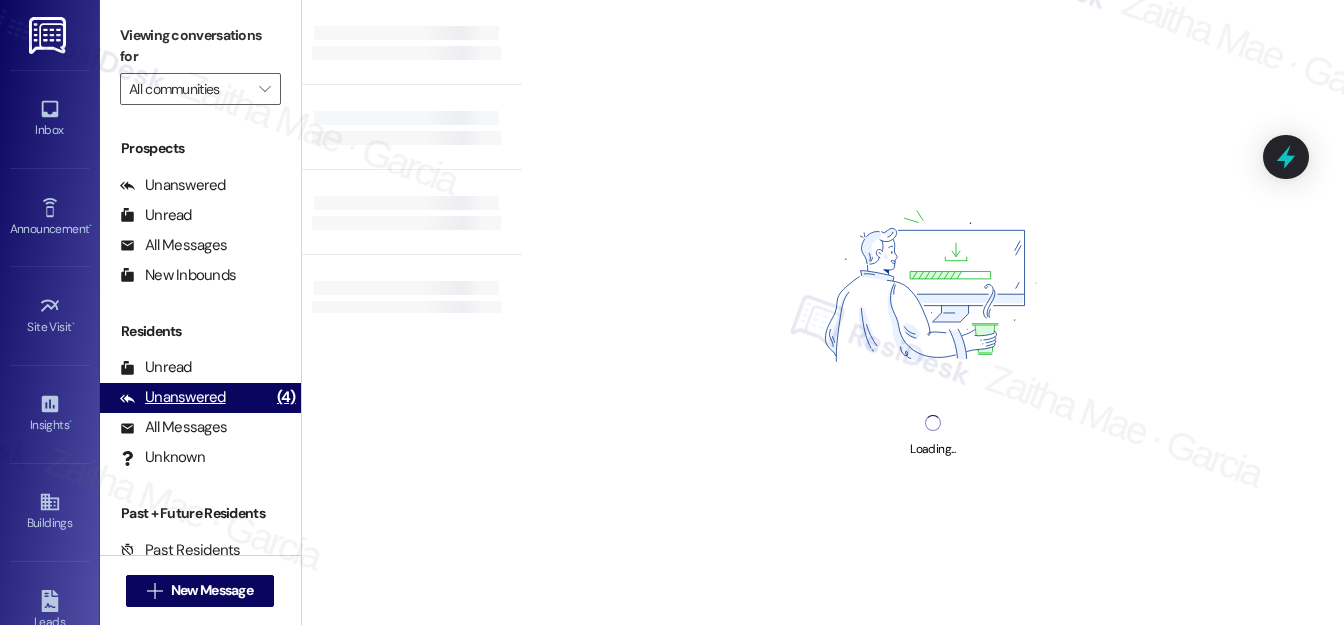 click on "Unanswered" at bounding box center (173, 397) 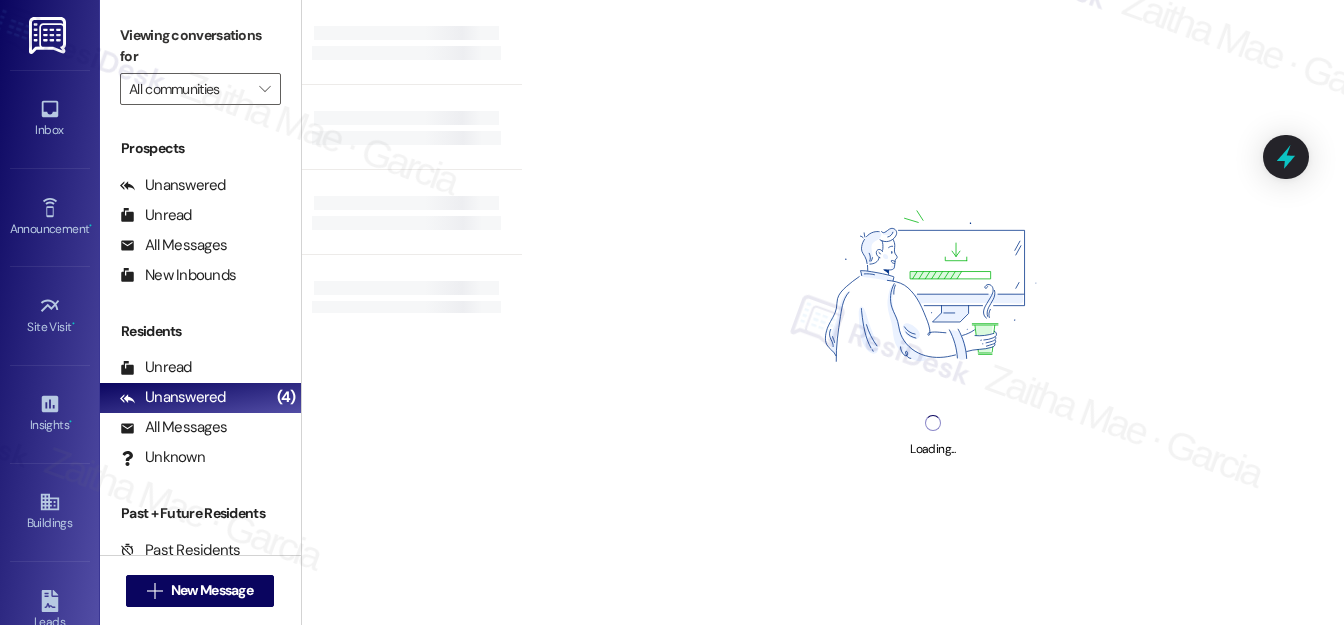 type on "Grant Main" 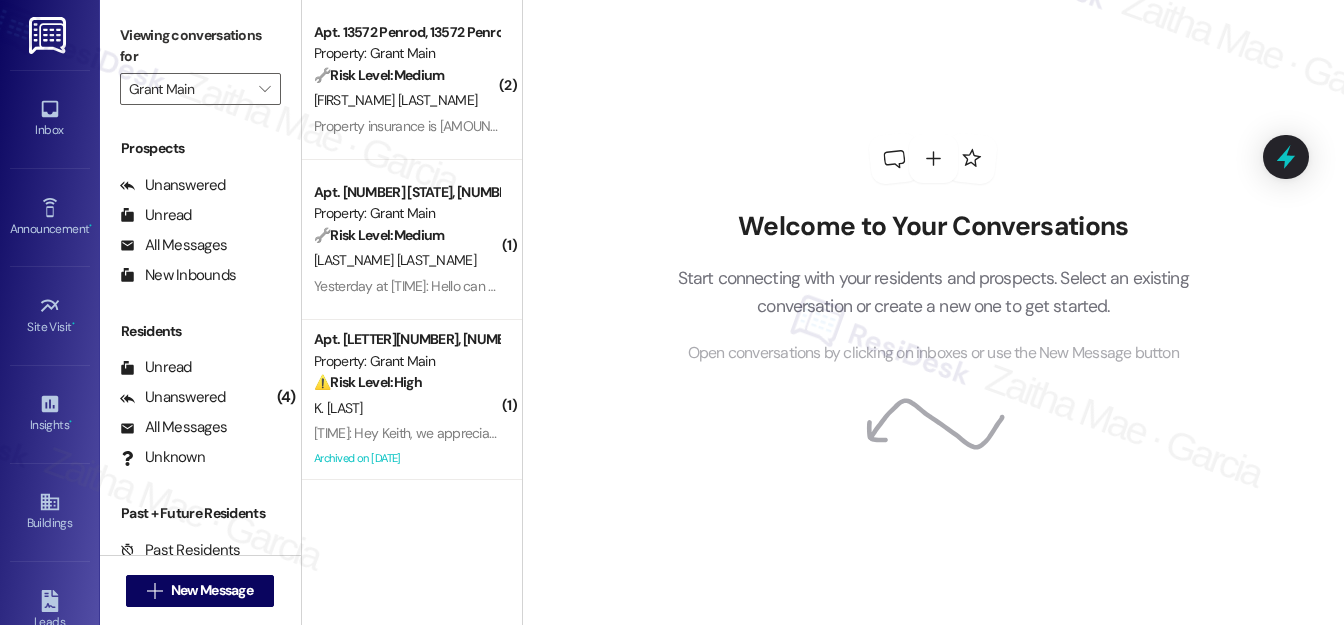 scroll, scrollTop: 0, scrollLeft: 0, axis: both 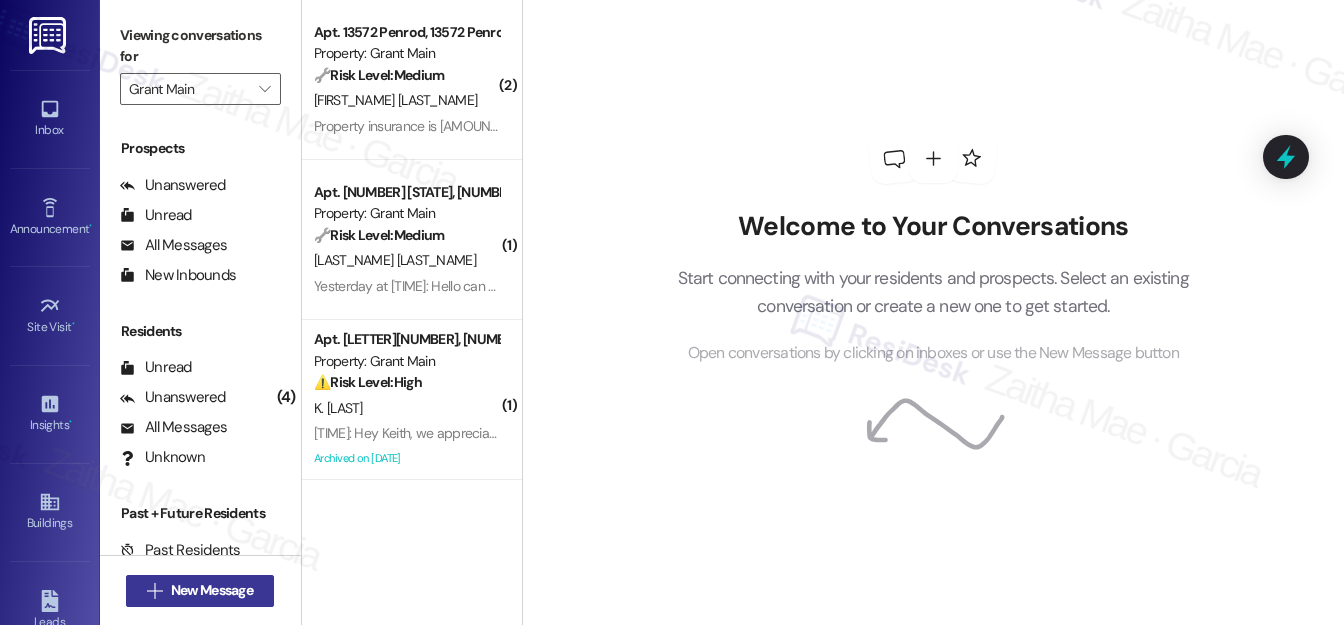 click on "New Message" at bounding box center (212, 590) 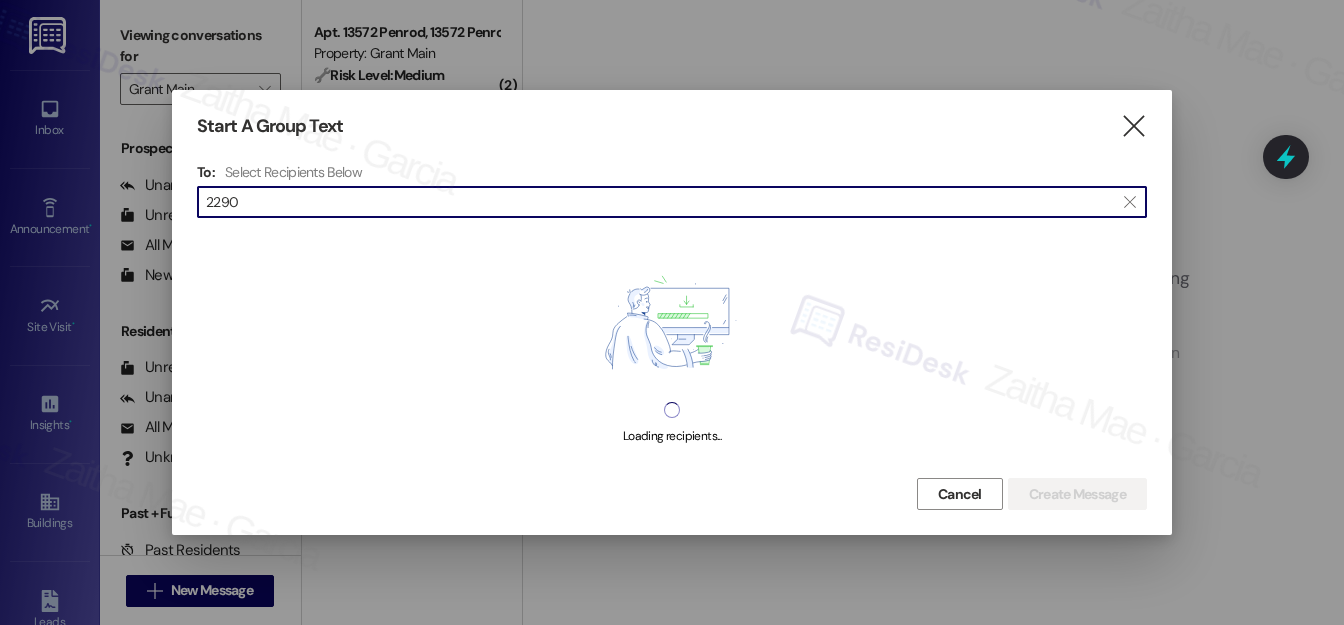 type on "2290" 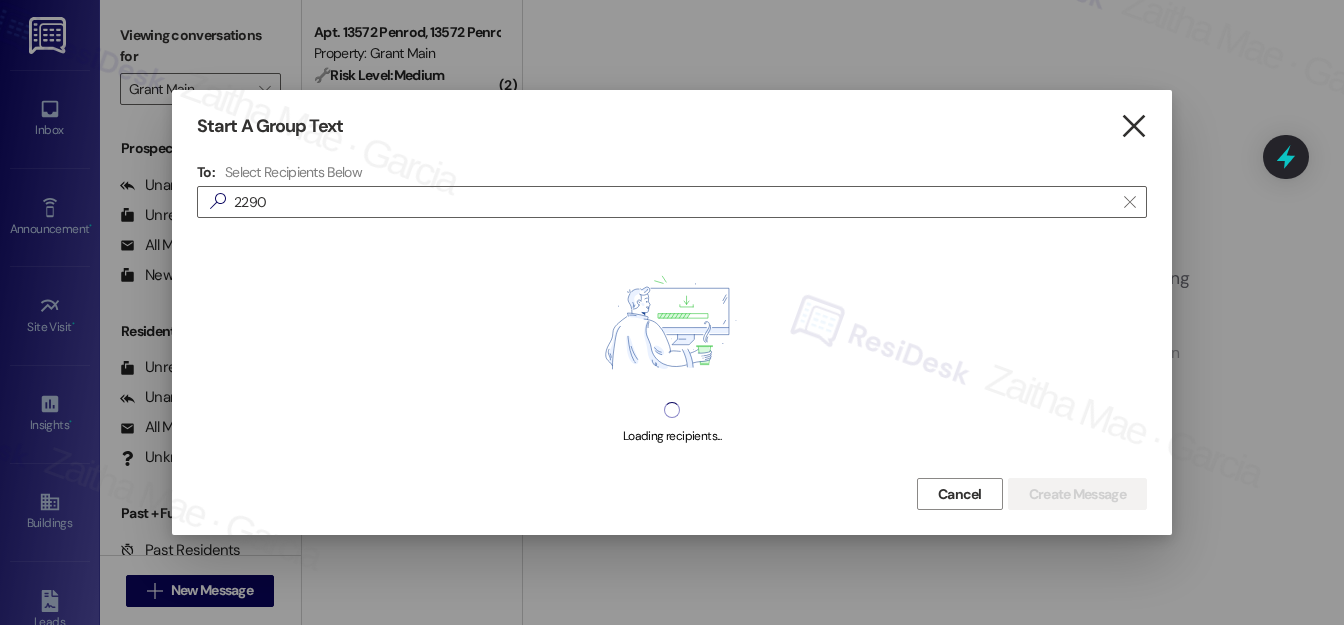 click on "" at bounding box center [1133, 126] 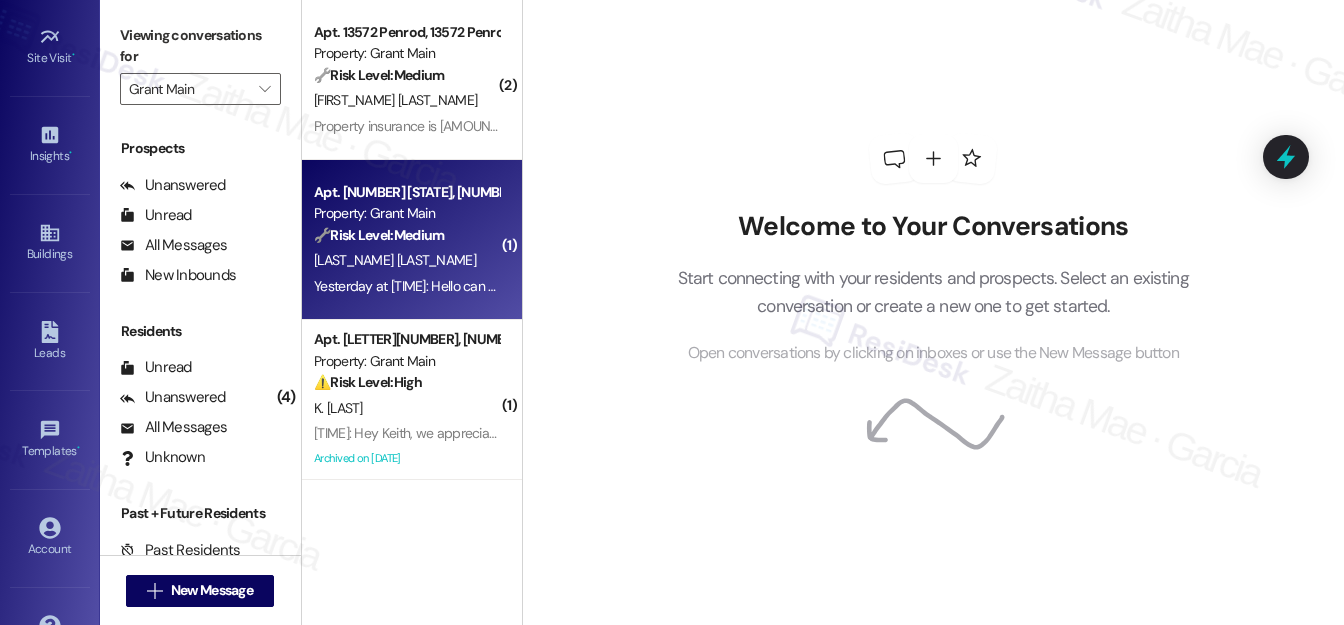 scroll, scrollTop: 272, scrollLeft: 0, axis: vertical 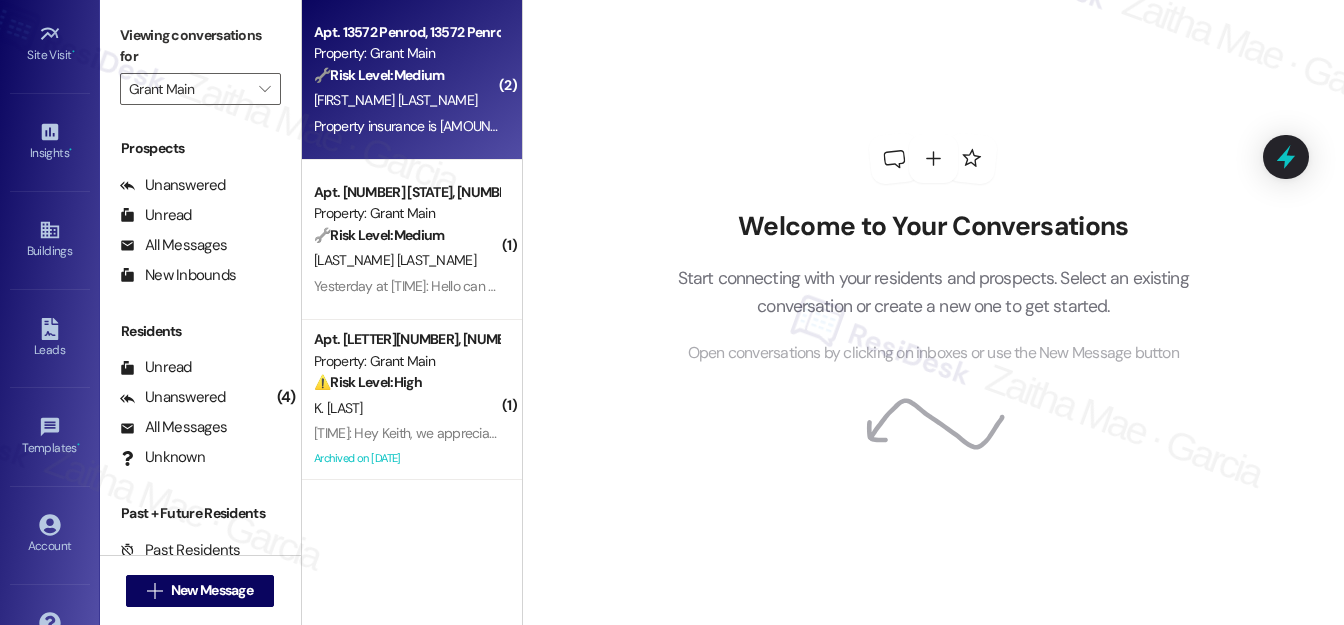 click on "[FIRST_NAME] [LAST_NAME]" at bounding box center (406, 100) 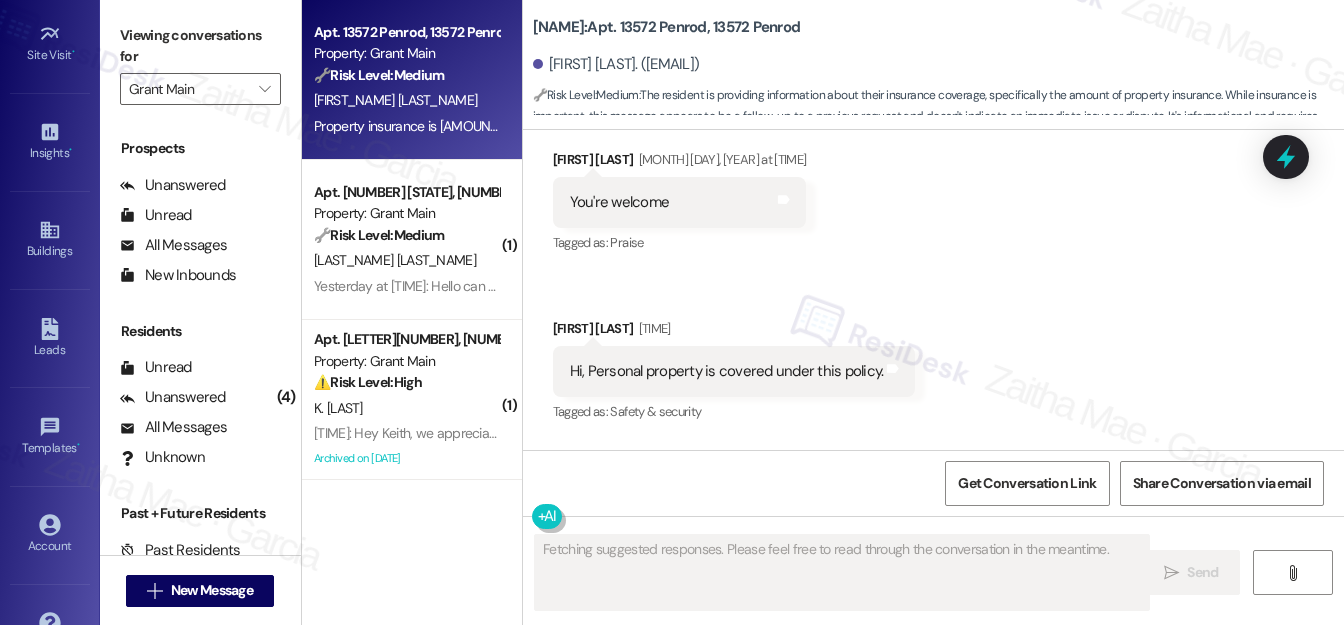 scroll, scrollTop: 10272, scrollLeft: 0, axis: vertical 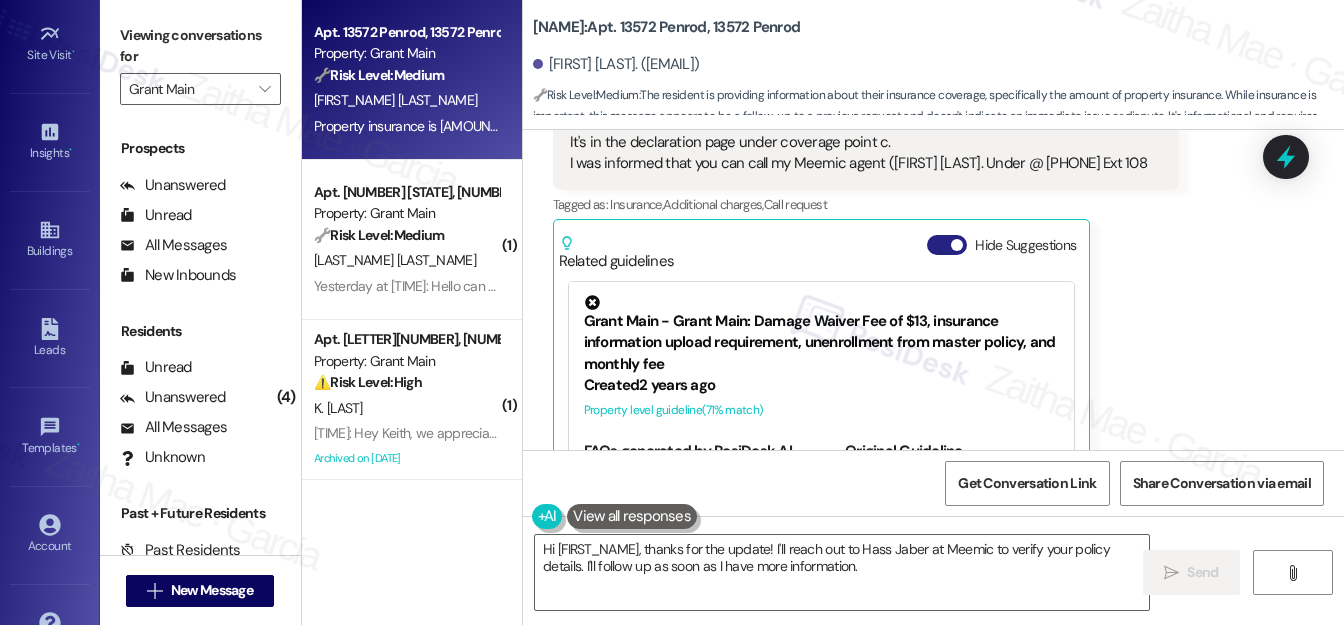 click on "Hide Suggestions" at bounding box center [947, 245] 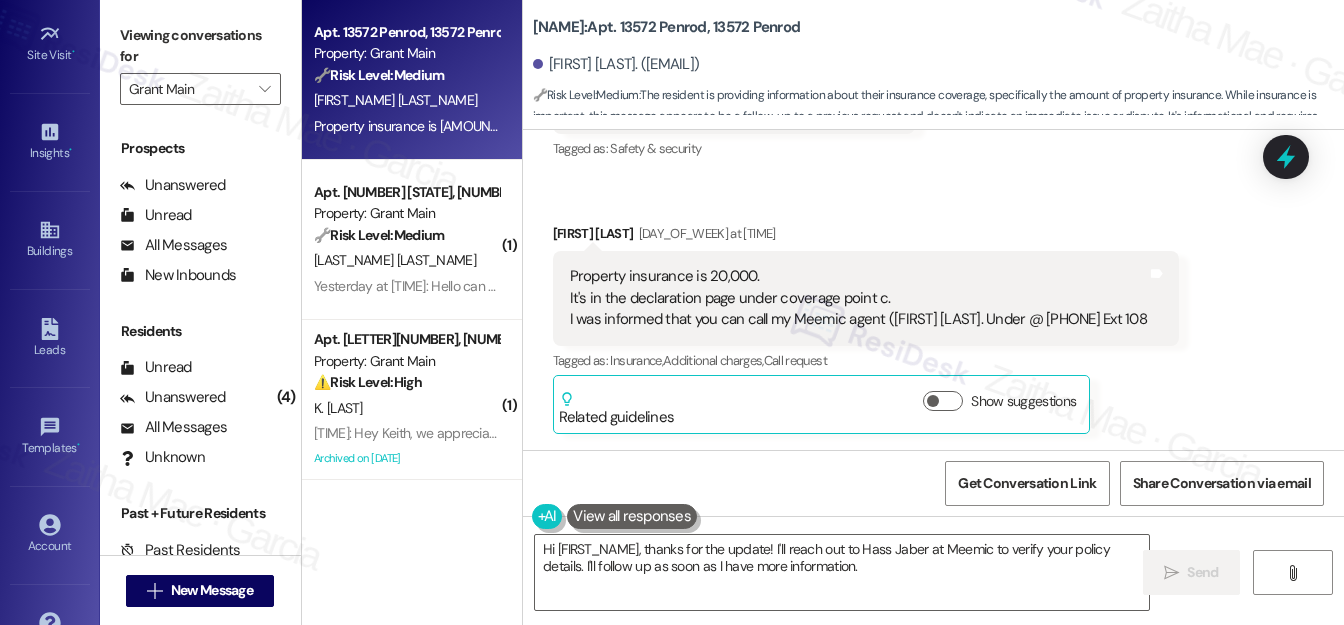 scroll, scrollTop: 10023, scrollLeft: 0, axis: vertical 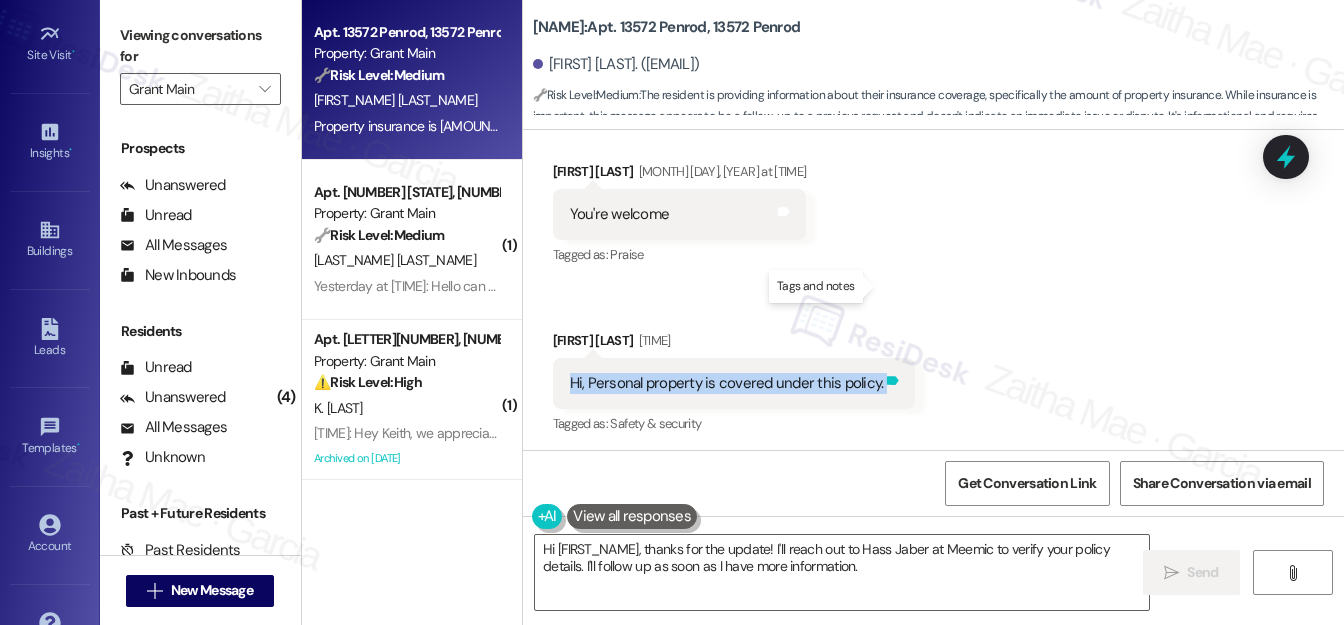 drag, startPoint x: 560, startPoint y: 292, endPoint x: 873, endPoint y: 282, distance: 313.1597 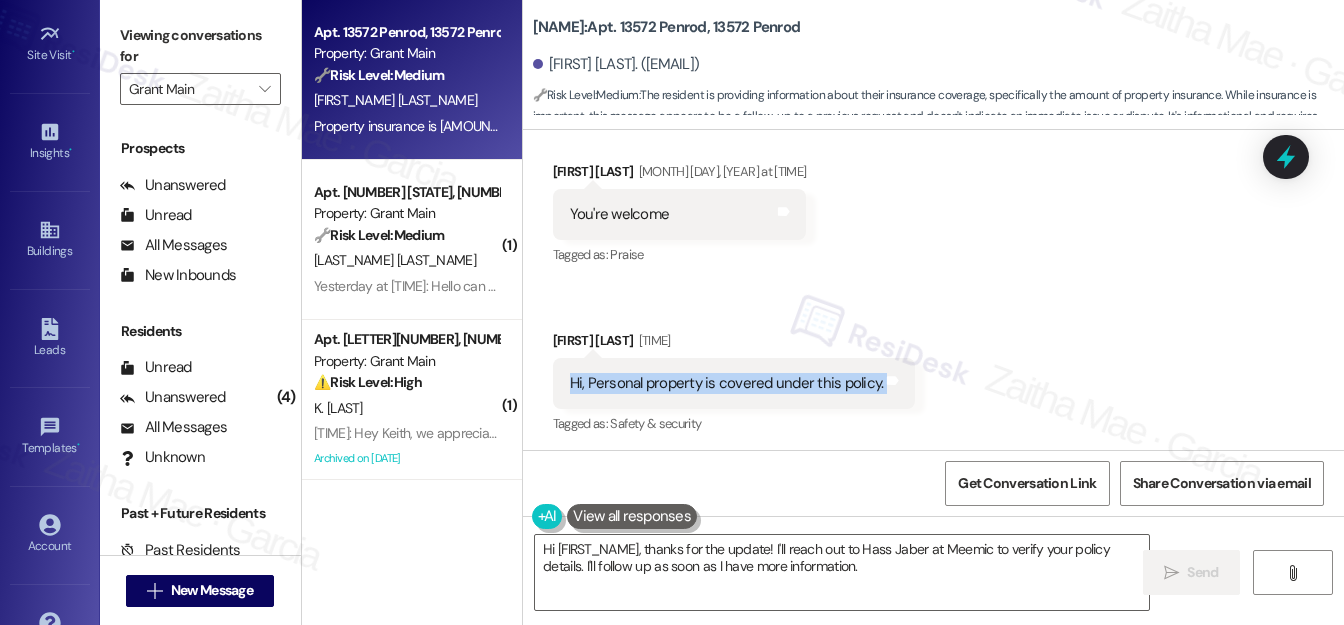 copy on "Hi, Personal property is covered under this policy. Tags and notes" 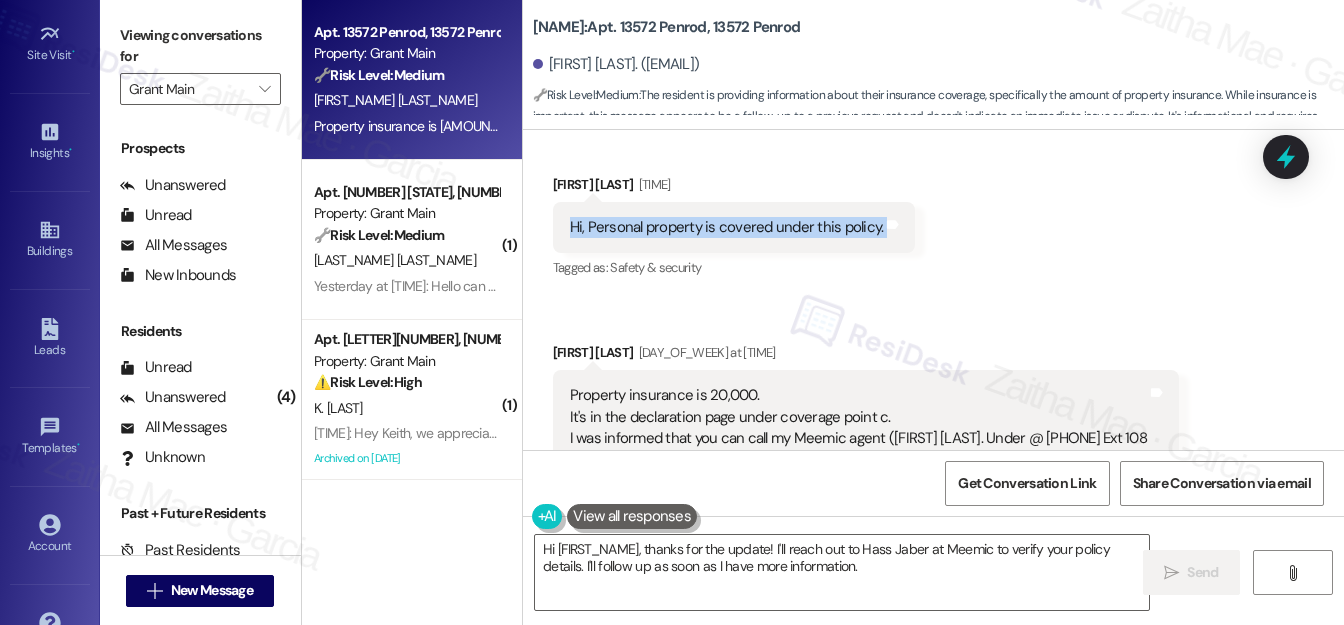 scroll, scrollTop: 10023, scrollLeft: 0, axis: vertical 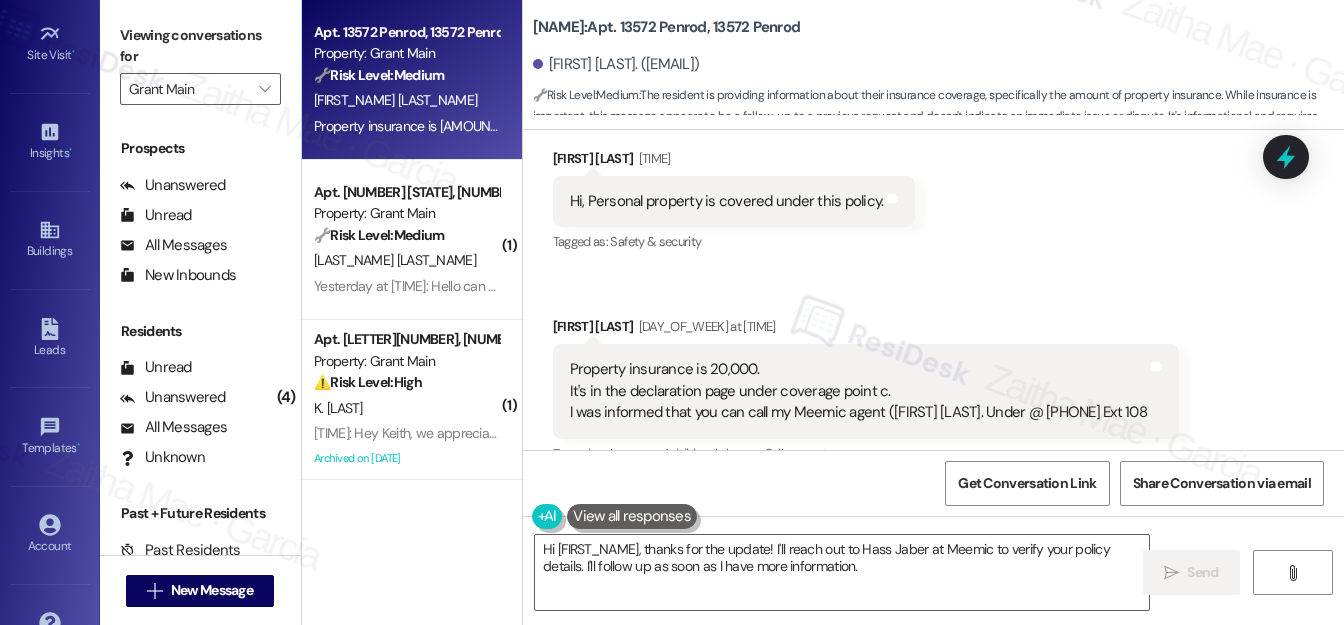 click on "Property insurance is [NUMBER].
It's in the declaration page under coverage point c.
I was informed that you can call my Meemic agent ([NAME]. Under  @[PHONE] Ext [NUMBER])" at bounding box center (858, 391) 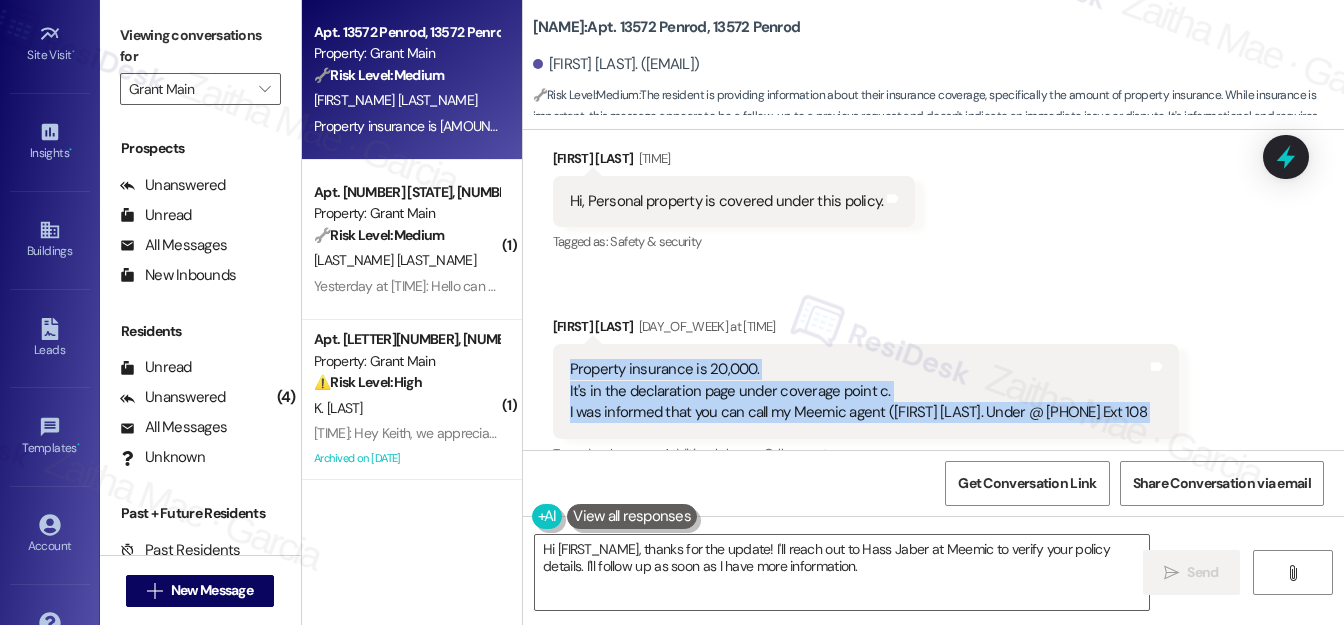 drag, startPoint x: 564, startPoint y: 274, endPoint x: 1147, endPoint y: 326, distance: 585.31445 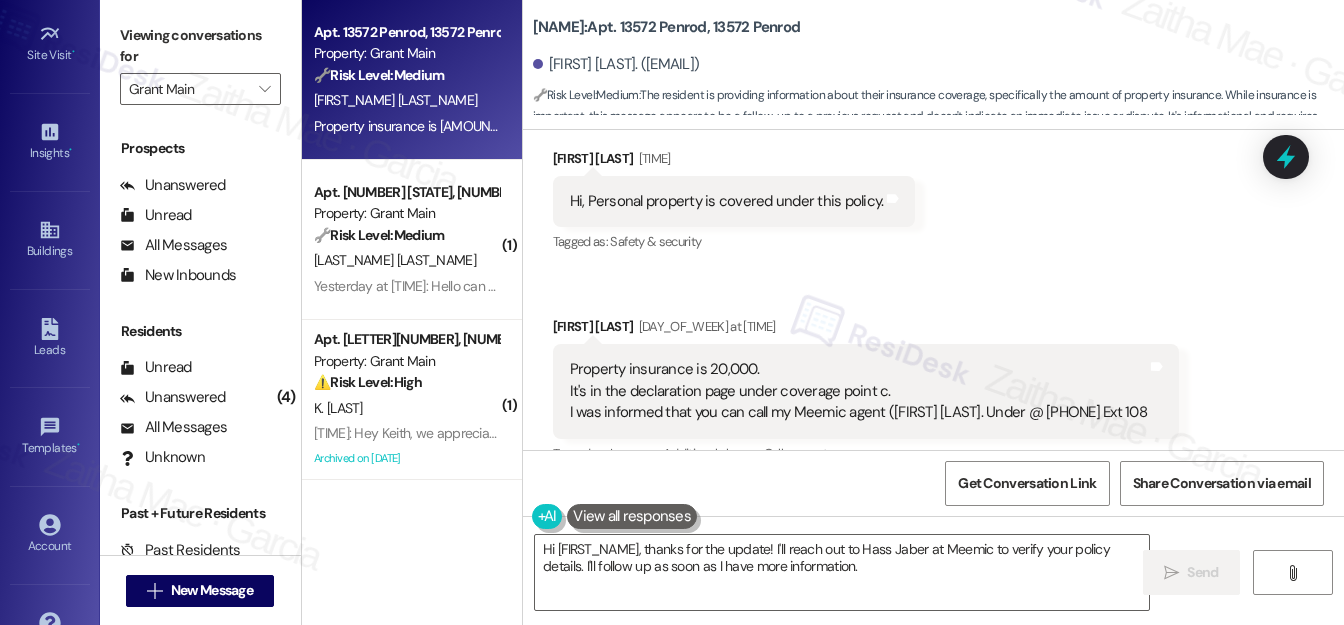 click on "[FIRST_NAME] [LAST_NAME] [DAY_OF_WEEK] at [TIME]" at bounding box center (866, 330) 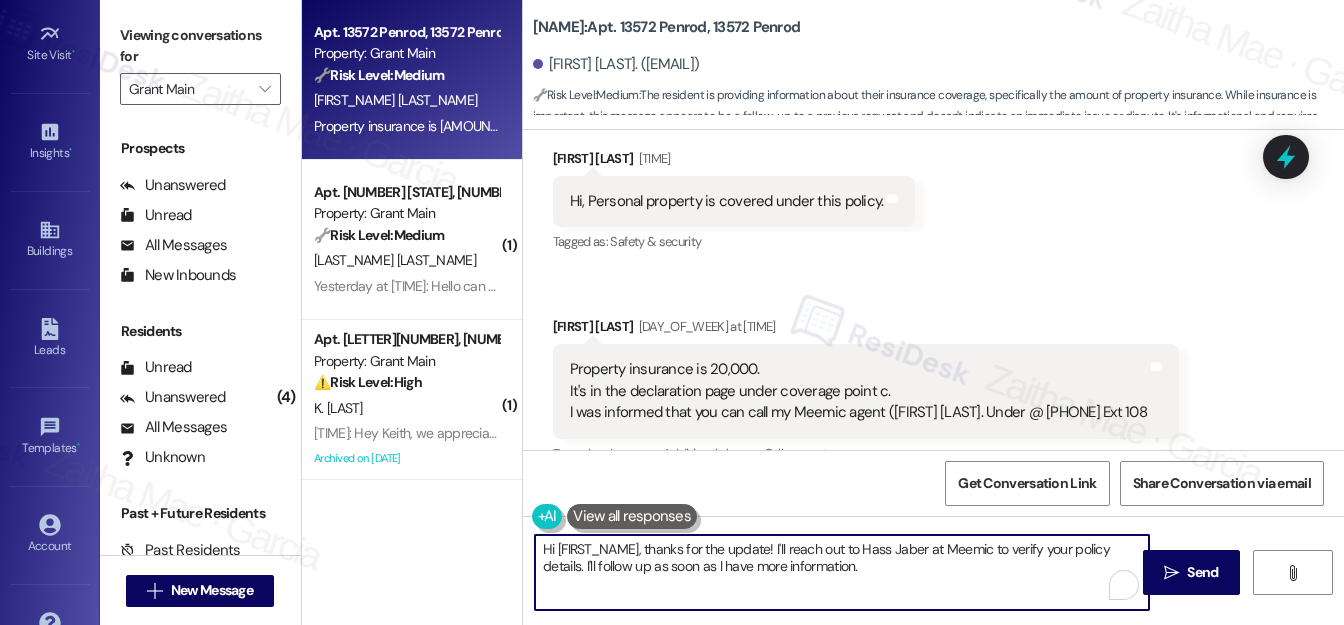 drag, startPoint x: 776, startPoint y: 545, endPoint x: 894, endPoint y: 566, distance: 119.85408 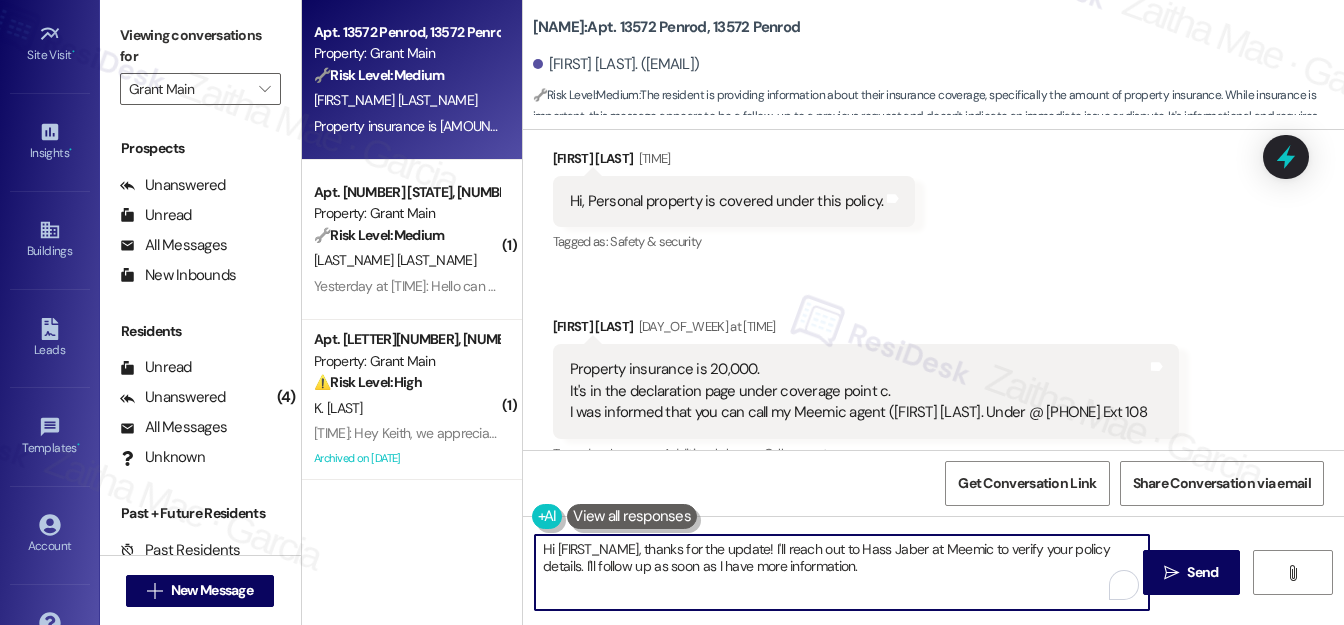 click on "Hi [FIRST_NAME], thanks for the update! I'll reach out to Hass Jaber at Meemic to verify your policy details. I'll follow up as soon as I have more information." at bounding box center [842, 572] 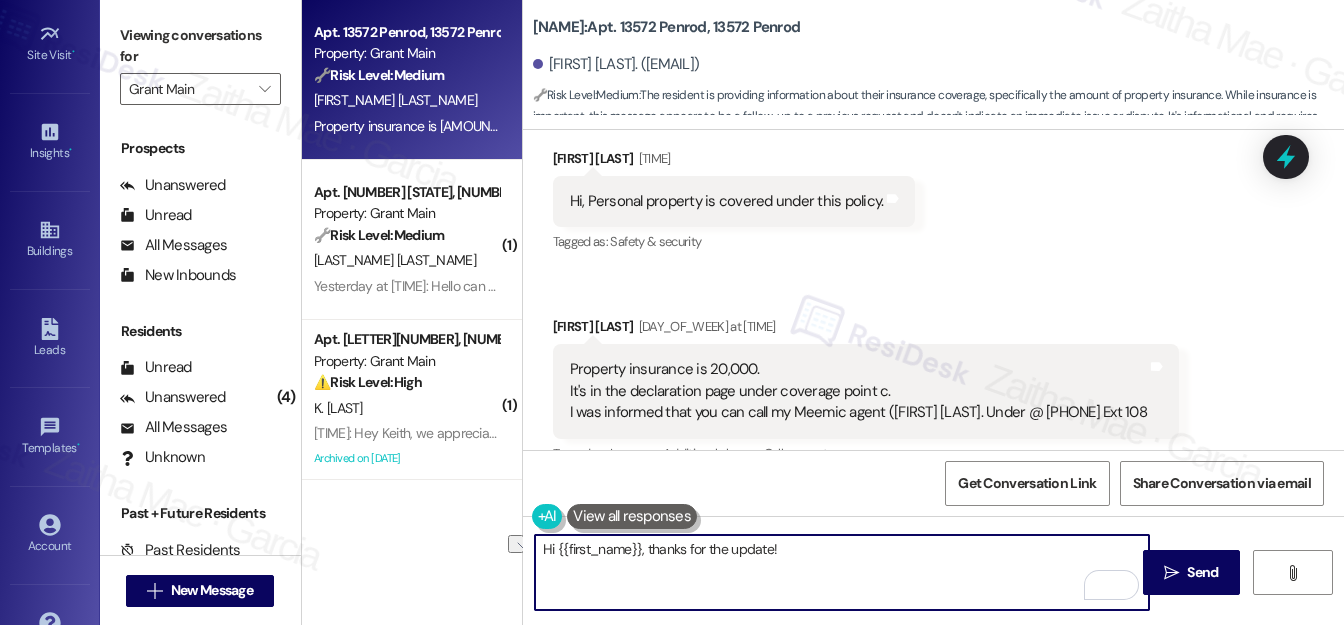 drag, startPoint x: 642, startPoint y: 544, endPoint x: 848, endPoint y: 549, distance: 206.06067 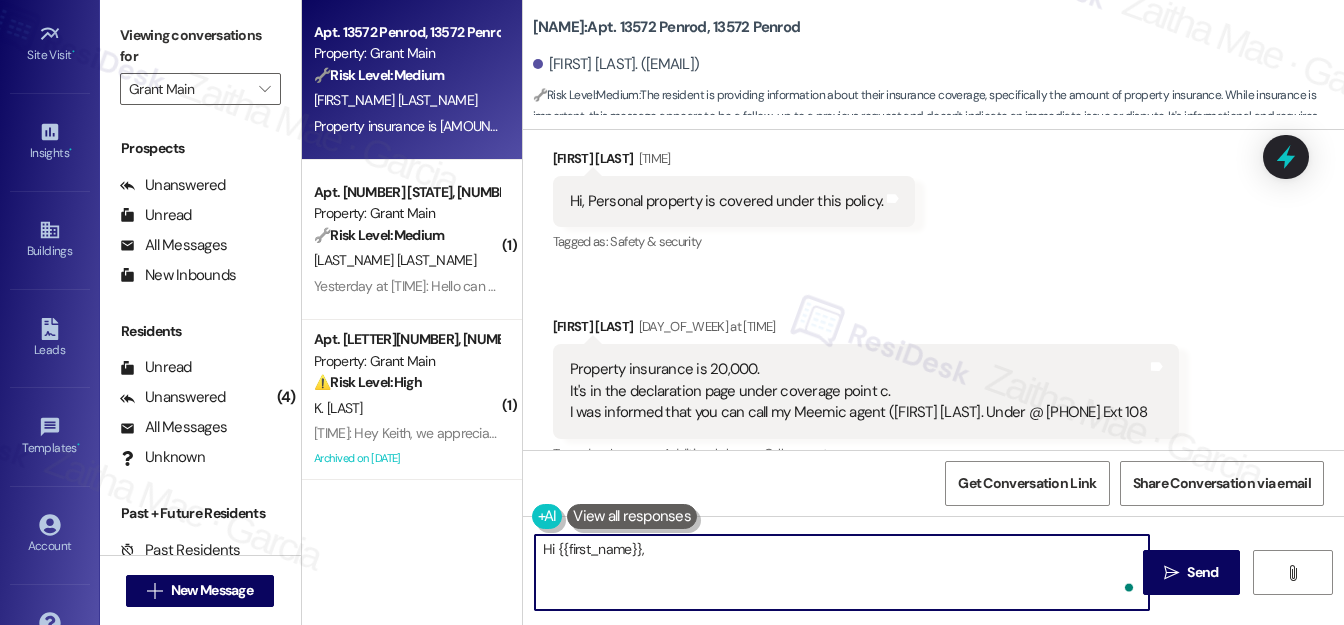 paste on "Thank you for the information and for sharing the policy details" 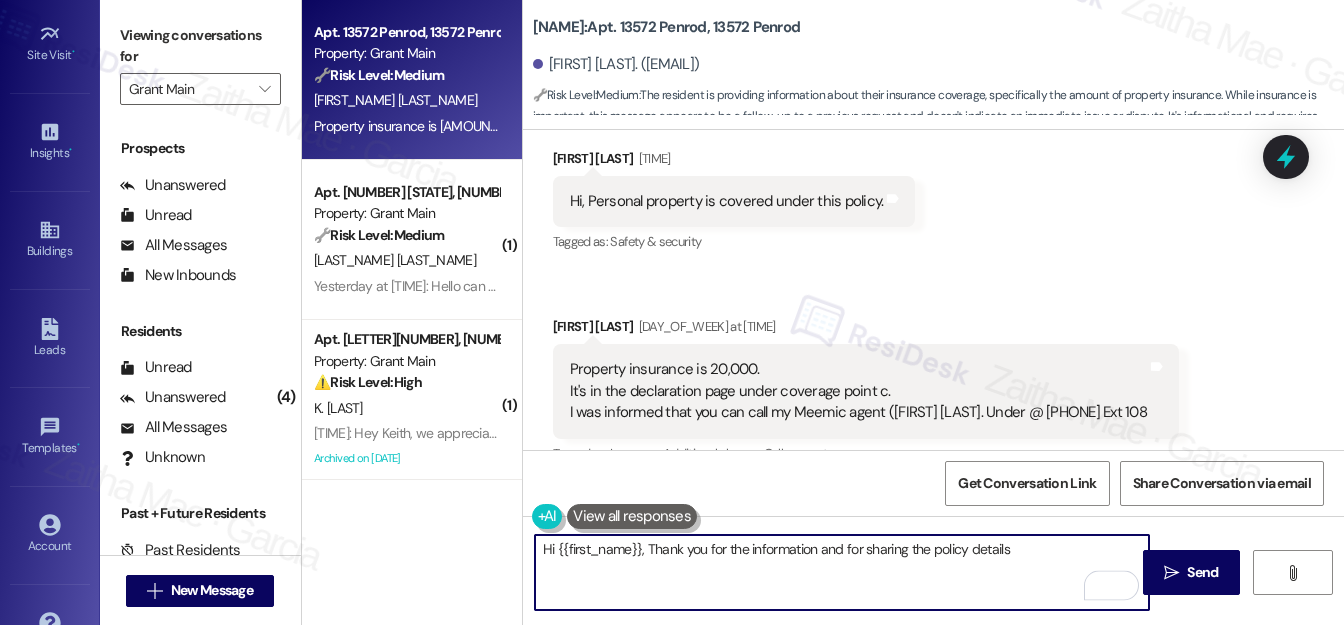 click on "Hi {{first_name}}, Thank you for the information and for sharing the policy details" at bounding box center (842, 572) 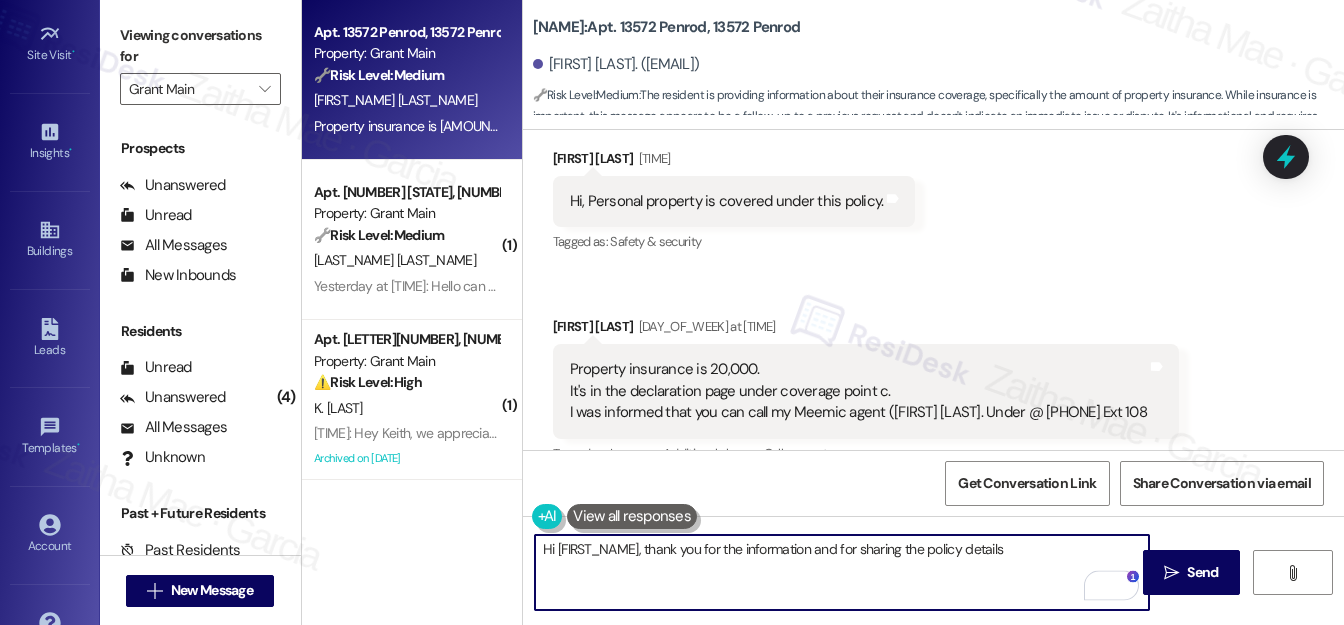 click on "Hi [FIRST_NAME], thank you for the information and for sharing the policy details" at bounding box center [842, 572] 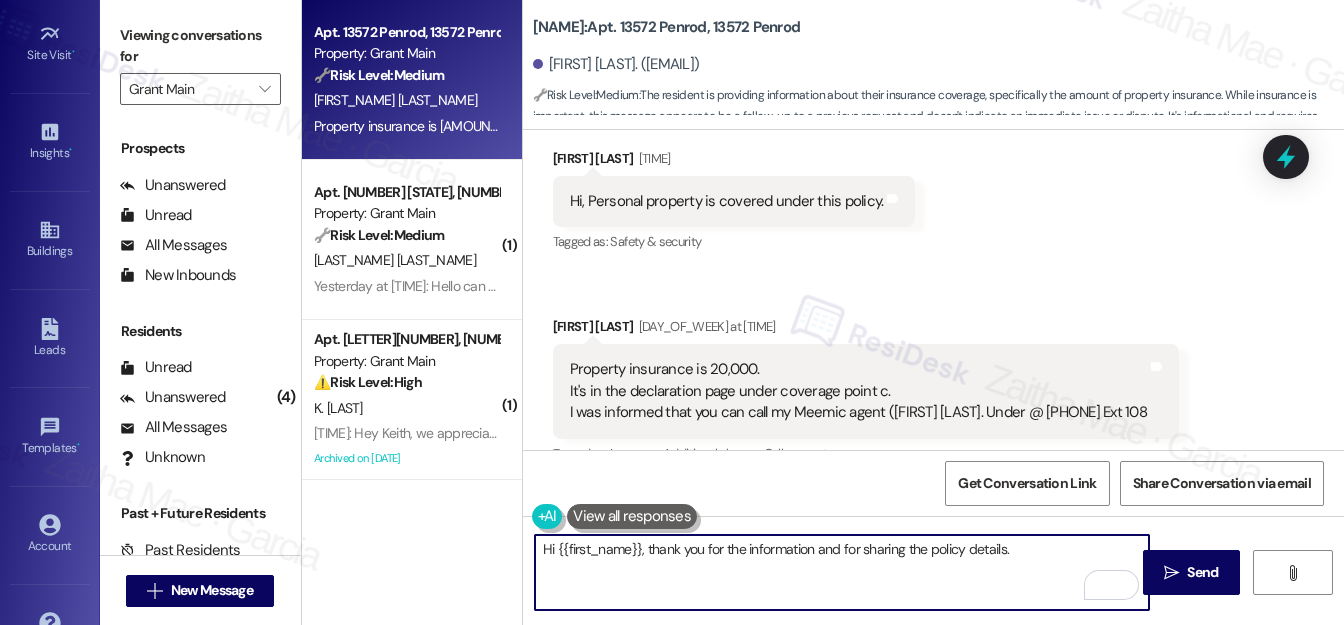 paste on "I’ll make sure this is passed along to the team for their review." 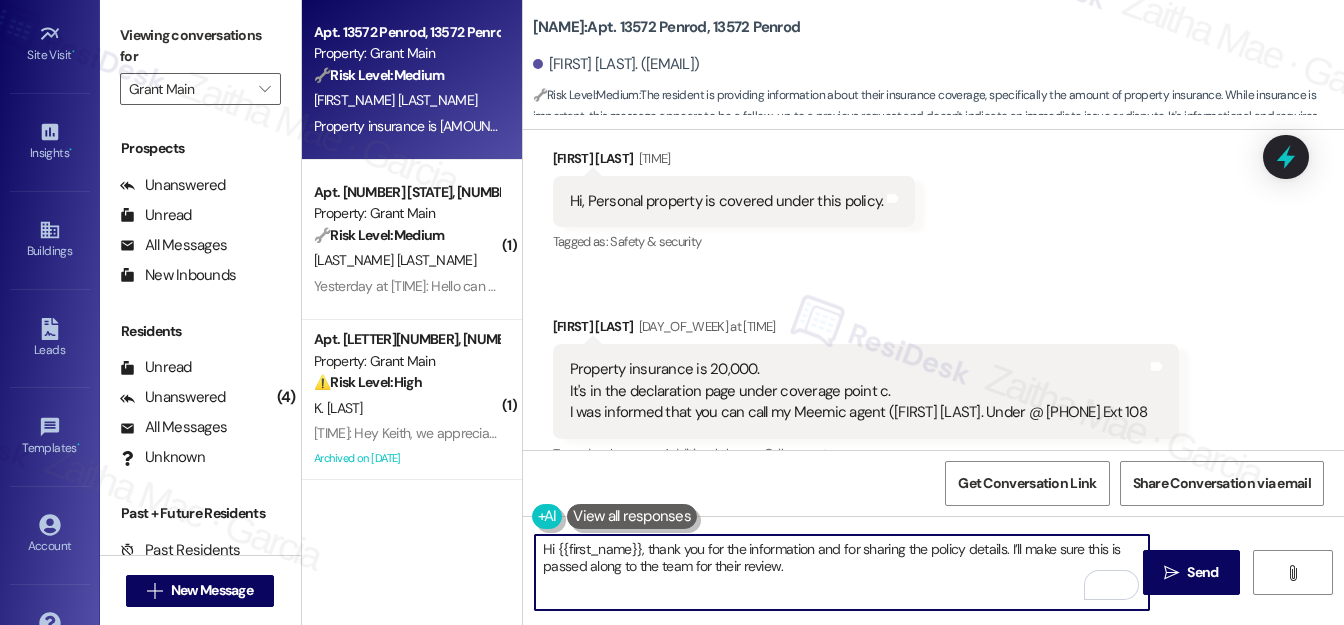 paste on "Please don’t hesitate to reach out if you have any other questions or updates." 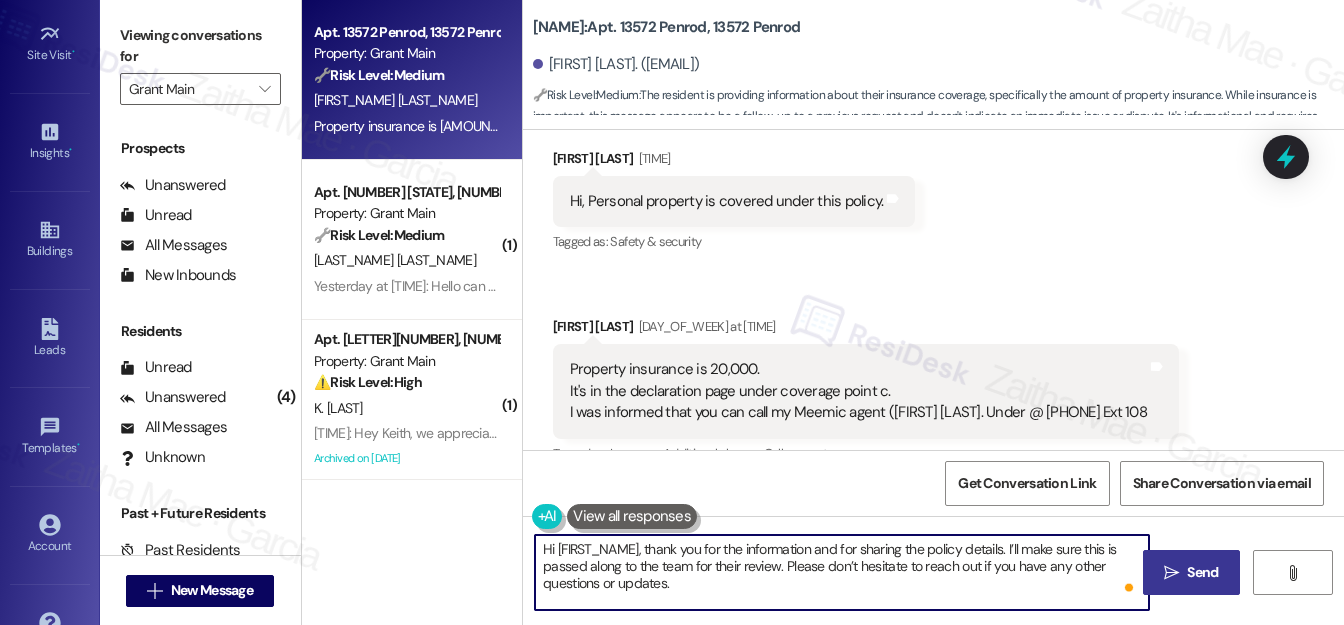 type on "Hi [FIRST_NAME], thank you for the information and for sharing the policy details. I’ll make sure this is passed along to the team for their review. Please don’t hesitate to reach out if you have any other questions or updates." 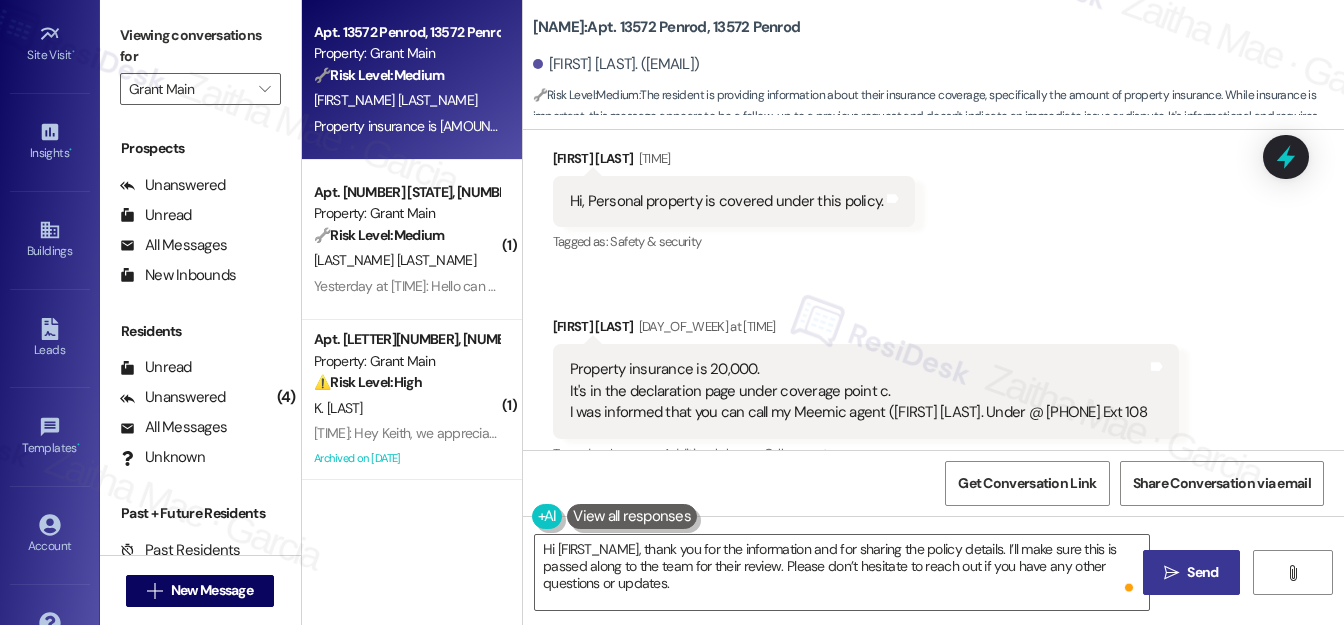 drag, startPoint x: 1176, startPoint y: 566, endPoint x: 1099, endPoint y: 519, distance: 90.21086 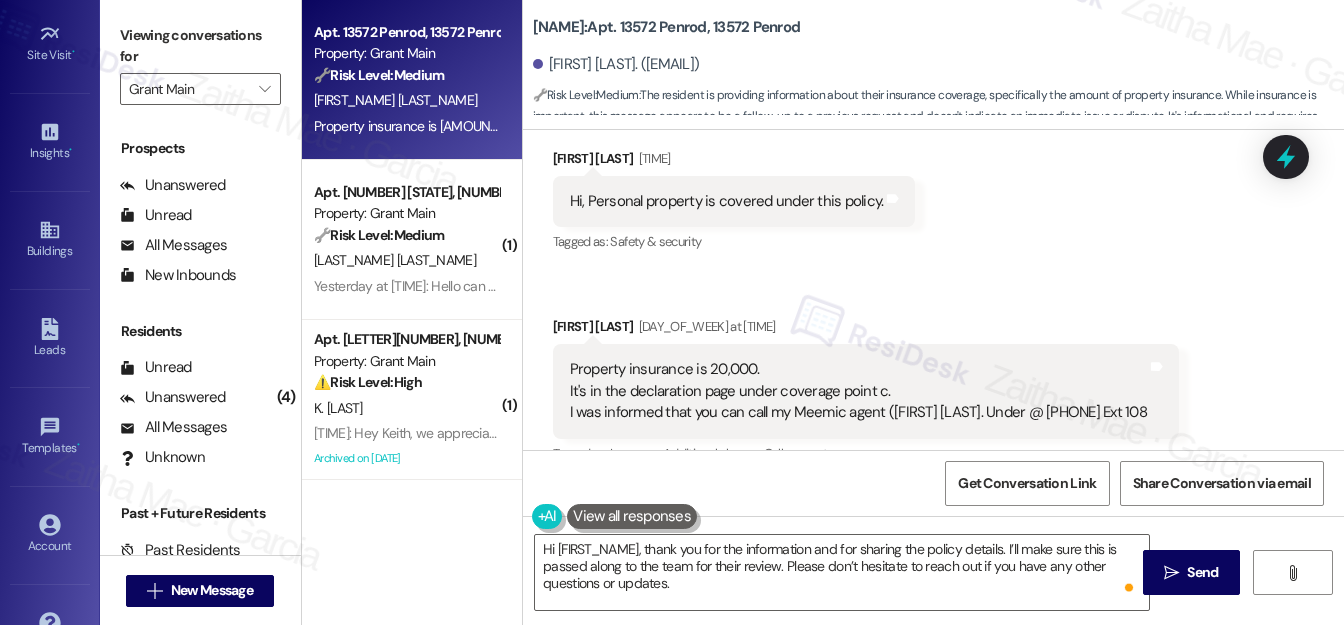 click on "" at bounding box center (1171, 573) 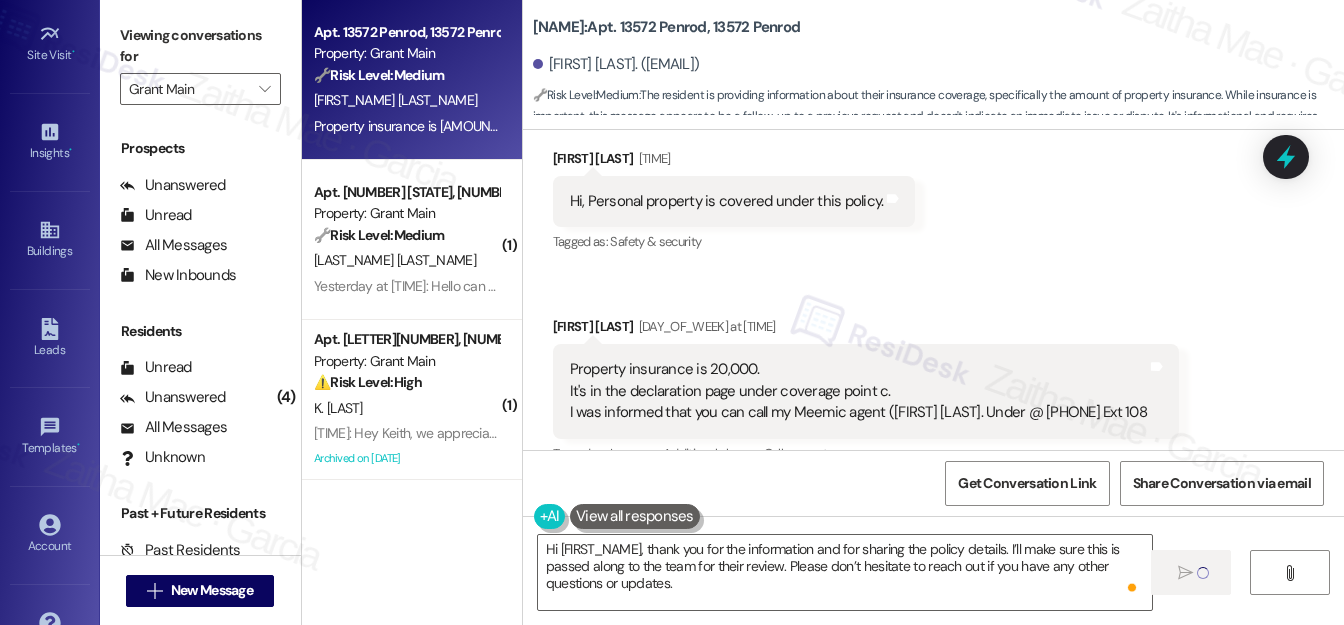 type 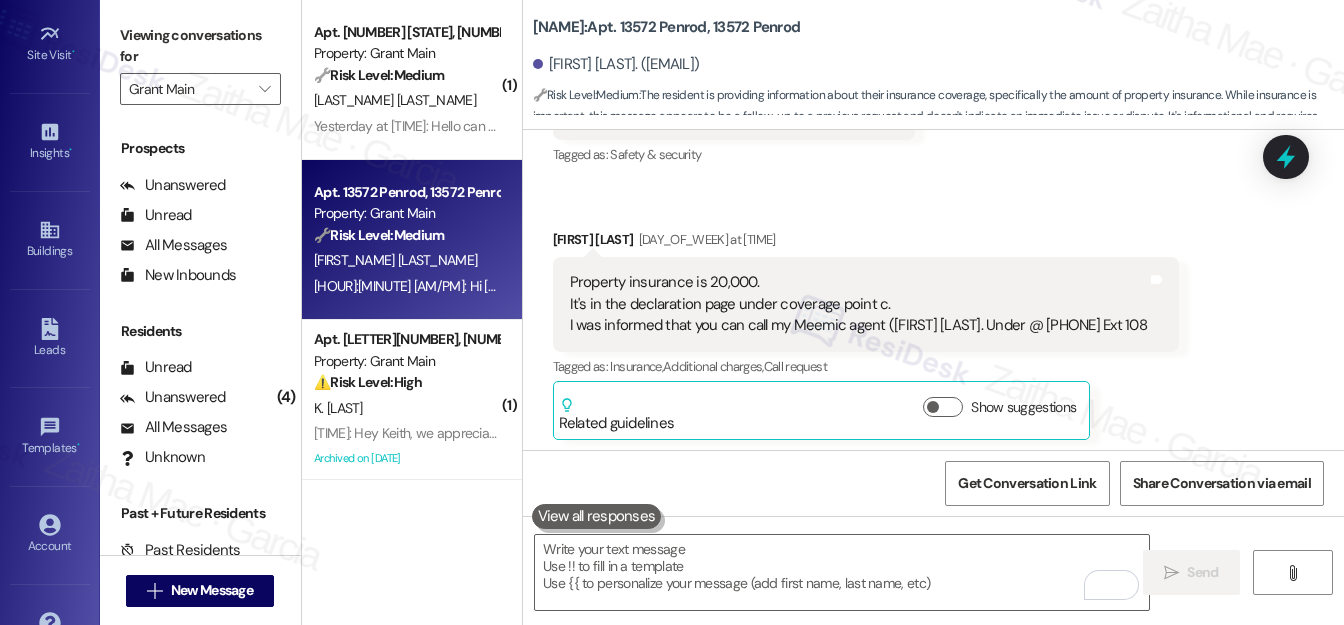 scroll, scrollTop: 10184, scrollLeft: 0, axis: vertical 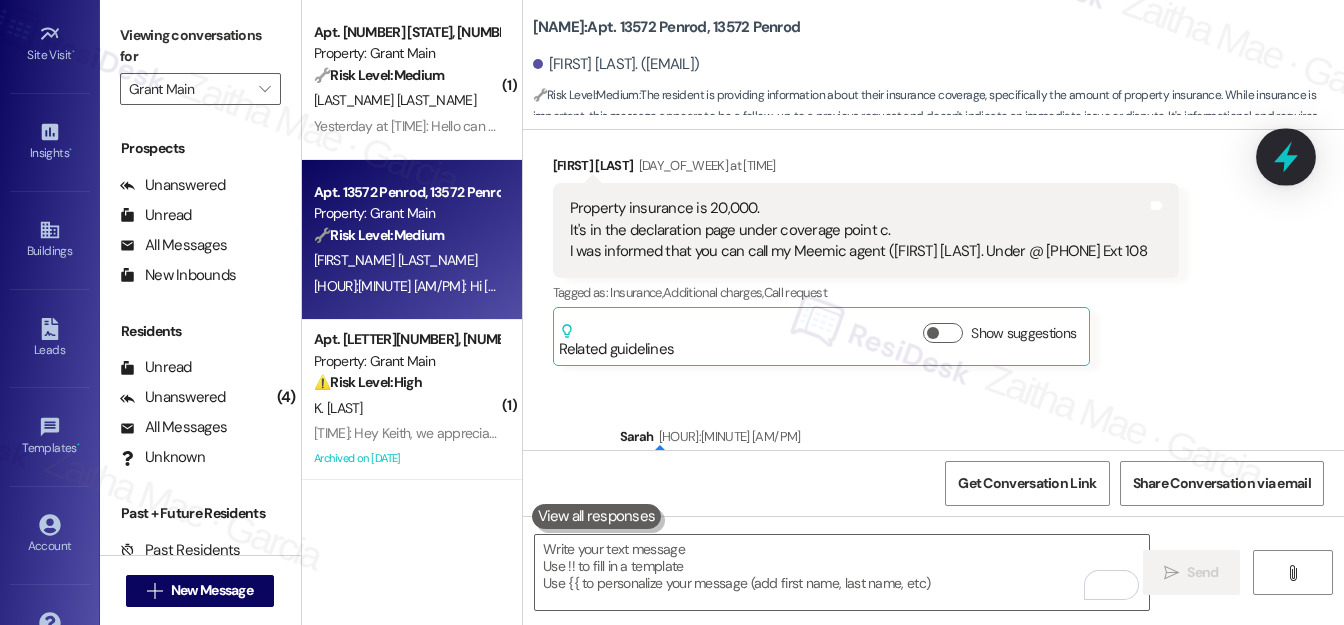 click 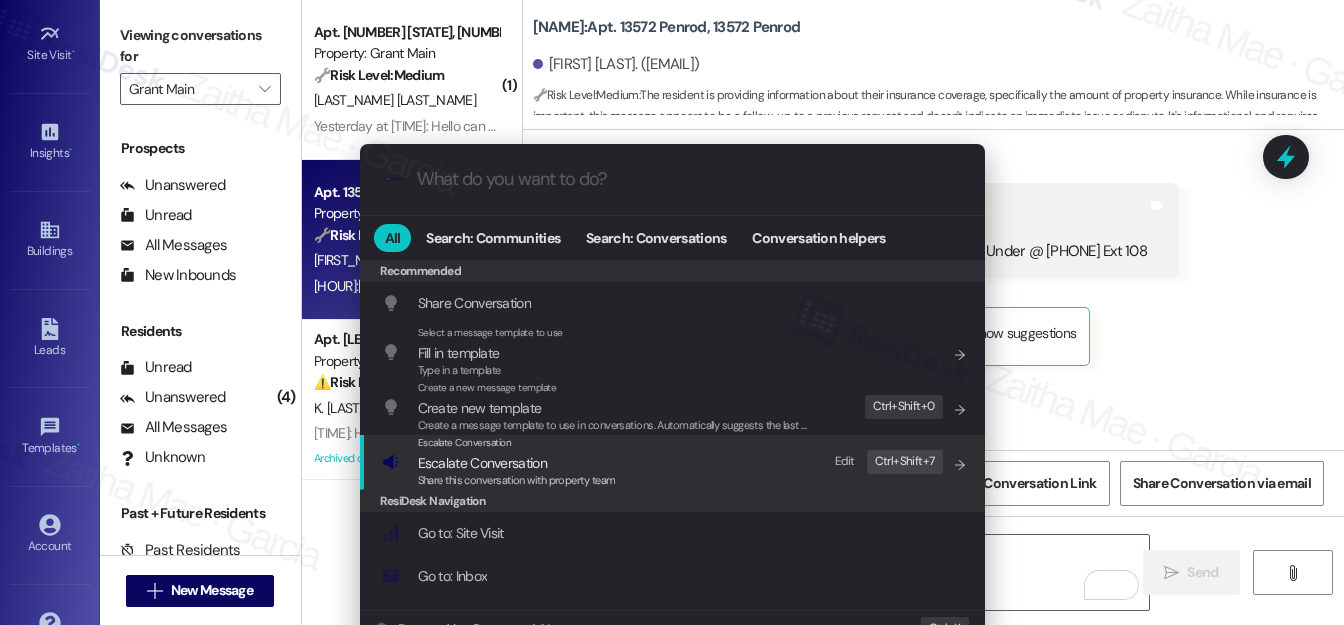 click on "Escalate Conversation" at bounding box center [482, 463] 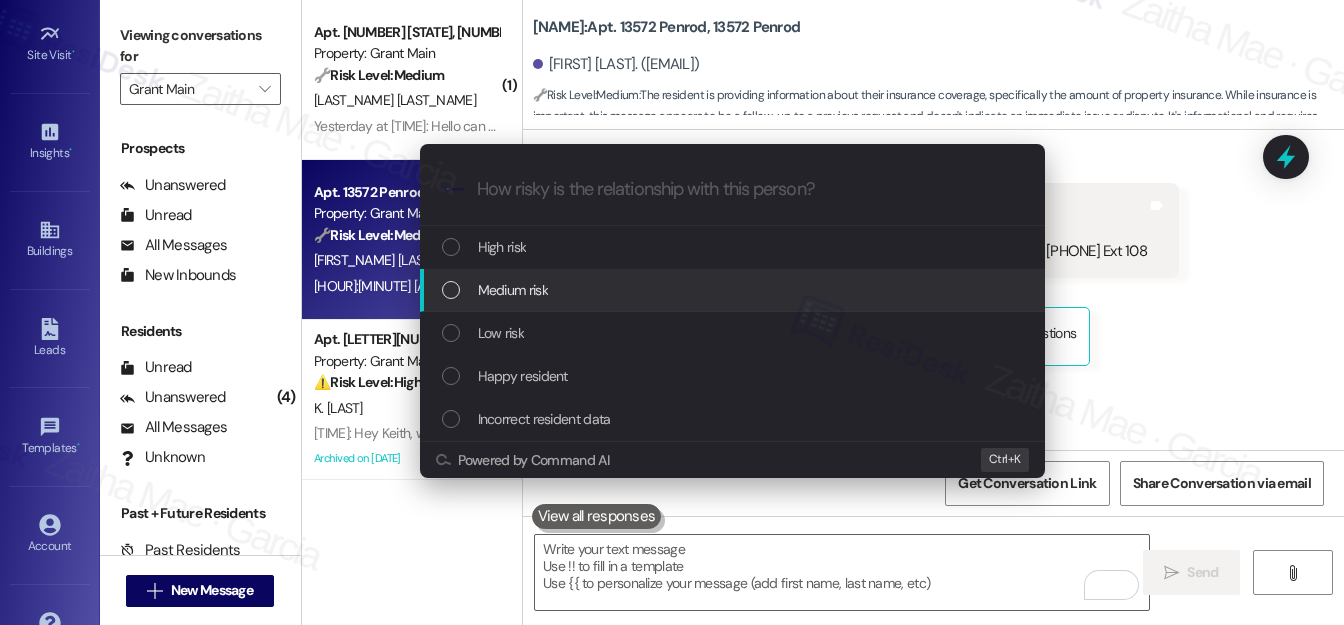 click on "Medium risk" at bounding box center [513, 290] 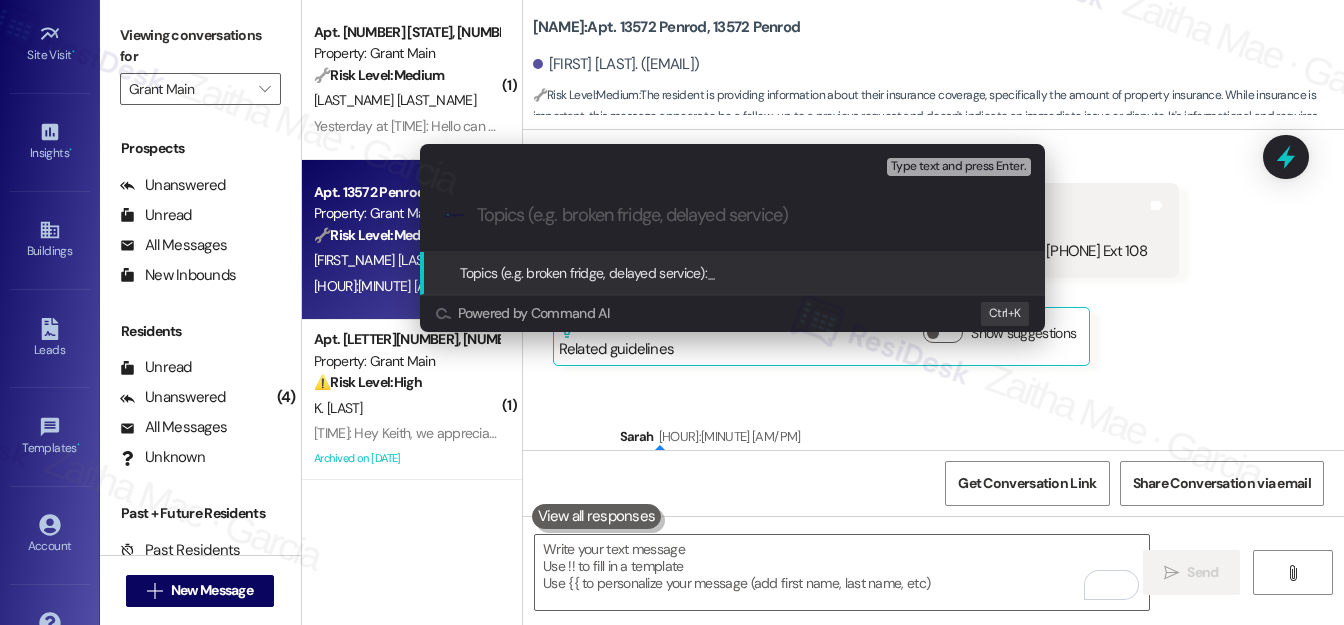 paste on "Insurance Information Received" 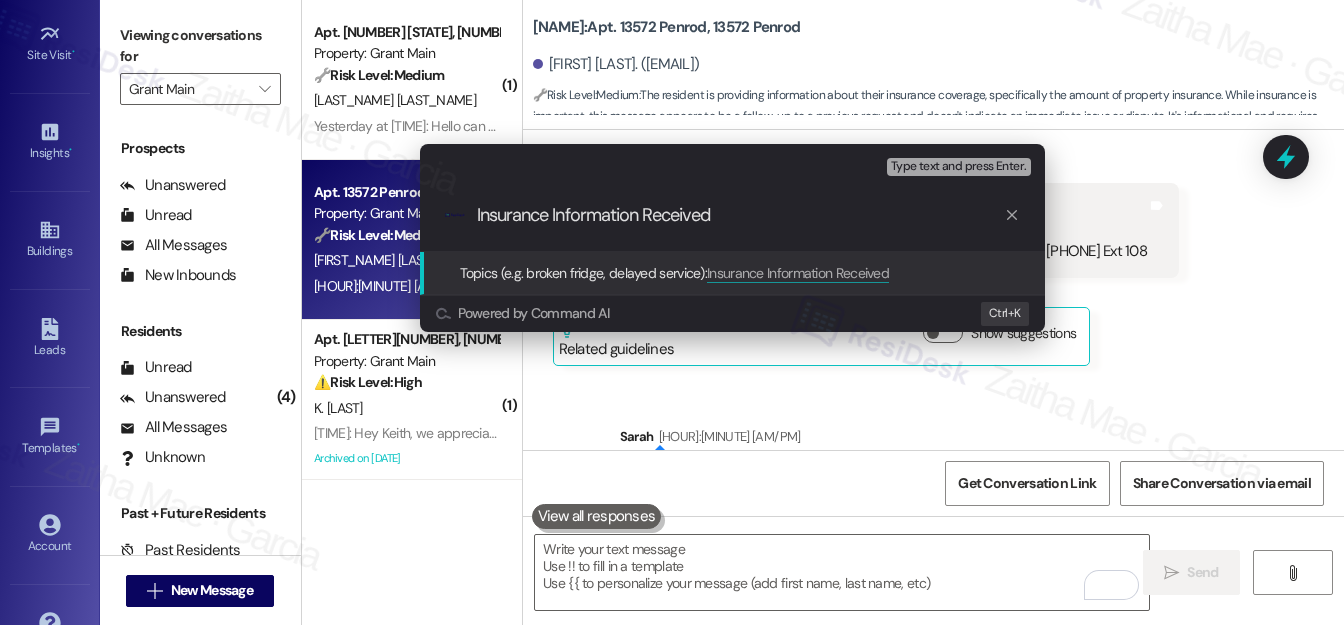 type 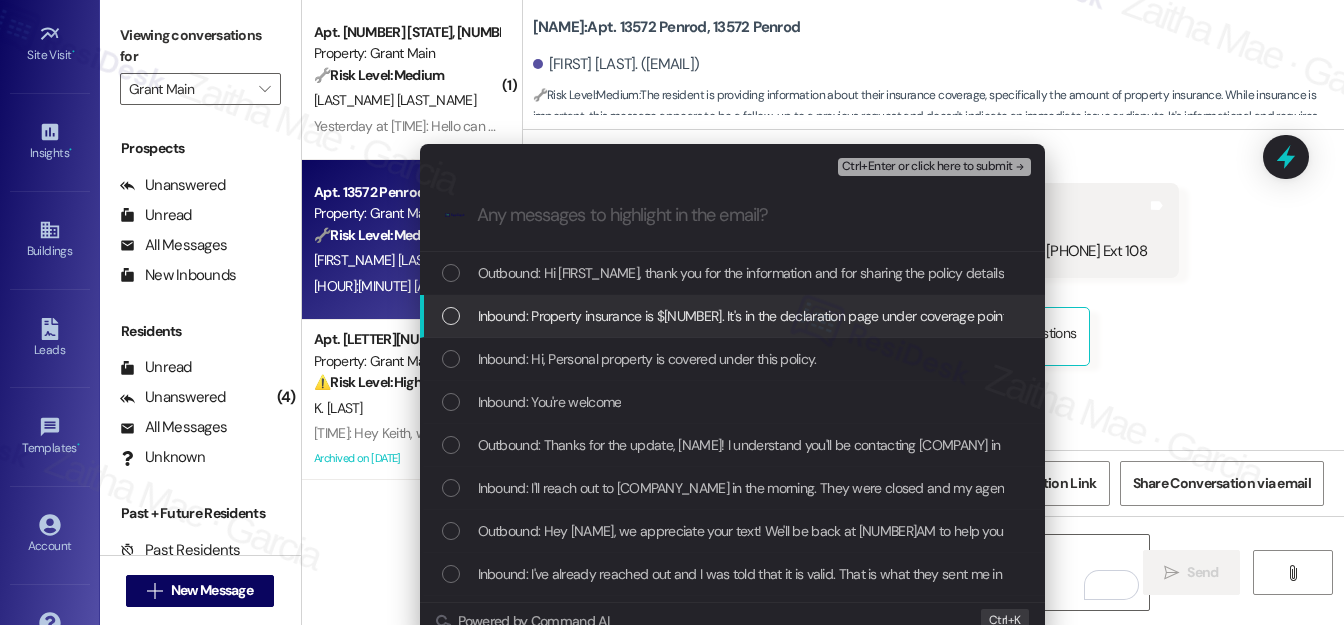 click at bounding box center [451, 316] 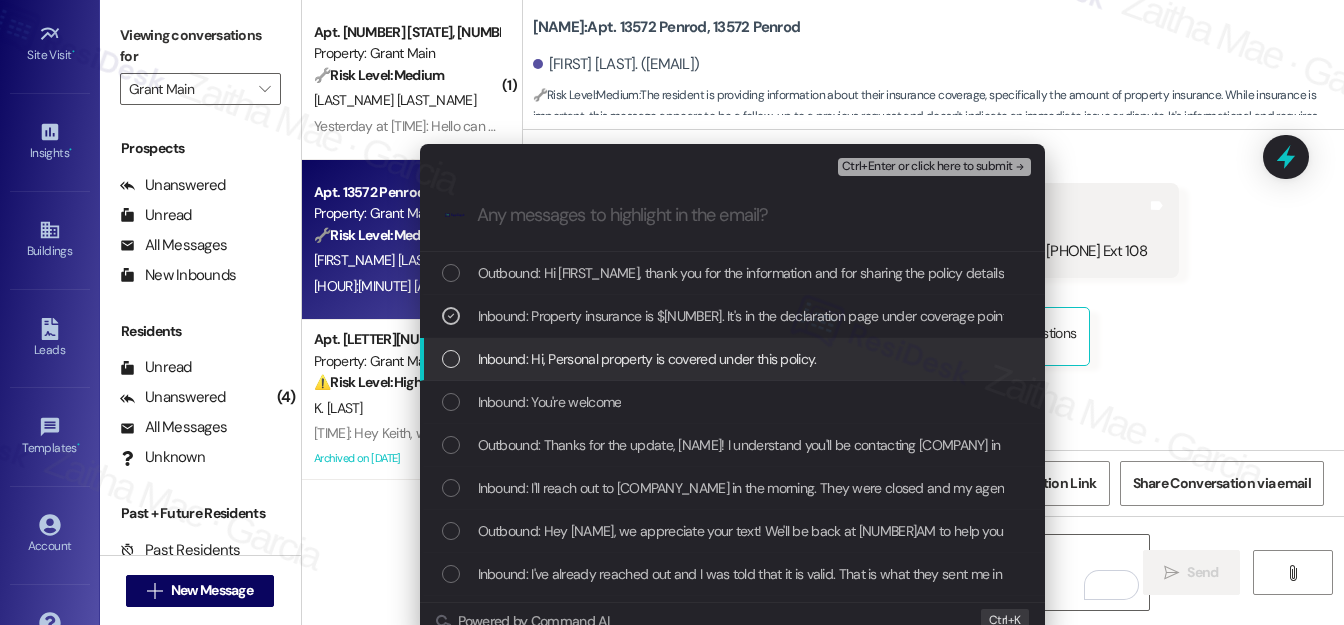 click at bounding box center (451, 359) 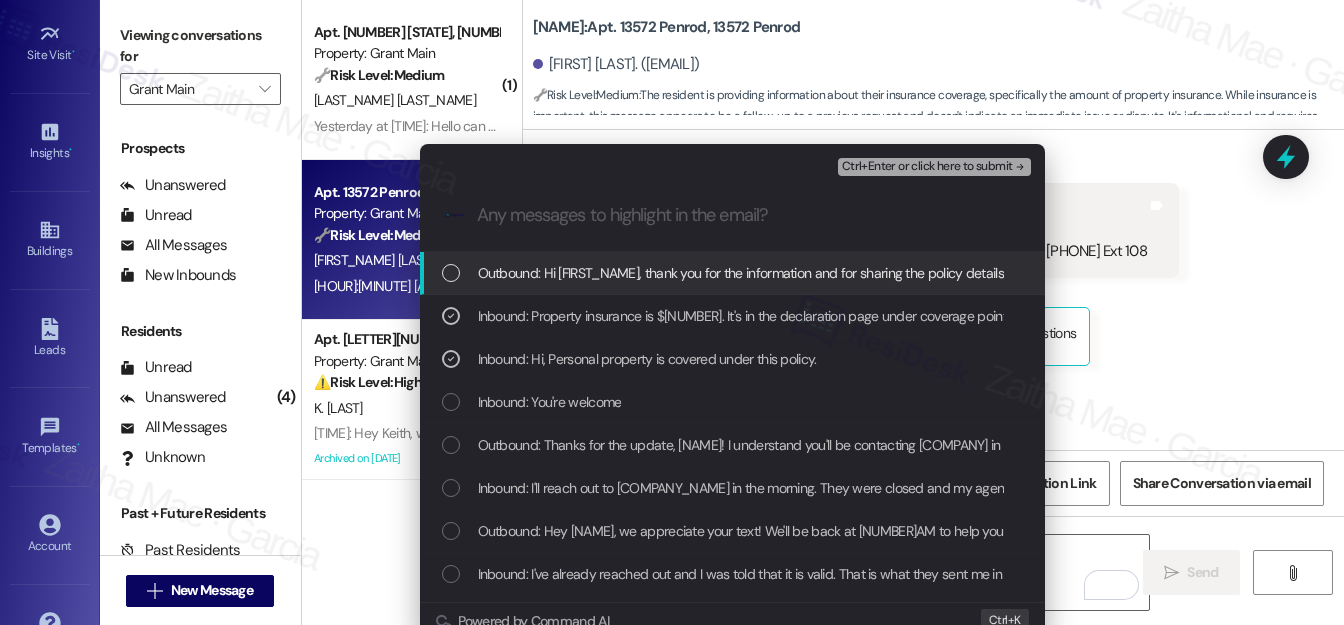 click on "Ctrl+Enter or click here to submit" at bounding box center (927, 167) 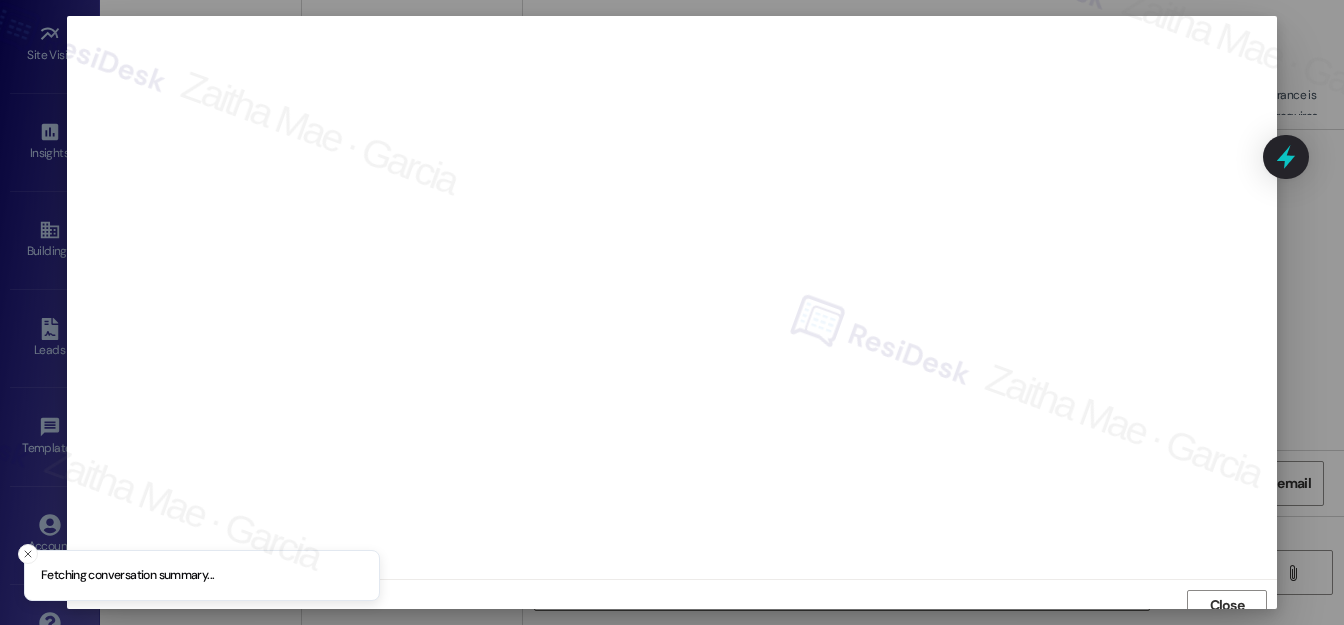 scroll, scrollTop: 12, scrollLeft: 0, axis: vertical 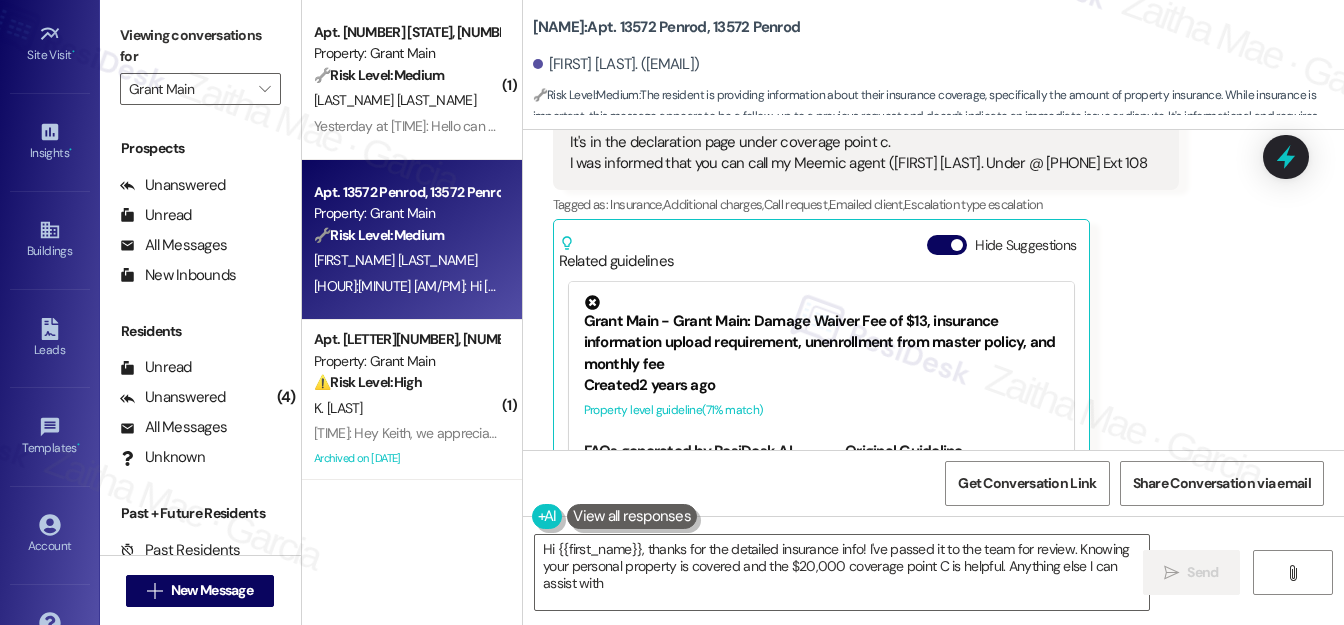 type on "Hi {{first_name}}, thanks for the detailed insurance info! I've passed it to the team for review. Knowing your personal property is covered and the $[NUMBER] coverage point C is helpful. Anything else I can assist with?" 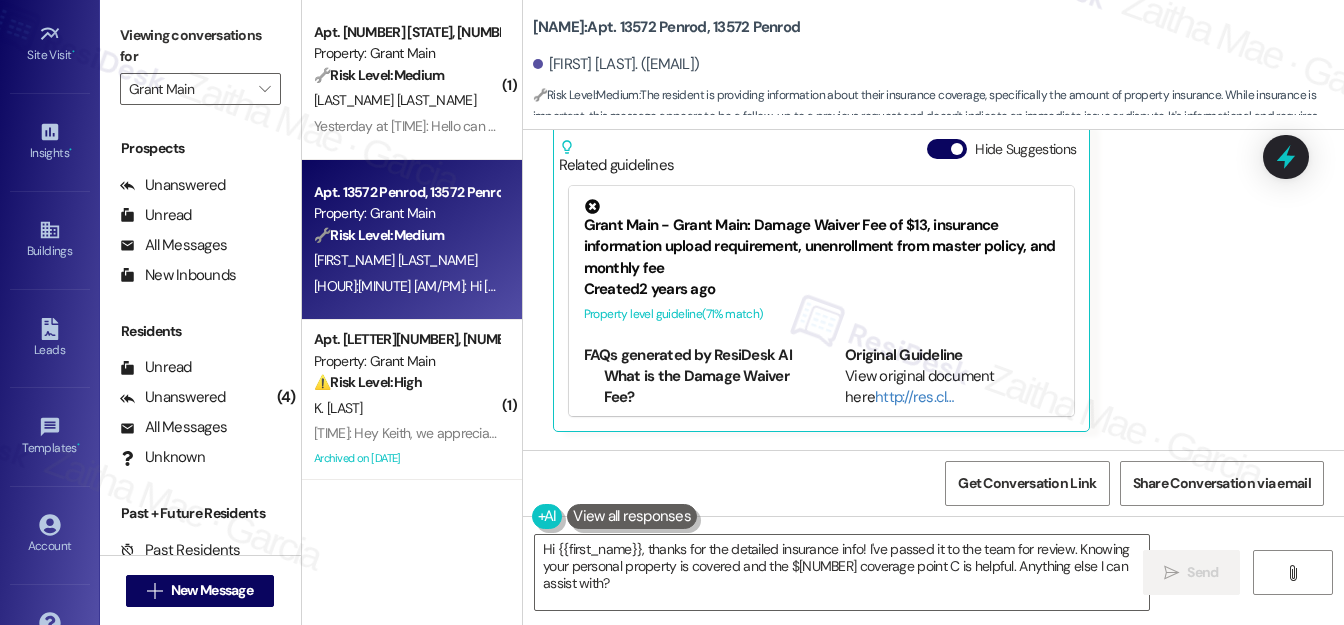 scroll, scrollTop: 10463, scrollLeft: 0, axis: vertical 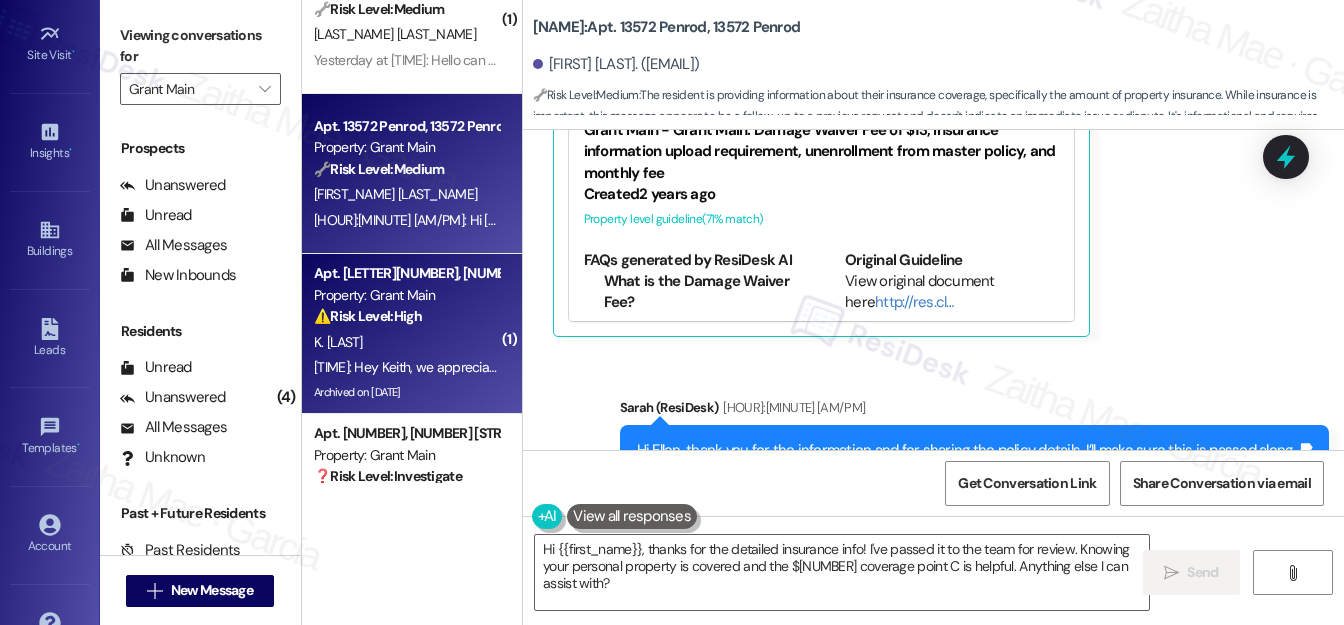 click on "K. [LAST]" at bounding box center [406, 342] 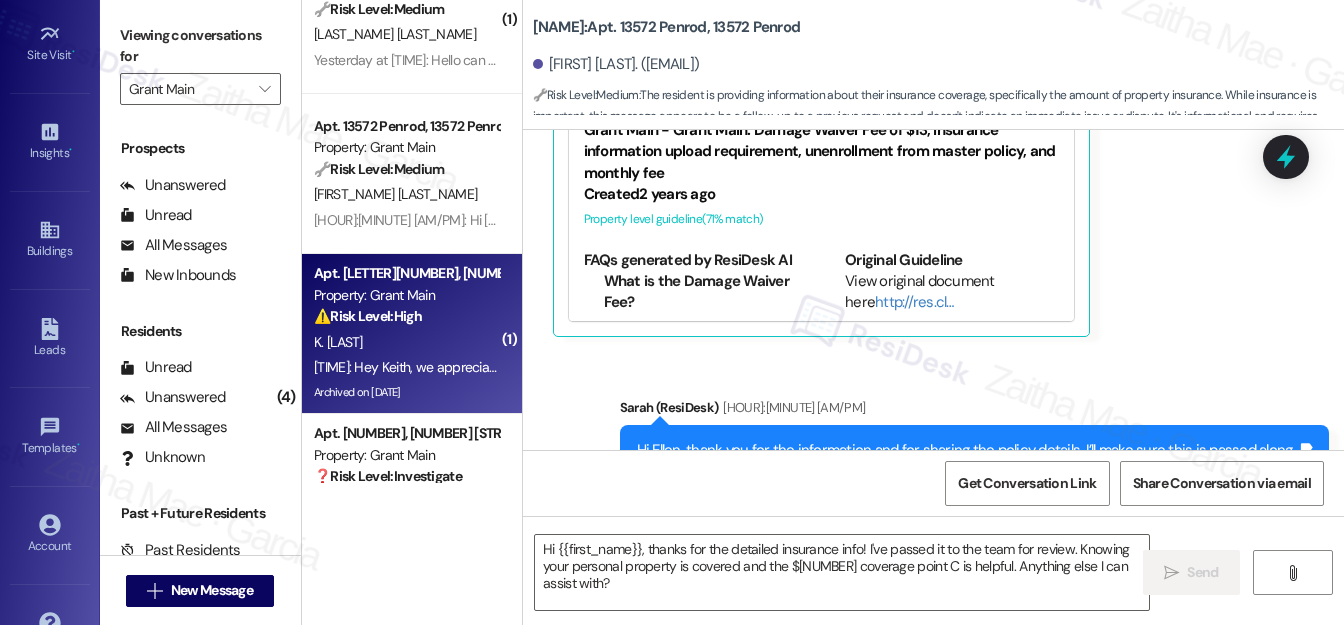type on "Fetching suggested responses. Please feel free to read through the conversation in the meantime." 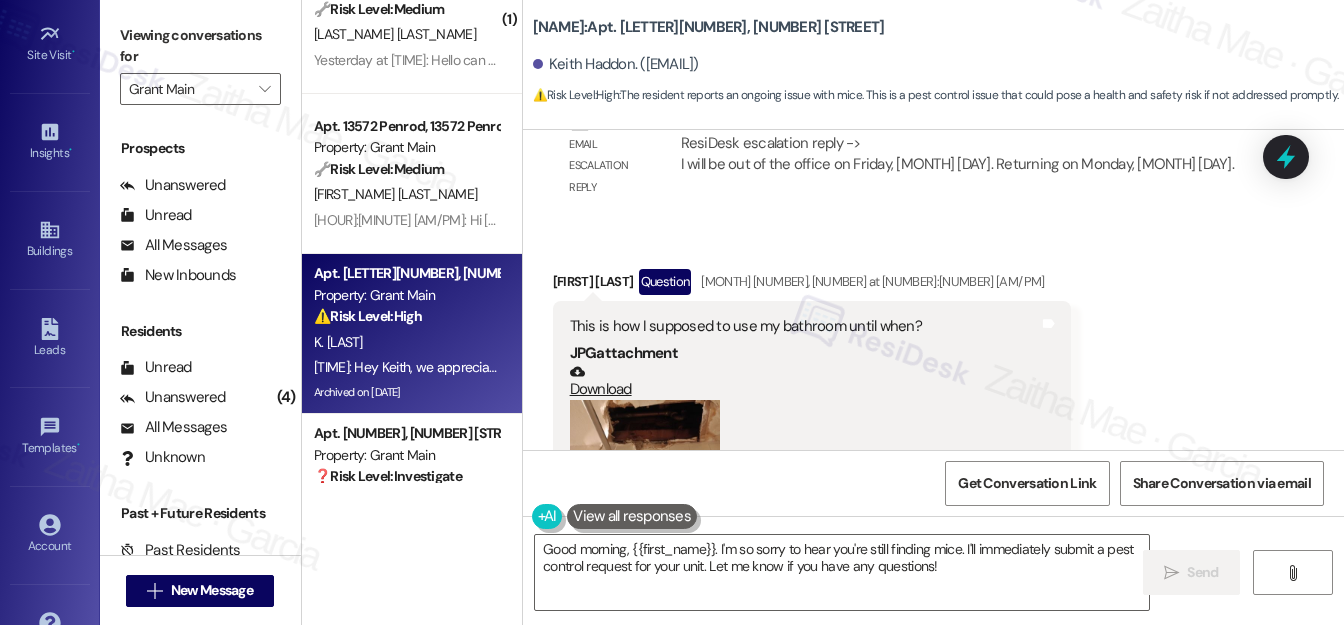 scroll, scrollTop: 92773, scrollLeft: 0, axis: vertical 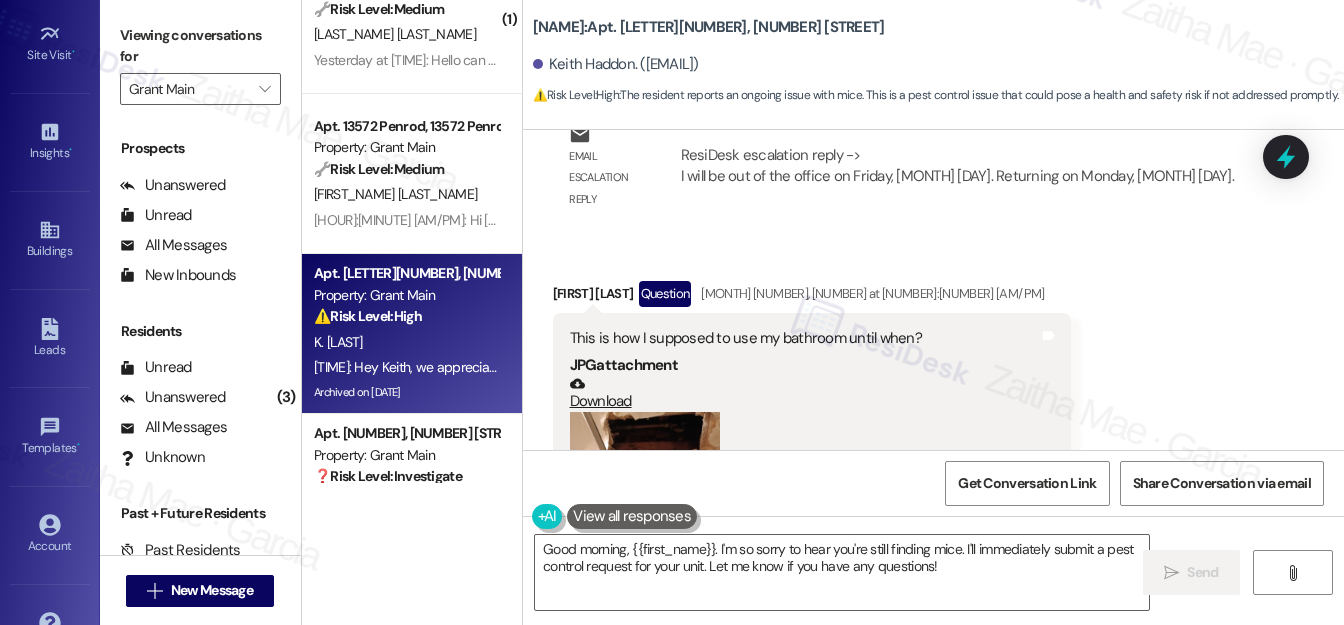 click on "Keith Haddon. ([EMAIL])" at bounding box center (616, 64) 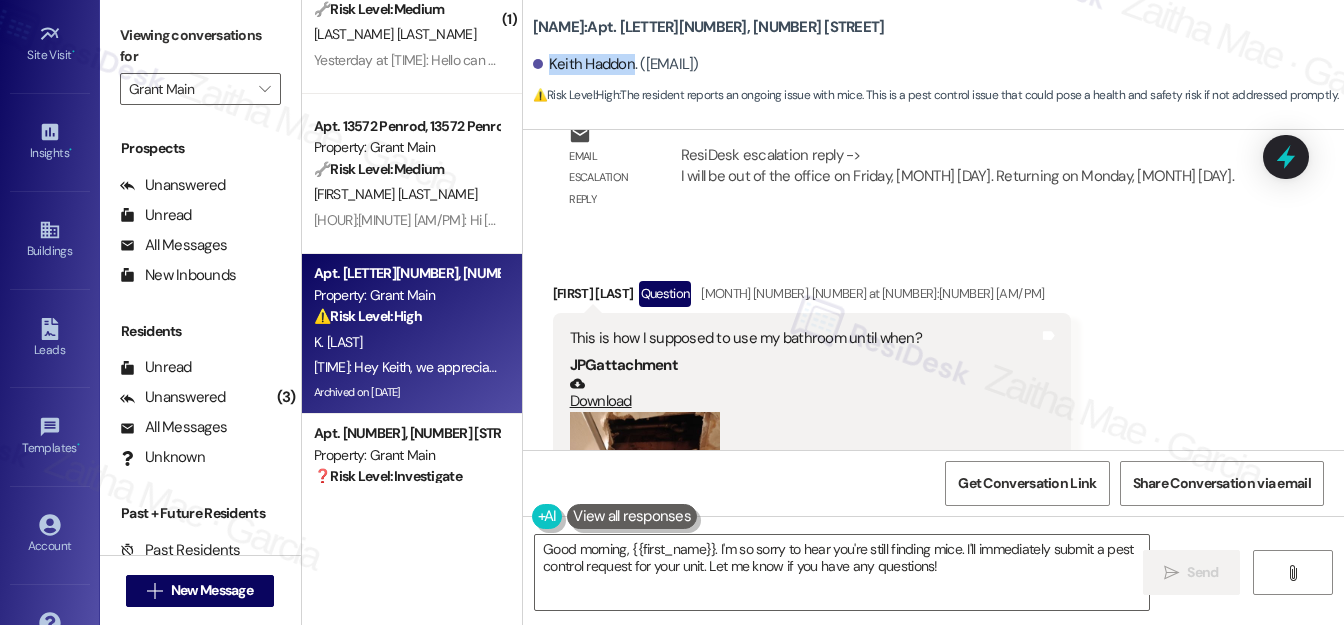 drag, startPoint x: 548, startPoint y: 58, endPoint x: 629, endPoint y: 62, distance: 81.09871 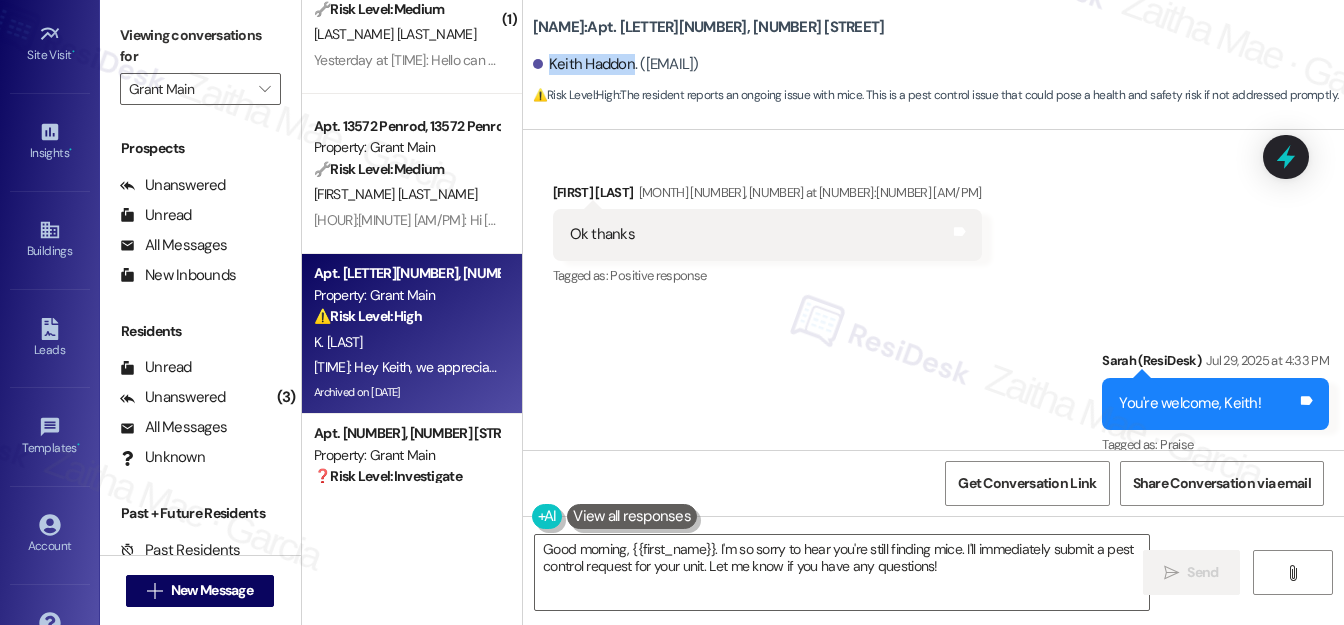 scroll, scrollTop: 94228, scrollLeft: 0, axis: vertical 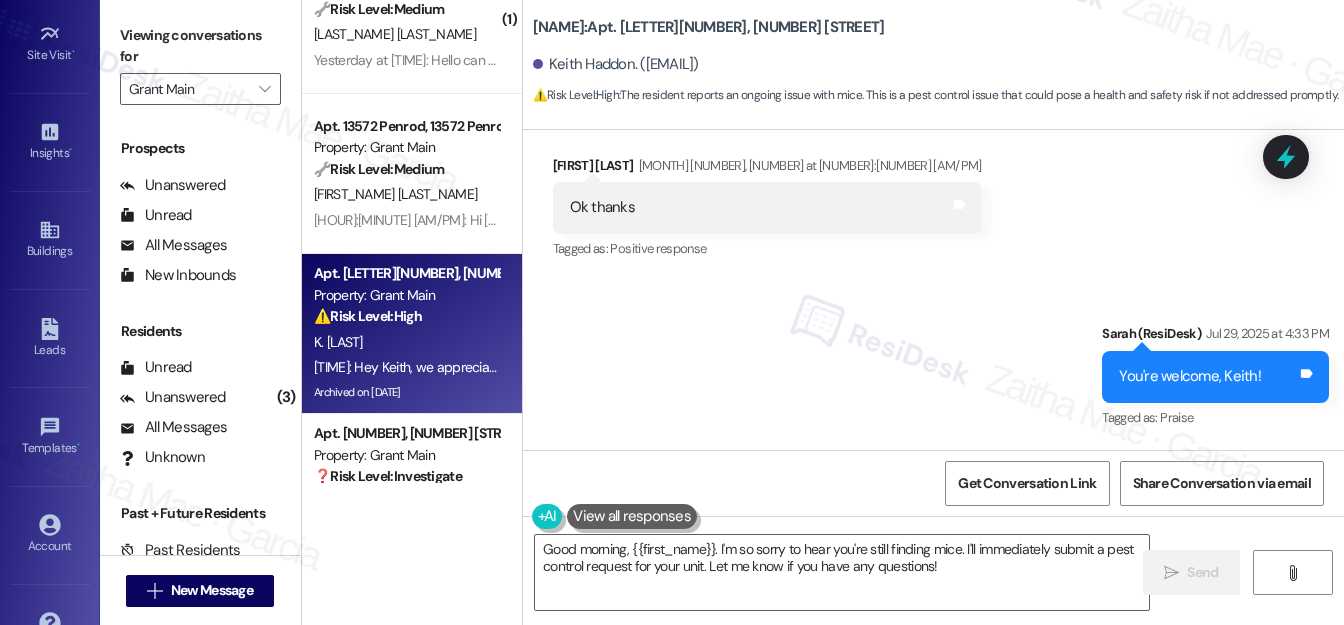 click on "[NAME]:  Apt. [APT_NUMBER], [ADDRESS]       [NAME]. ([EMAIL_ADDRESS])   ⚠️  Risk Level:  High :  The resident reports an ongoing issue with mice. This is a pest control issue that could pose a health and safety risk if not addressed promptly." at bounding box center (938, 55) 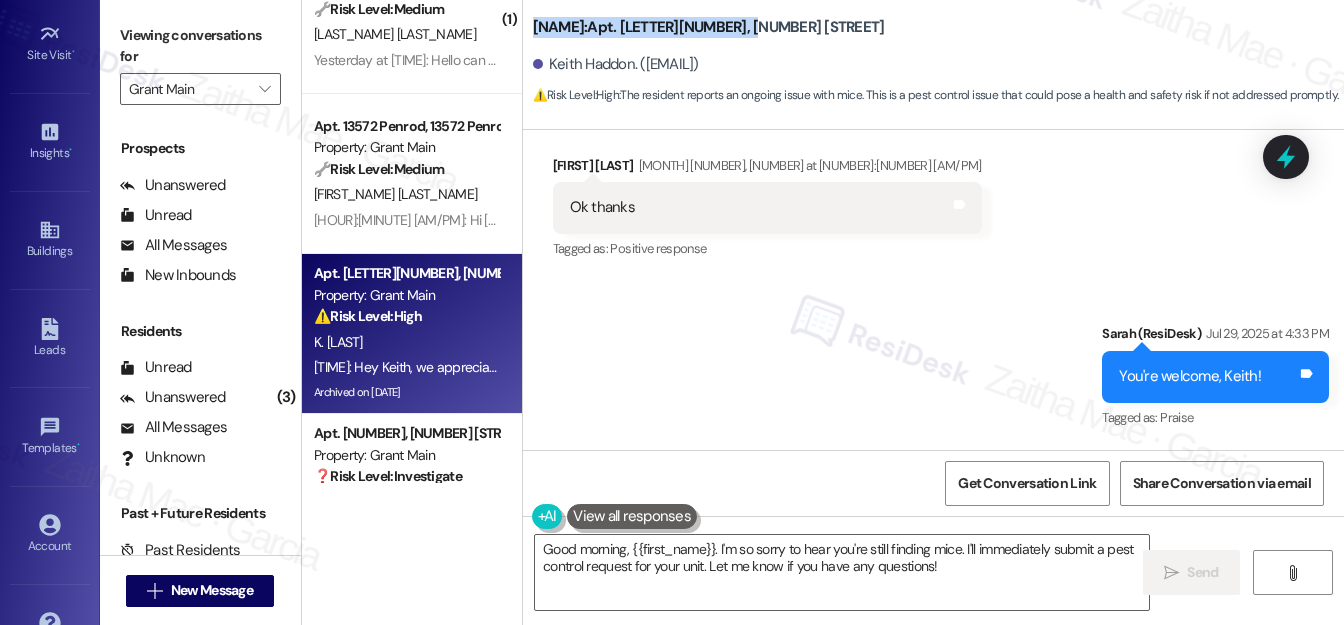 drag, startPoint x: 526, startPoint y: 23, endPoint x: 838, endPoint y: 23, distance: 312 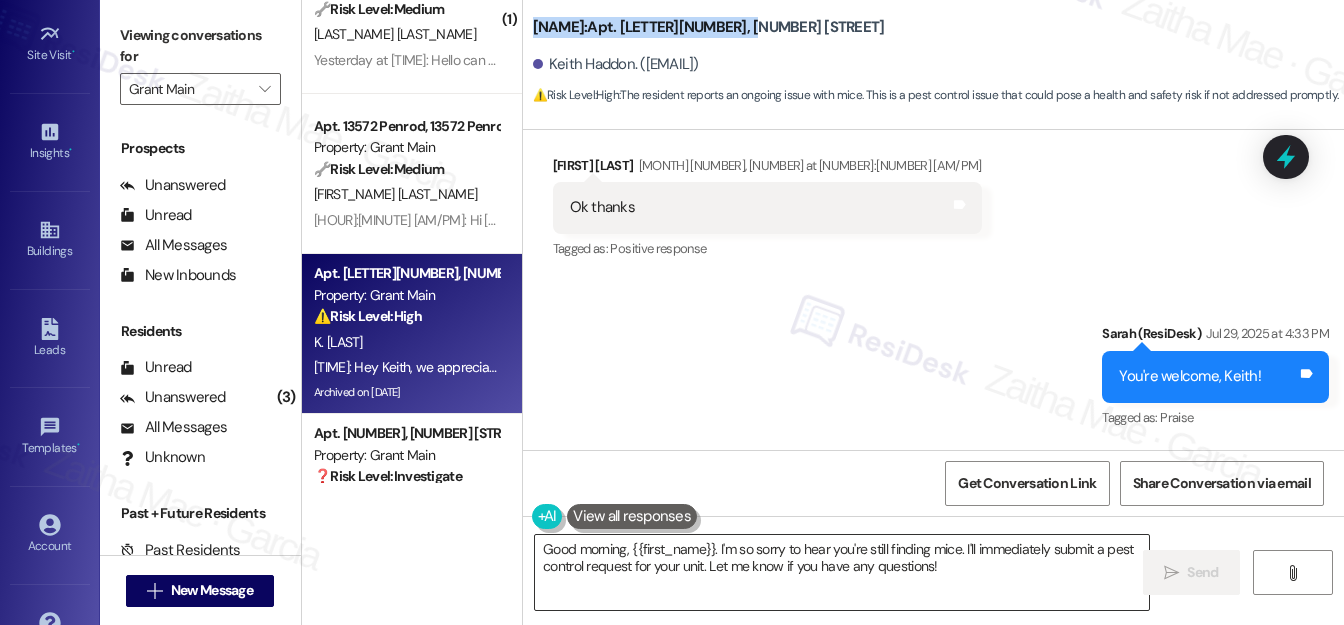 click on "Good morning, {{first_name}}. I'm so sorry to hear you're still finding mice. I'll immediately submit a pest control request for your unit. Let me know if you have any questions!" at bounding box center [842, 572] 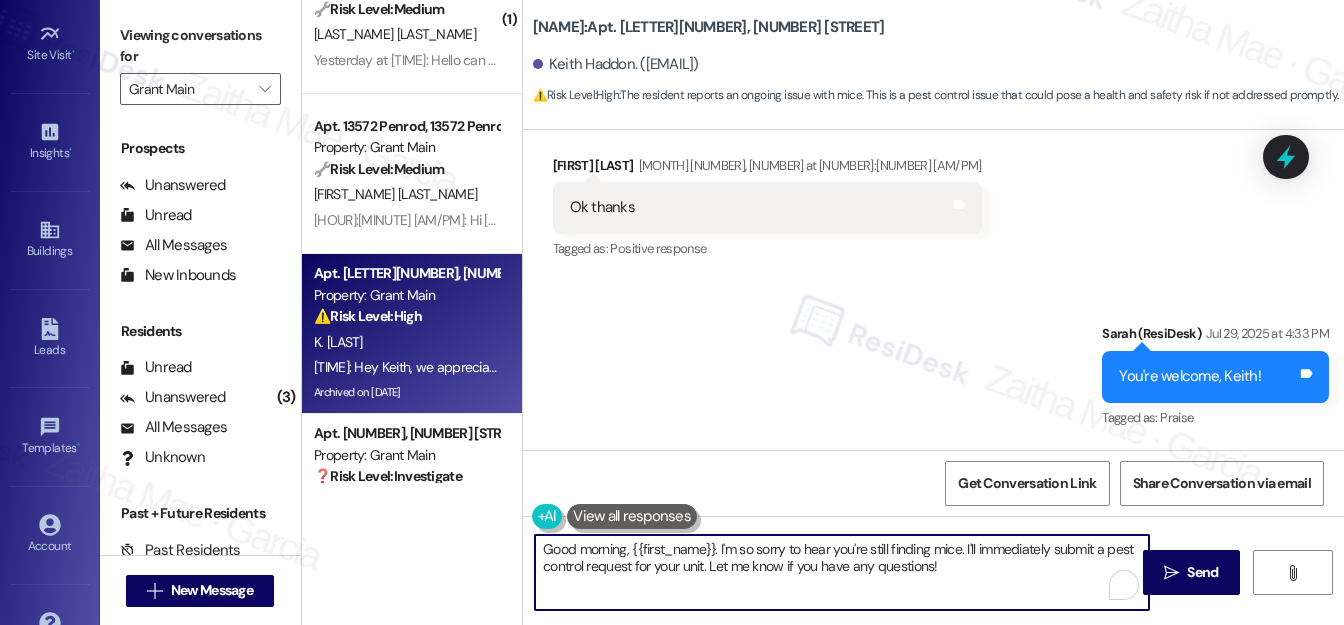 click on "Good morning, {{first_name}}. I'm so sorry to hear you're still finding mice. I'll immediately submit a pest control request for your unit. Let me know if you have any questions!" at bounding box center [842, 572] 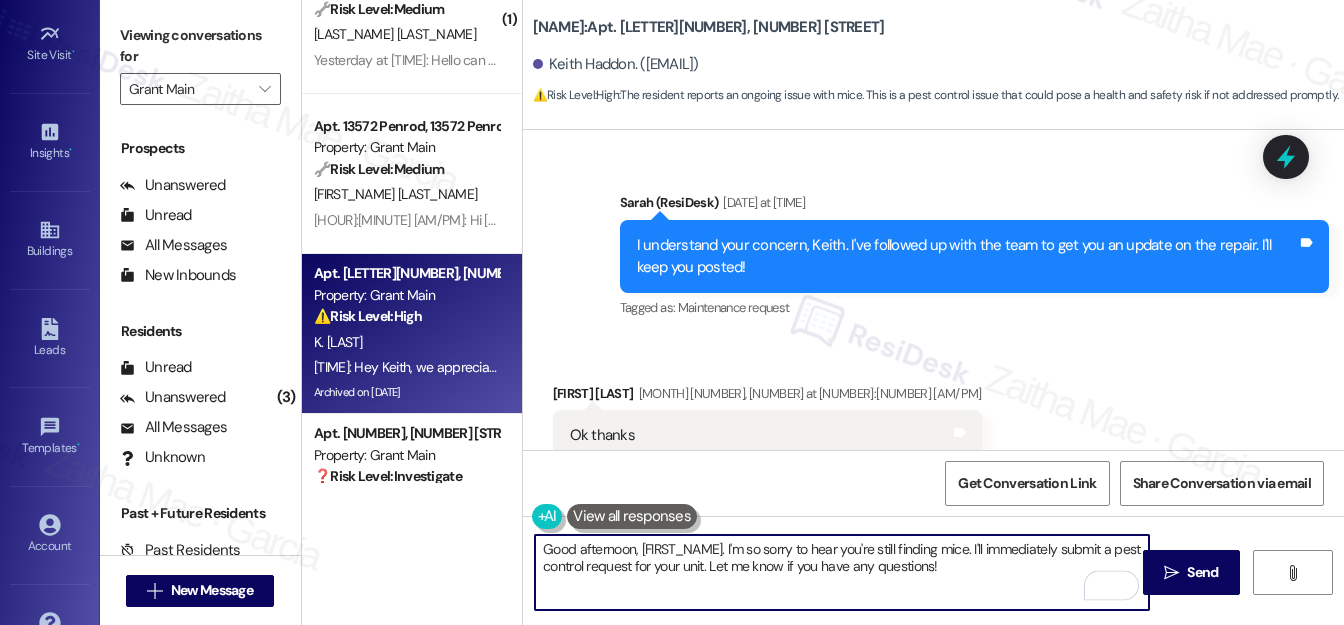 scroll, scrollTop: 94228, scrollLeft: 0, axis: vertical 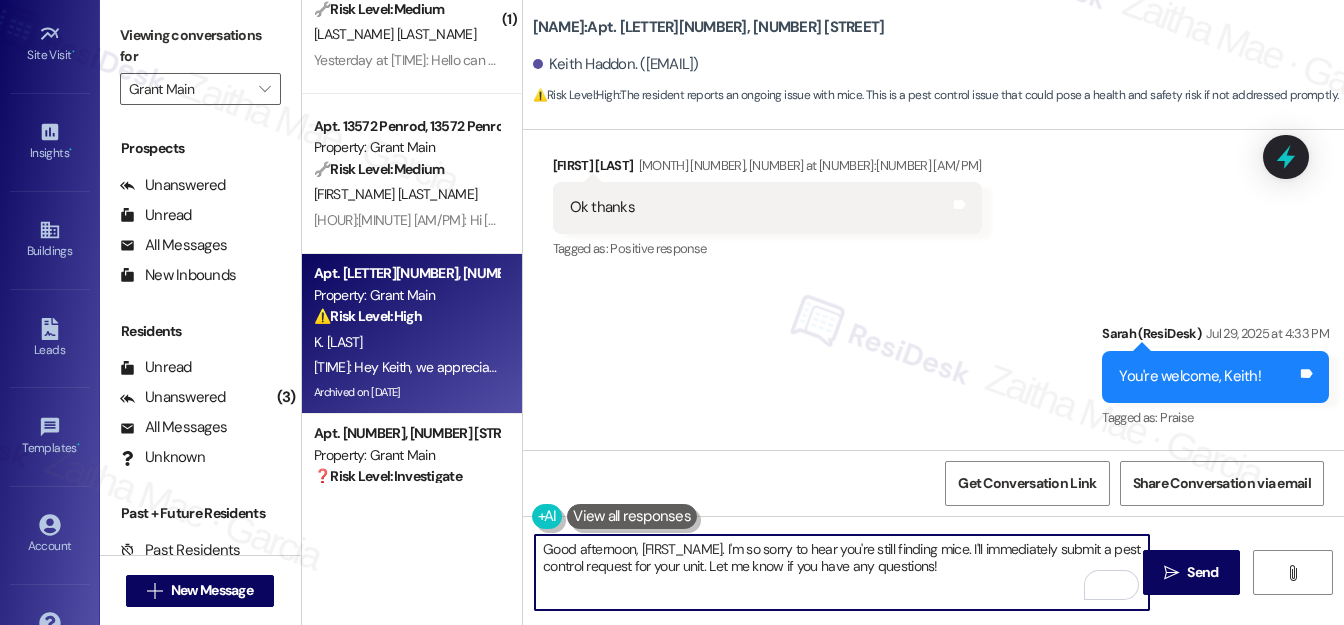 click on "Good afternoon, [FIRST_NAME]. I'm so sorry to hear you're still finding mice. I'll immediately submit a pest control request for your unit. Let me know if you have any questions!" at bounding box center [842, 572] 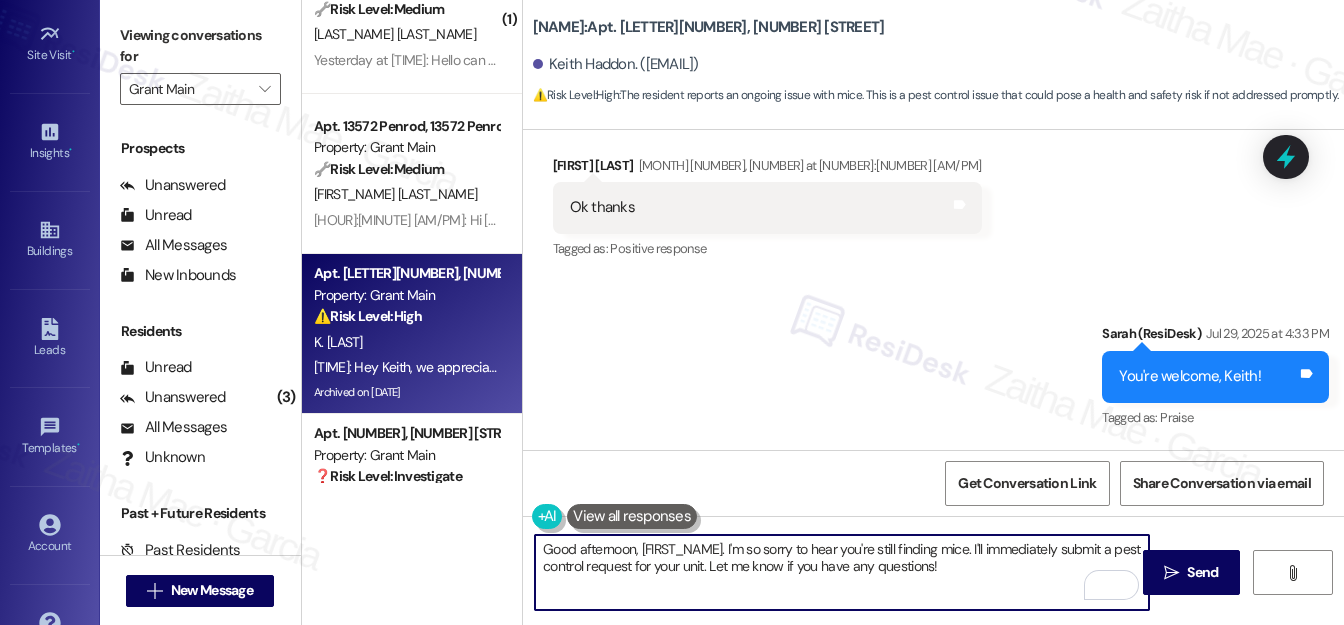 click on "Good afternoon, [FIRST_NAME]. I'm so sorry to hear you're still finding mice. I'll immediately submit a pest control request for your unit. Let me know if you have any questions!" at bounding box center (842, 572) 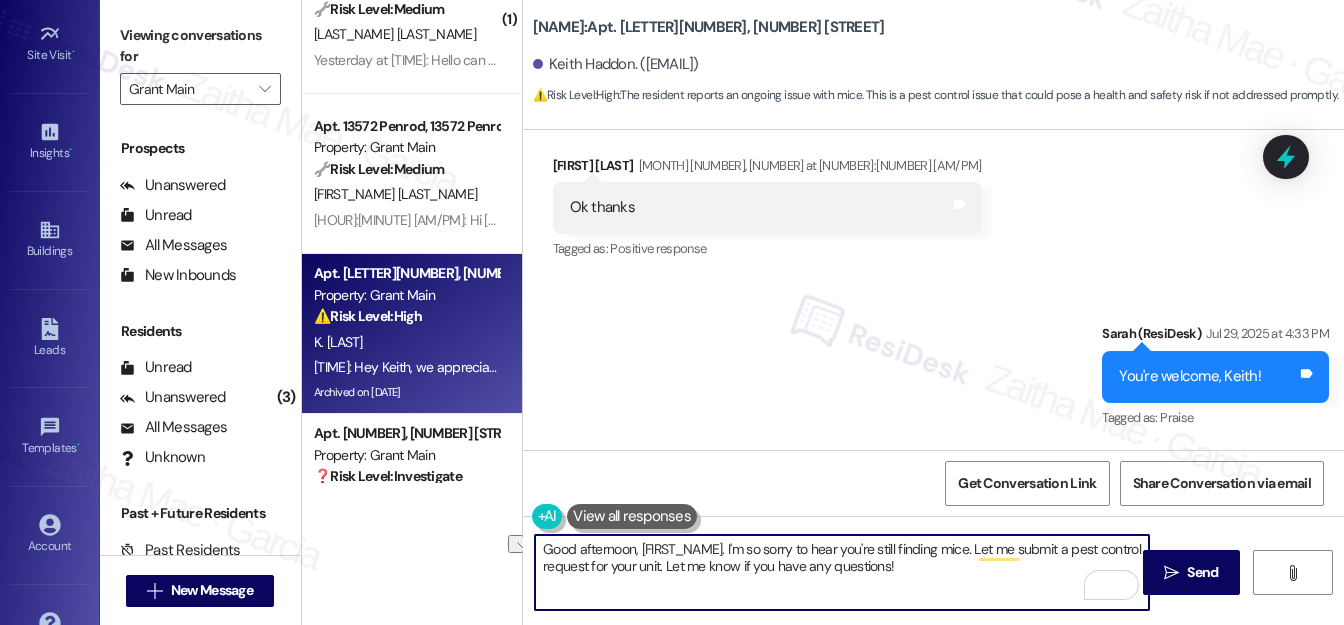 drag, startPoint x: 709, startPoint y: 563, endPoint x: 974, endPoint y: 573, distance: 265.1886 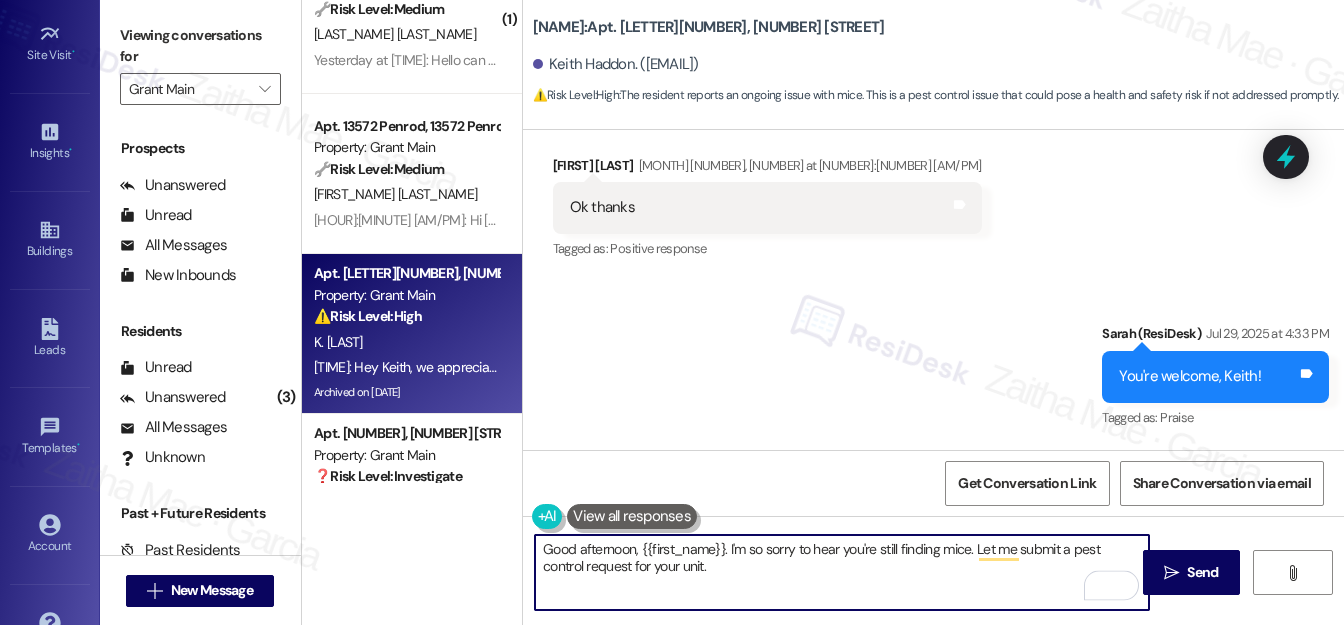 paste on "Do we have your permission to enter during your absence? Do you have pets that we should be aware of?" 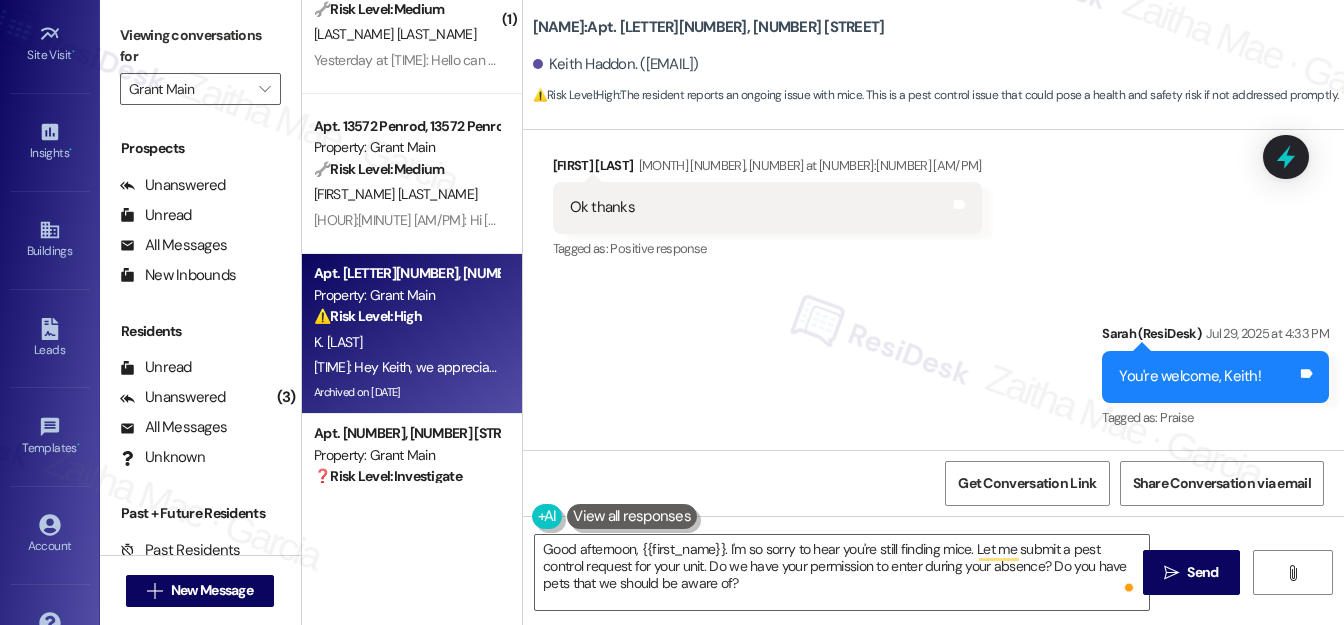 drag, startPoint x: 562, startPoint y: 188, endPoint x: 1074, endPoint y: 199, distance: 512.11816 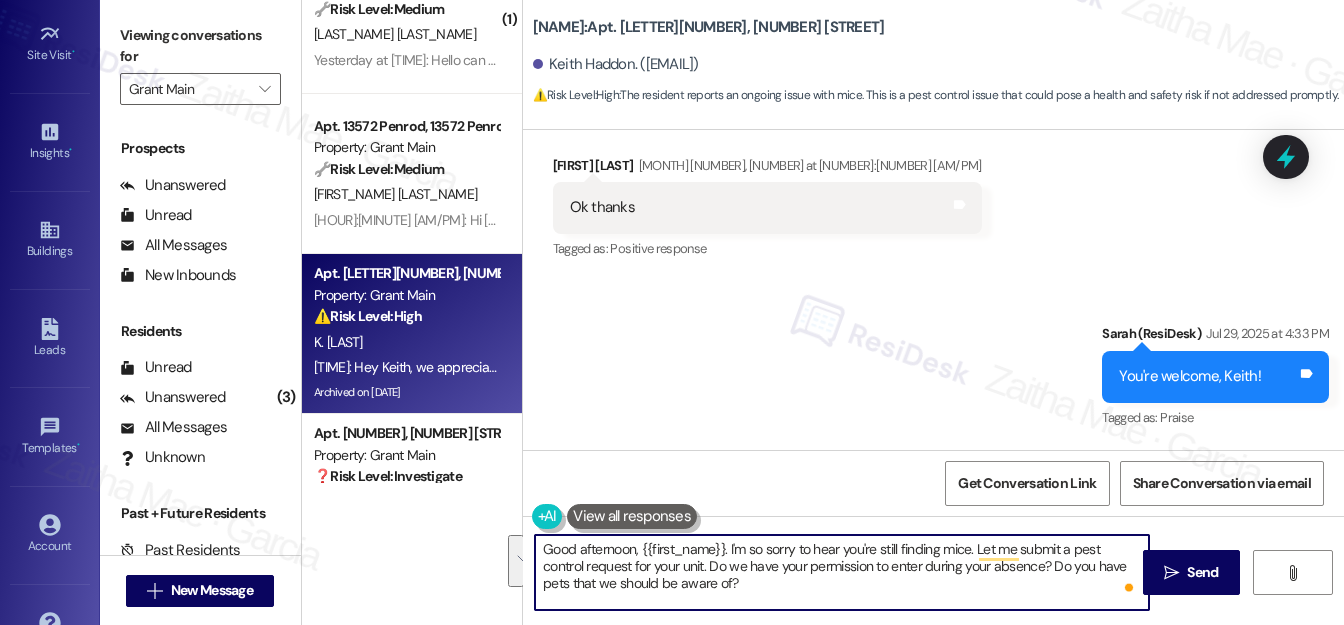 drag, startPoint x: 977, startPoint y: 548, endPoint x: 971, endPoint y: 578, distance: 30.594116 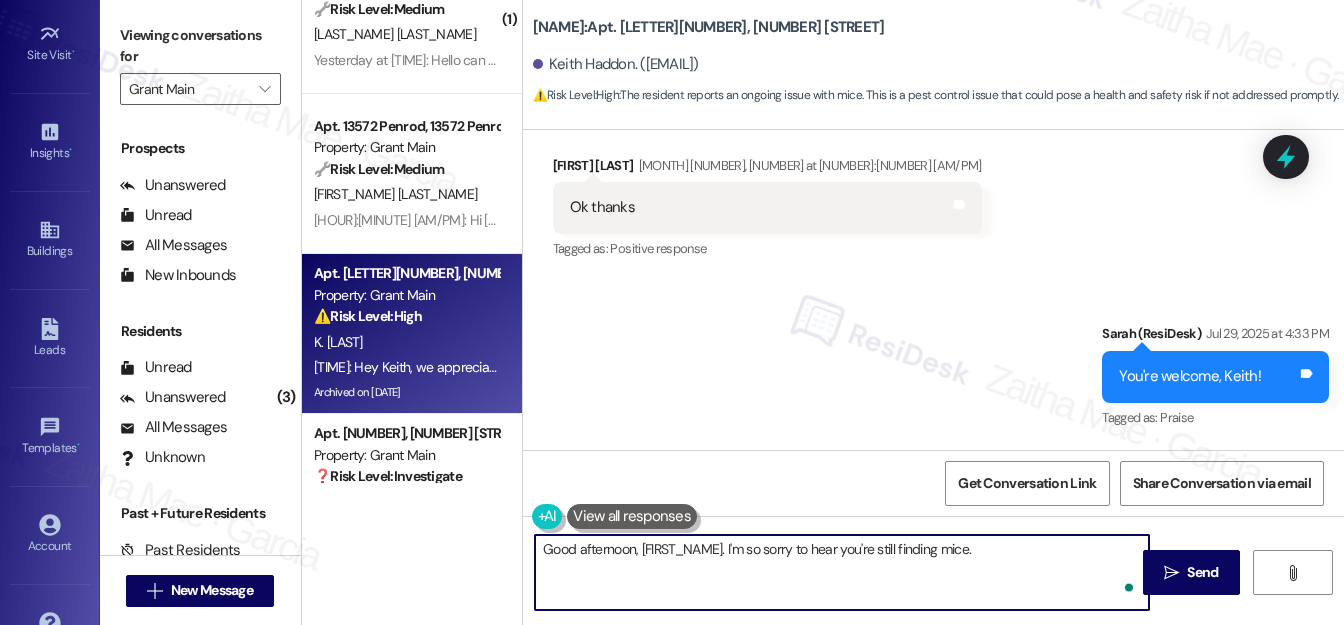 paste on "o help us take the right next steps, could you tell me if you've  noticed any droppings, nesting material, or holes around baseboards or cabinets?" 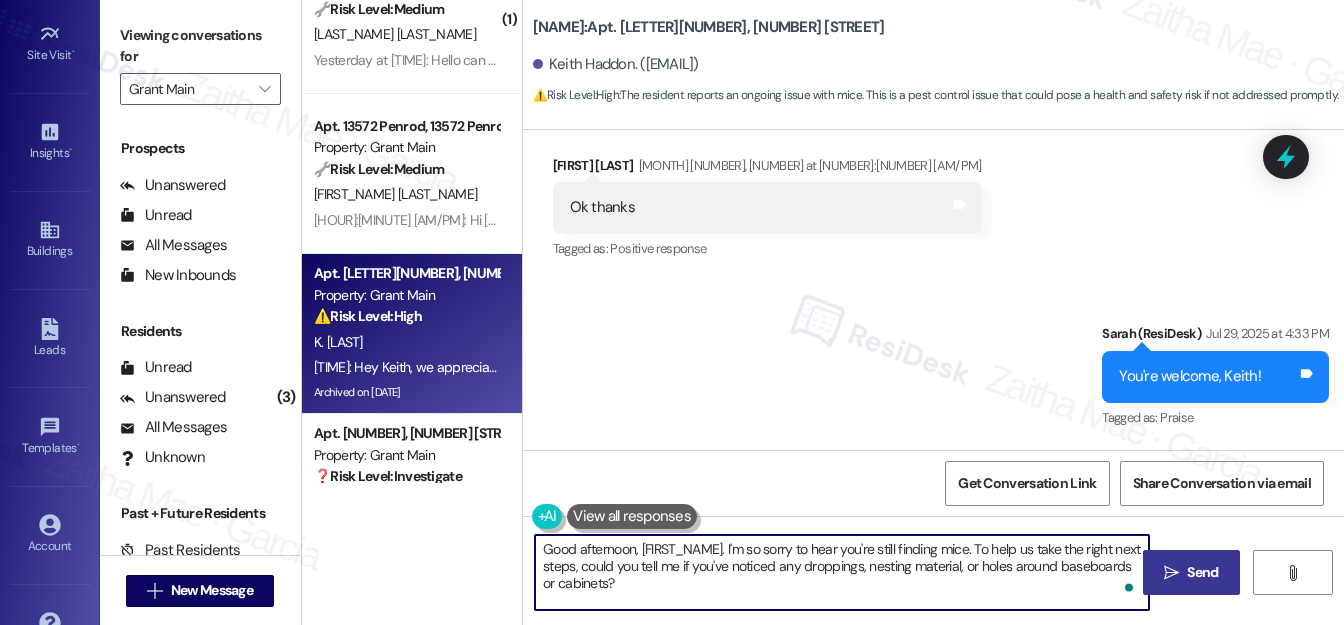 type on "Good afternoon, [FIRST_NAME]. I'm so sorry to hear you're still finding mice. To help us take the right next steps, could you tell me if you've noticed any droppings, nesting material, or holes around baseboards or cabinets?" 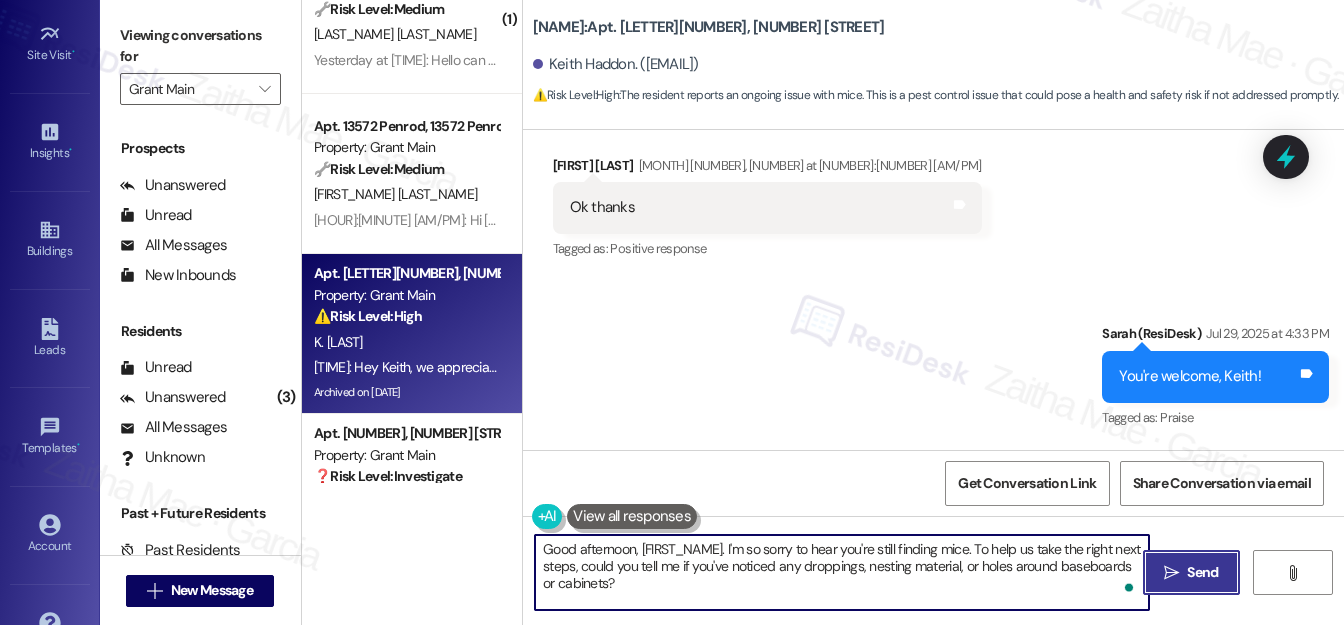 click on "Send" at bounding box center [1202, 572] 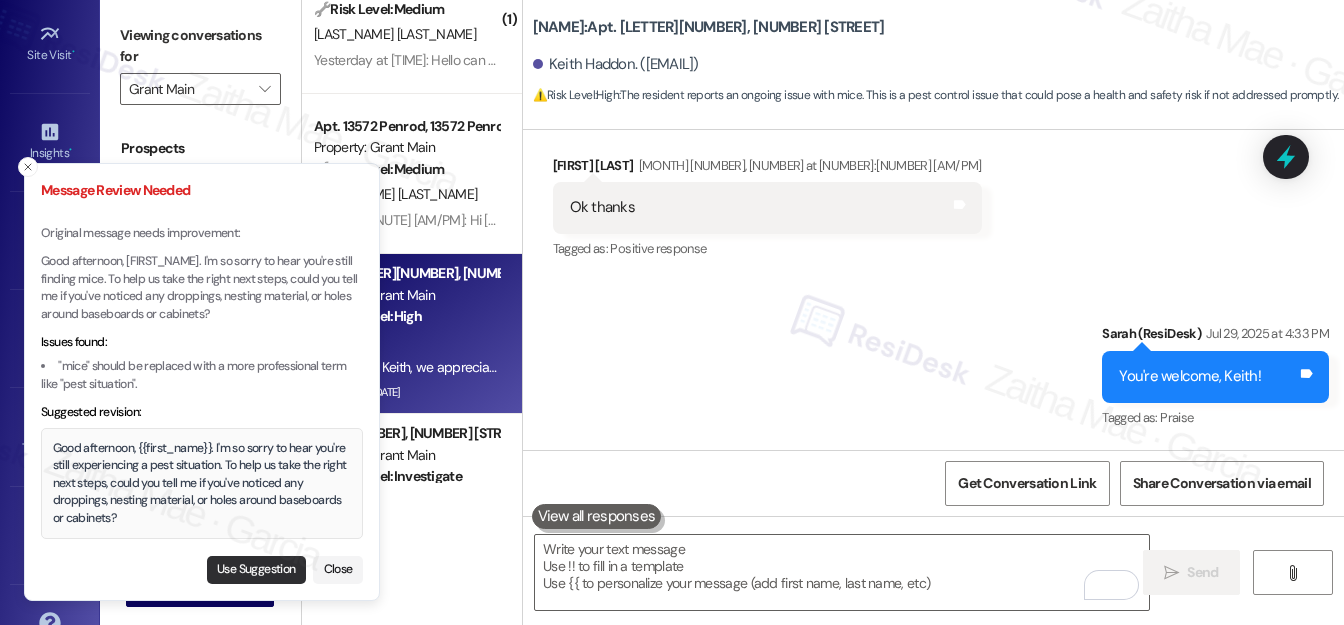 click on "Use Suggestion" at bounding box center (256, 570) 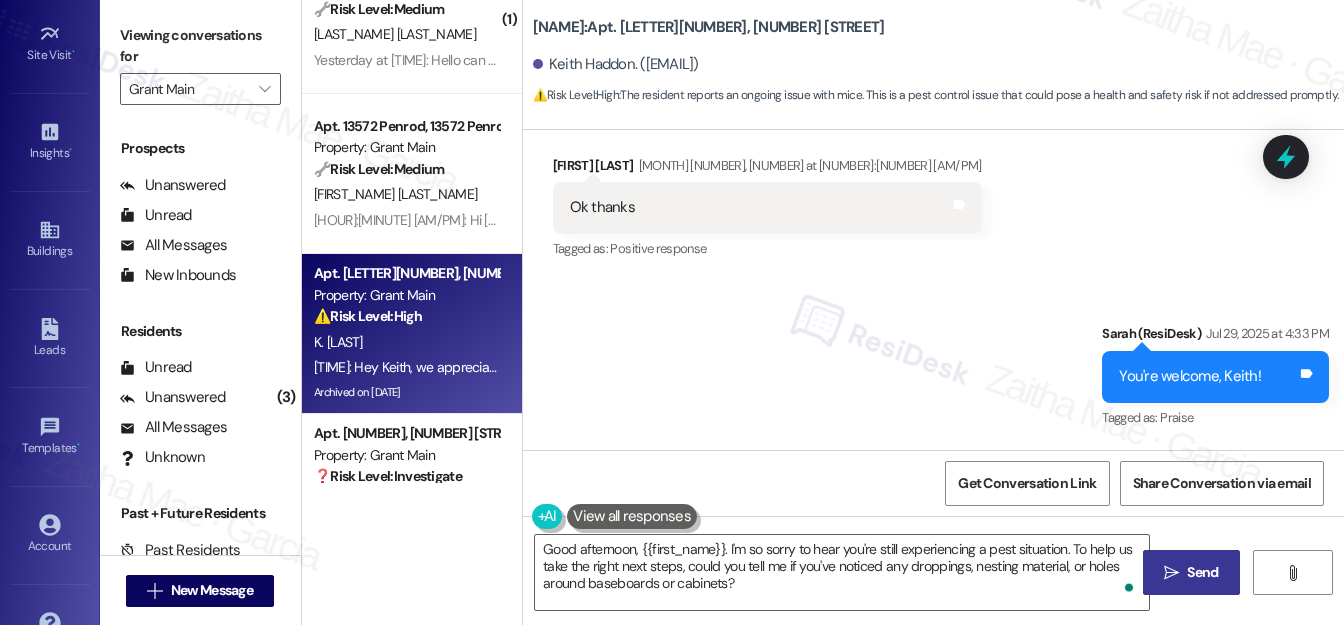 click on "Send" at bounding box center [1202, 572] 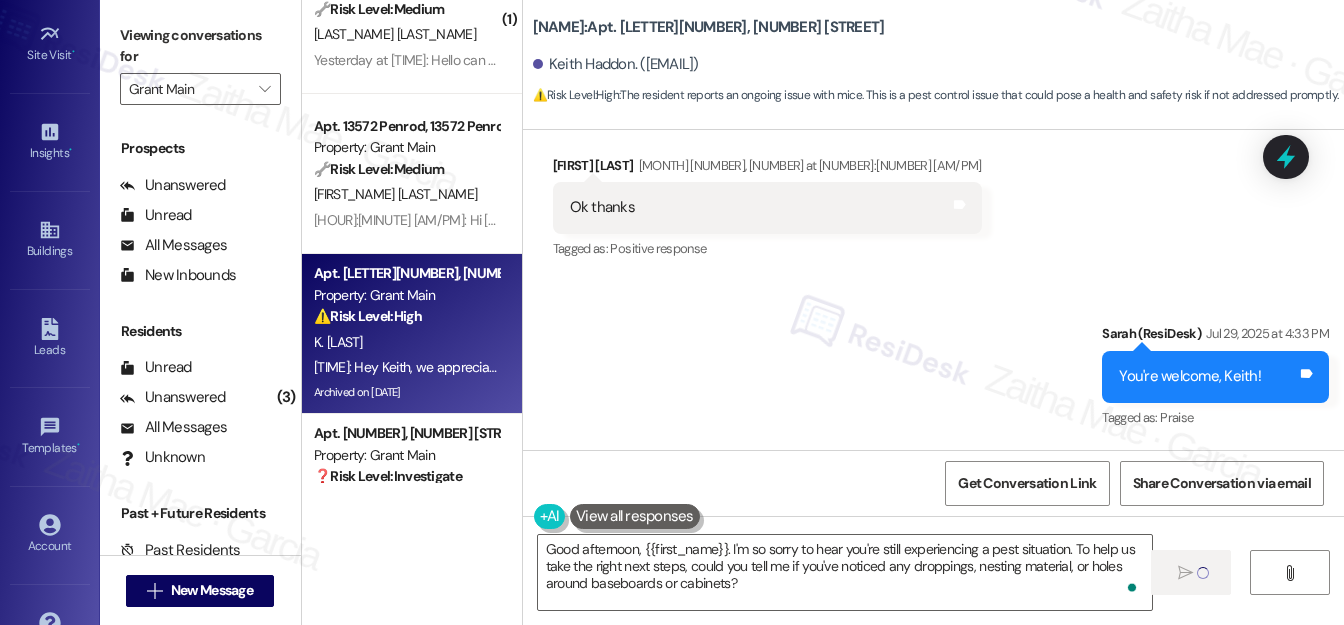 type 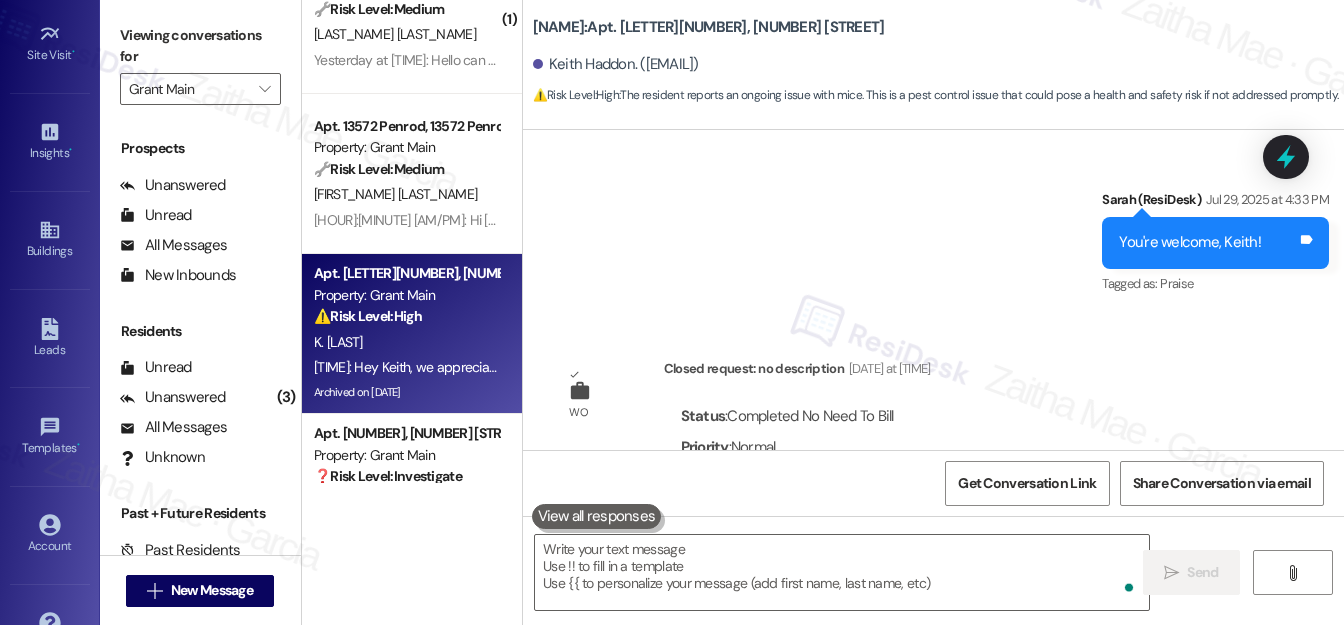 scroll, scrollTop: 94410, scrollLeft: 0, axis: vertical 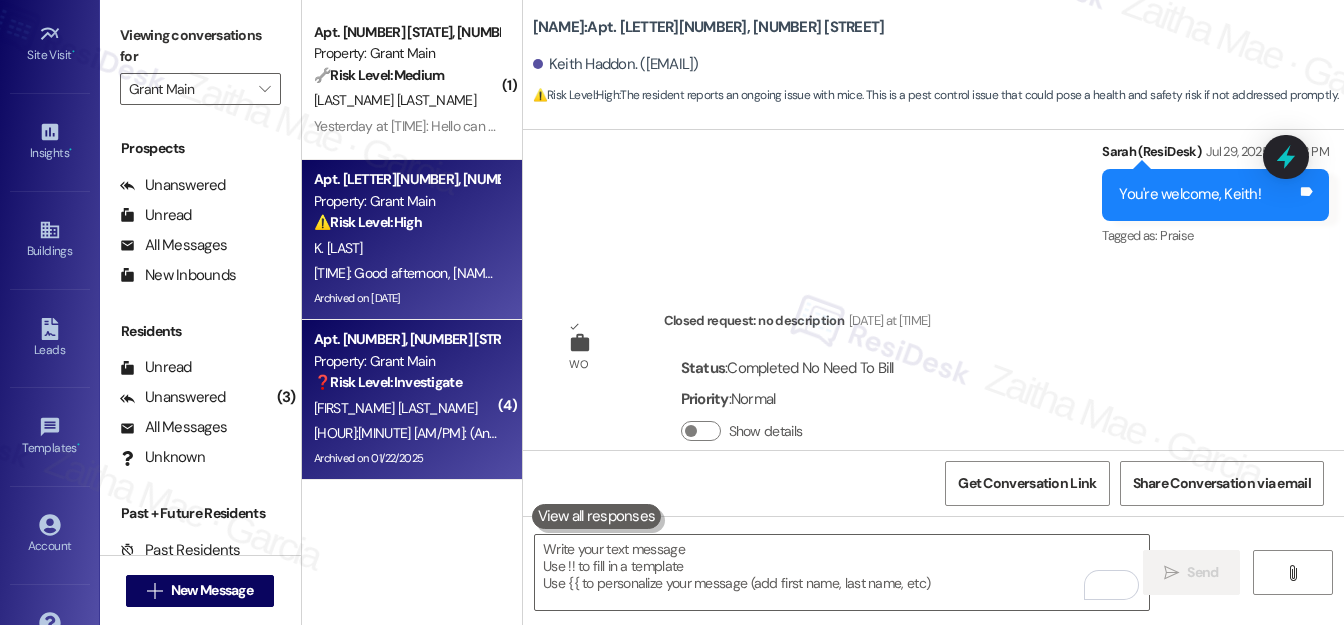 click on "[TIME]: (An Image) [TIME]: (An Image)" at bounding box center (406, 433) 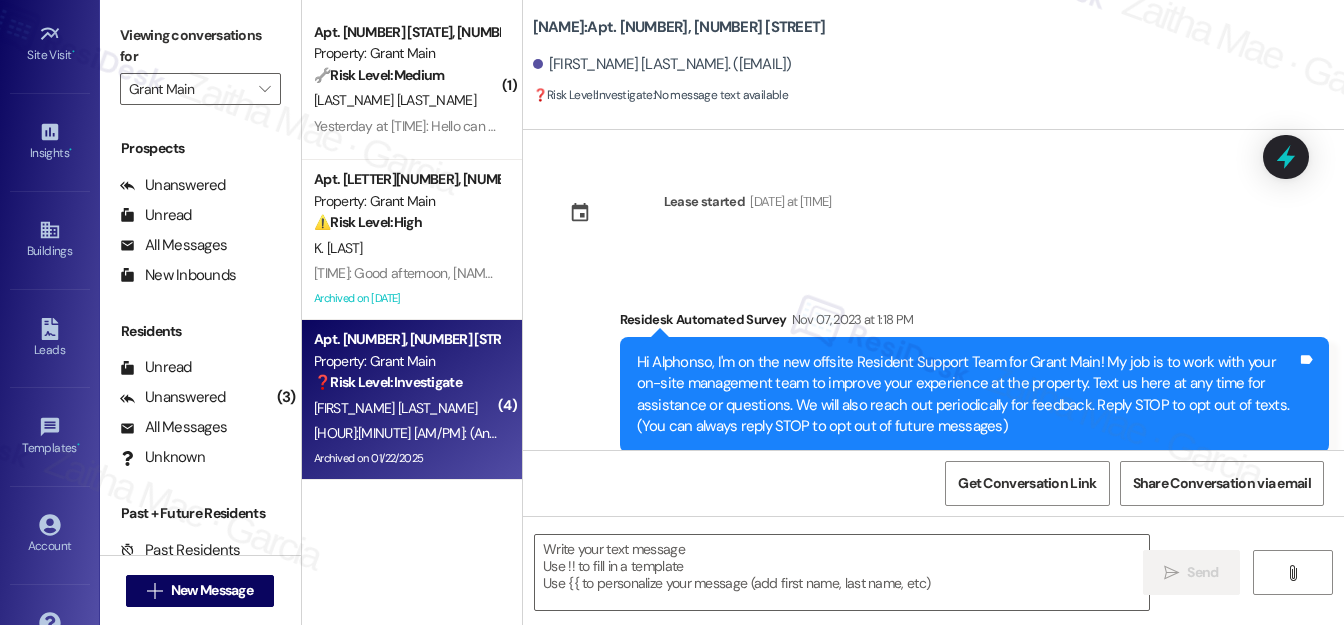 type on "Fetching suggested responses. Please feel free to read through the conversation in the meantime." 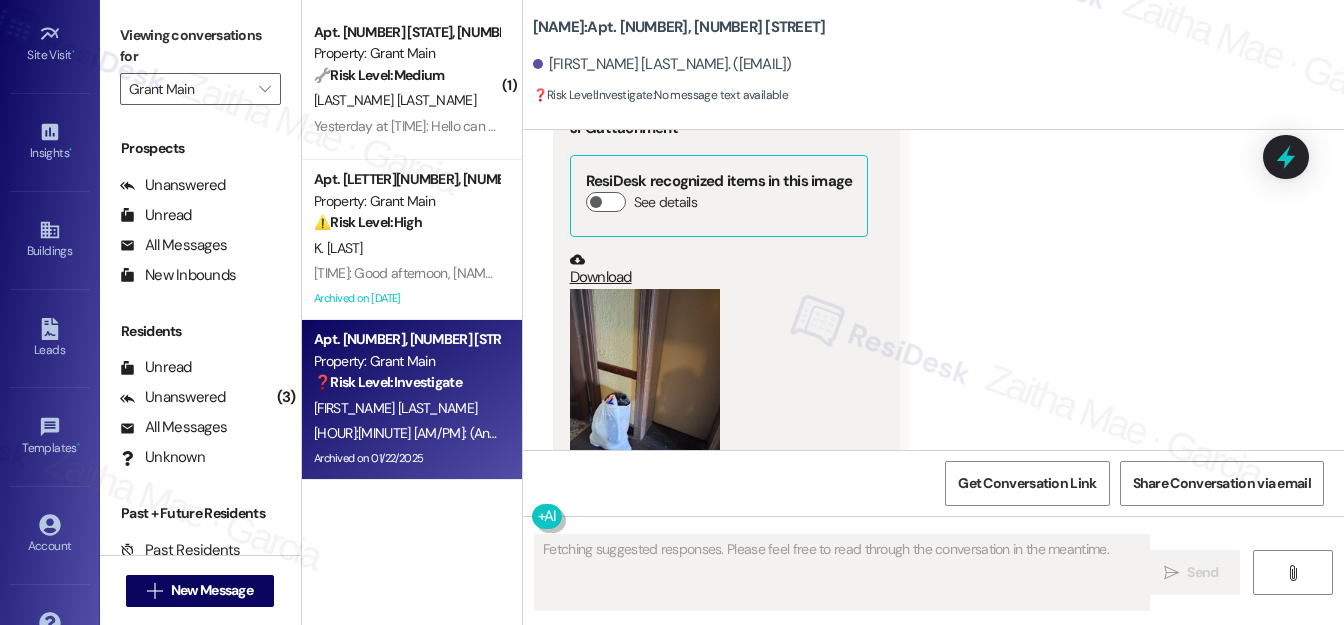 scroll, scrollTop: 32867, scrollLeft: 0, axis: vertical 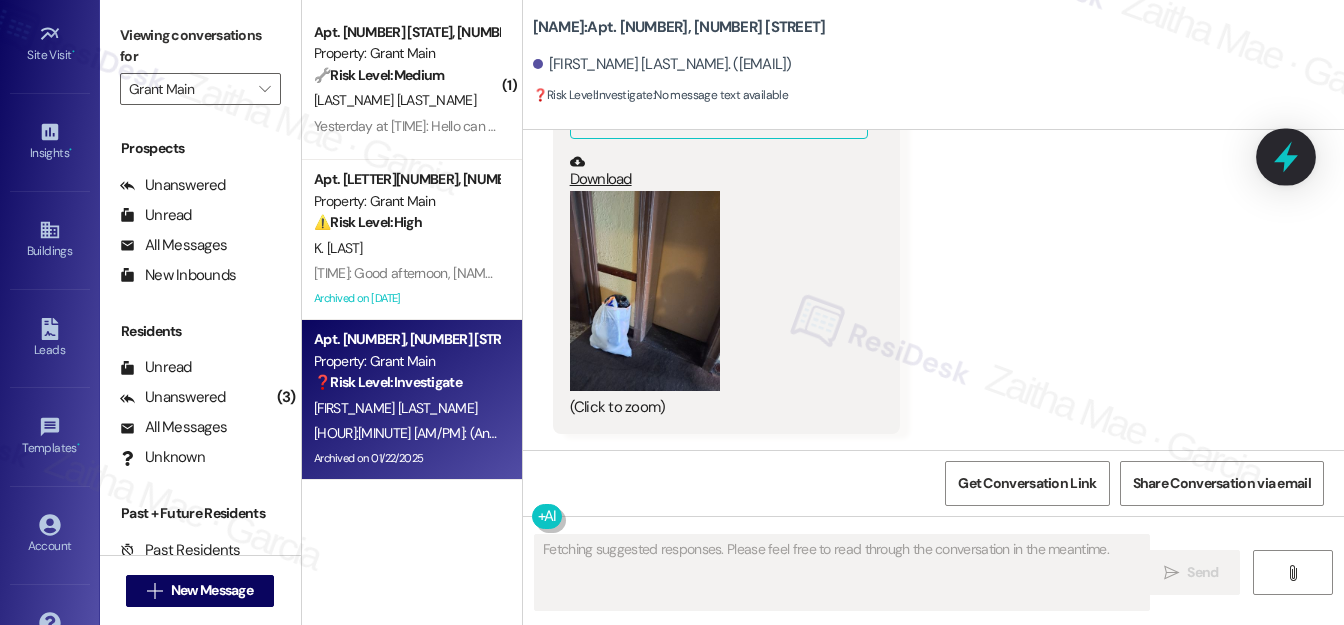 click 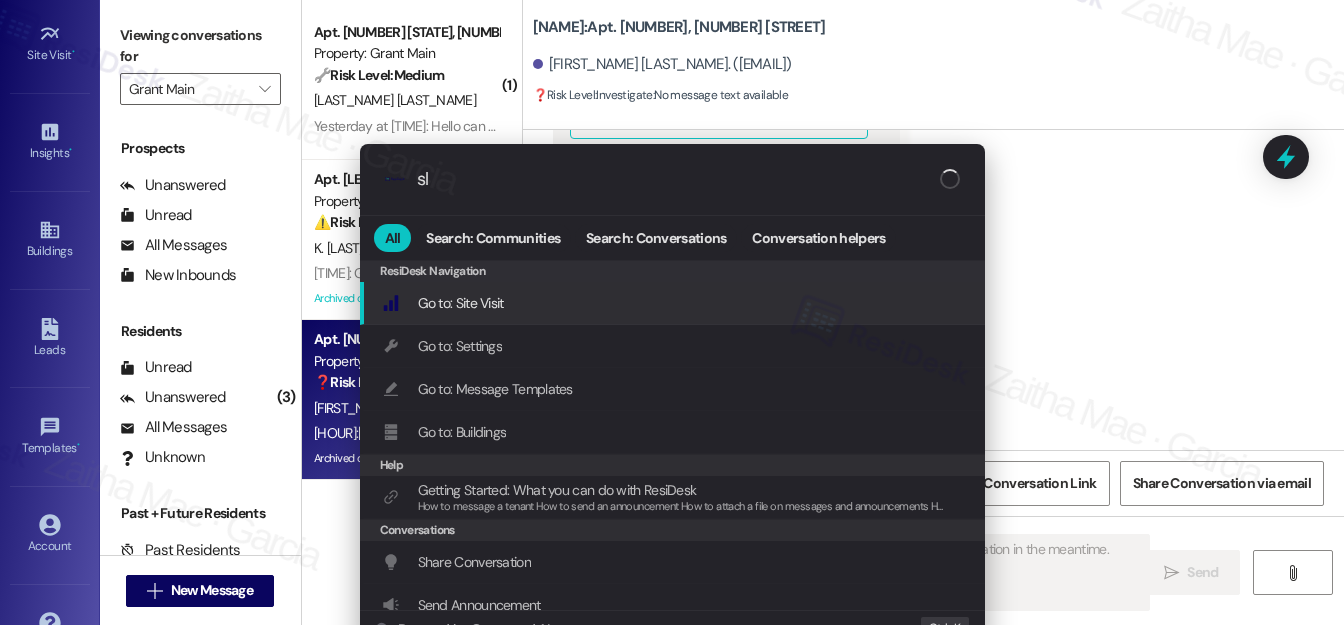 type on "sla" 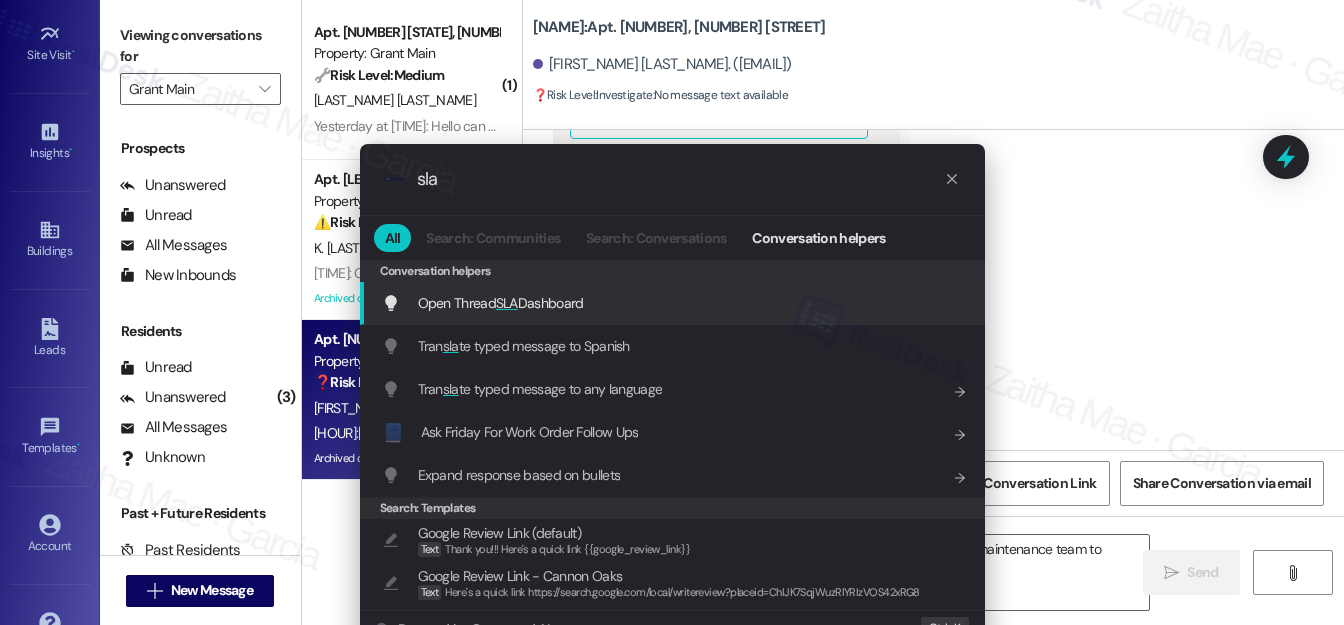 type on "Hi {{first_name}}, I understand your concern about the garbage. I'll ask the maintenance team to investigate the garbage by the elevator. I'll follow" 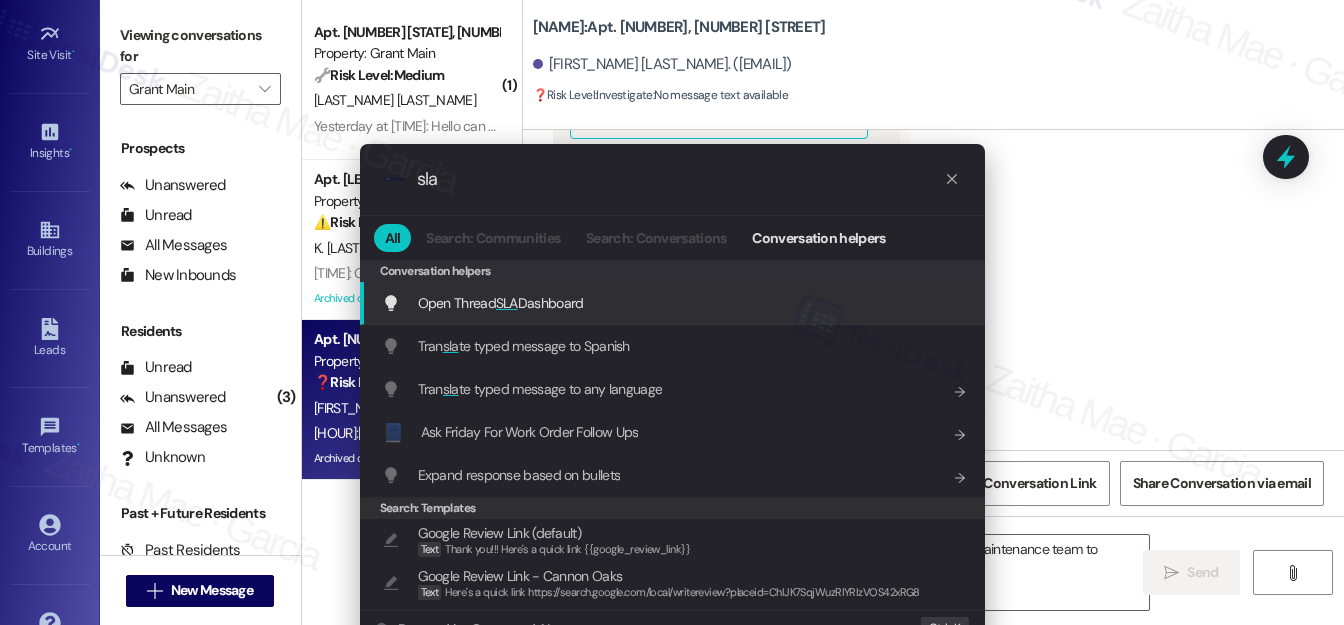 click on "Open Thread  SLA  Dashboard" at bounding box center (501, 303) 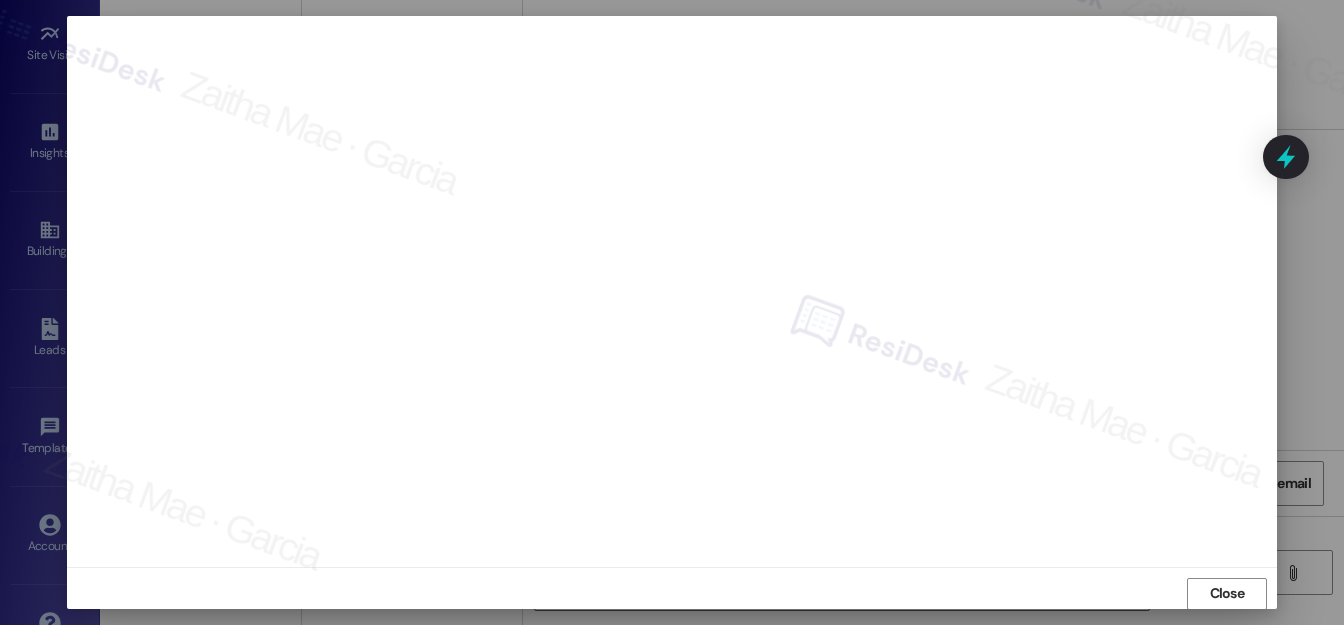 scroll, scrollTop: 22, scrollLeft: 0, axis: vertical 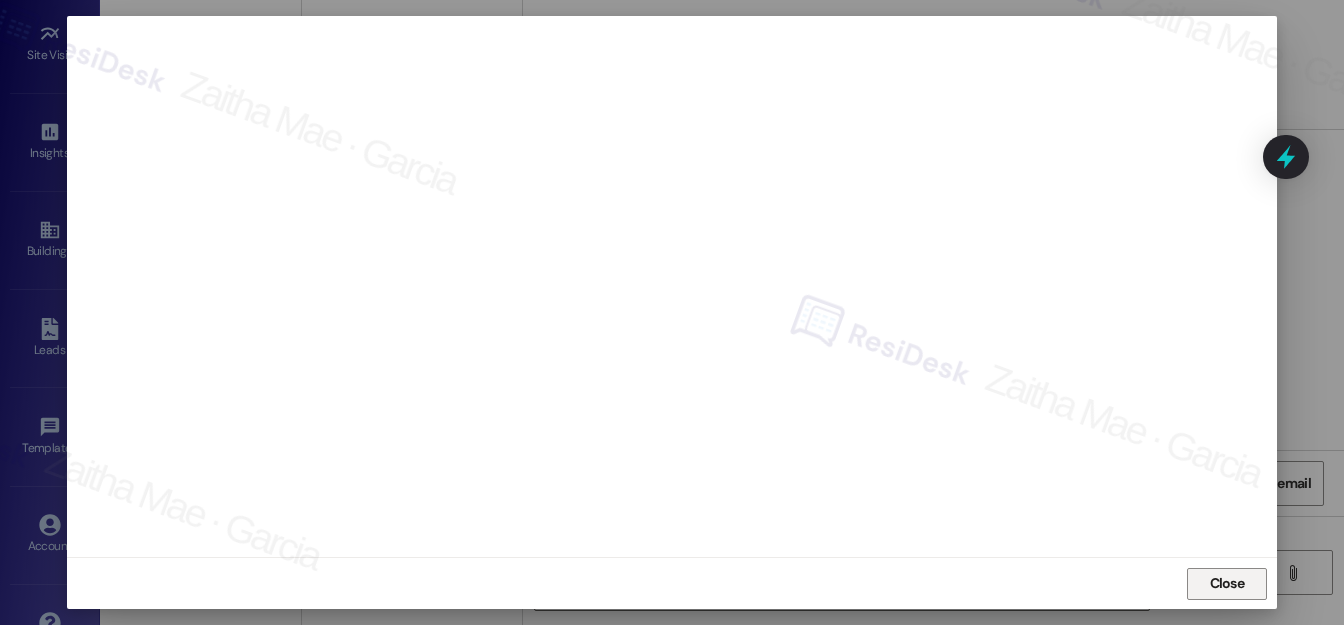 click on "Close" at bounding box center (1227, 583) 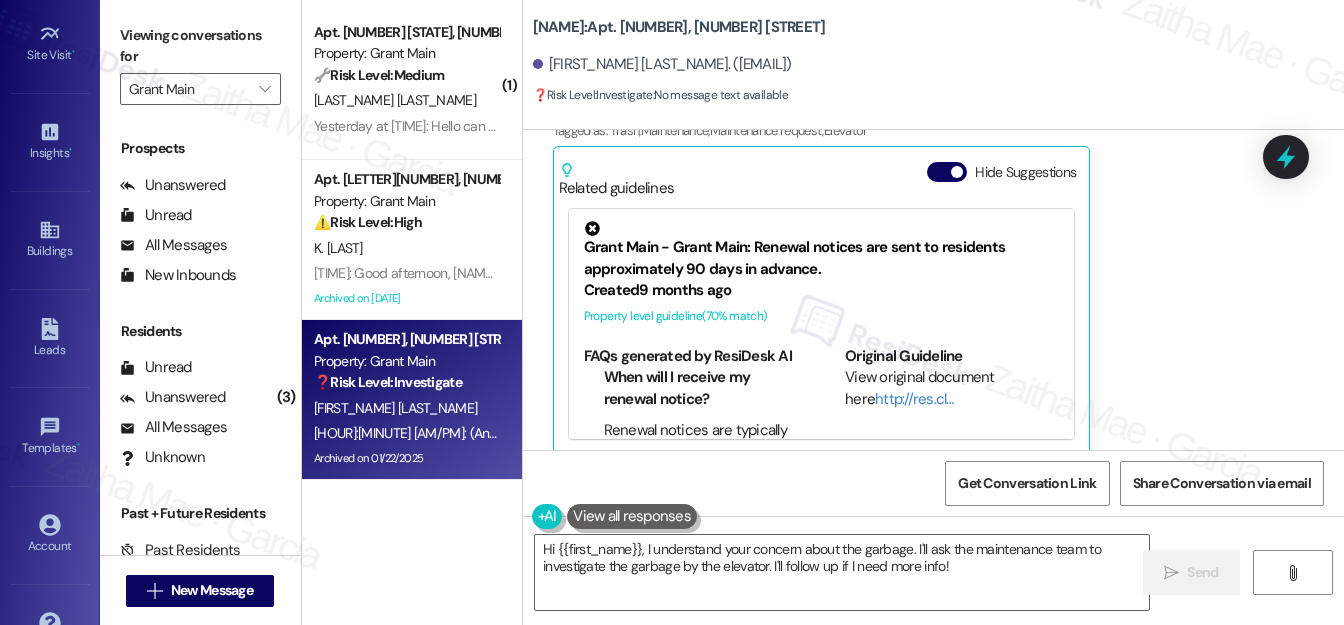 scroll, scrollTop: 32322, scrollLeft: 0, axis: vertical 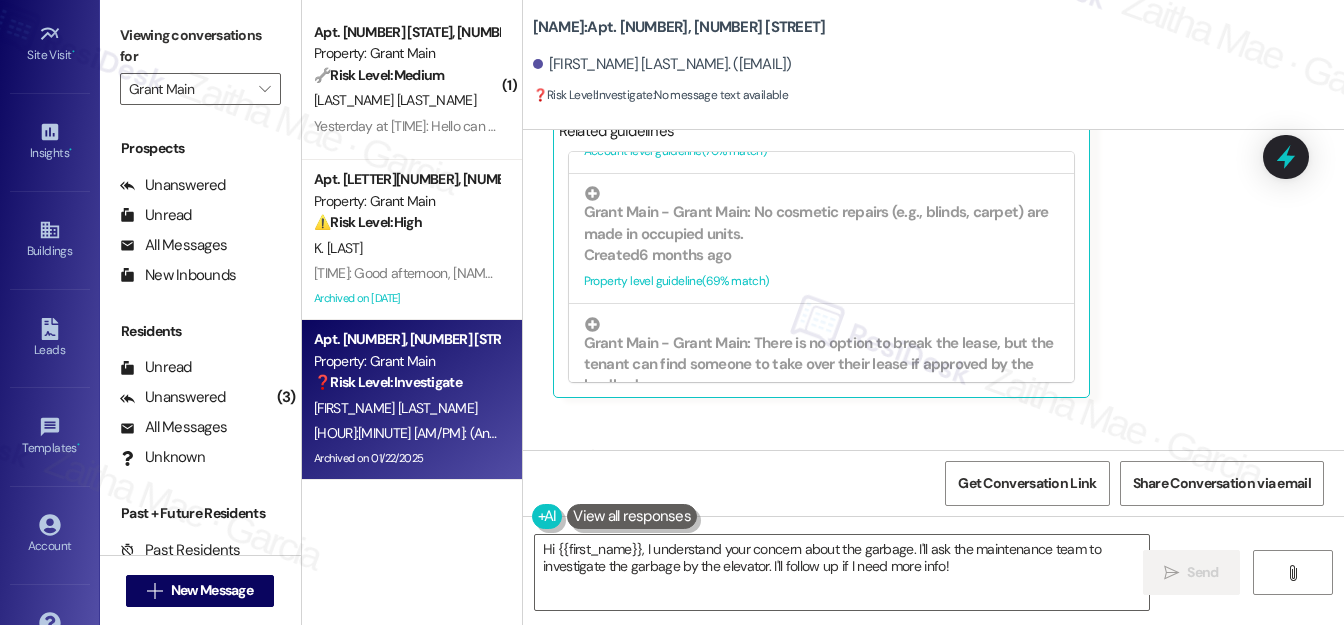 click on "Hide Suggestions" at bounding box center [947, 115] 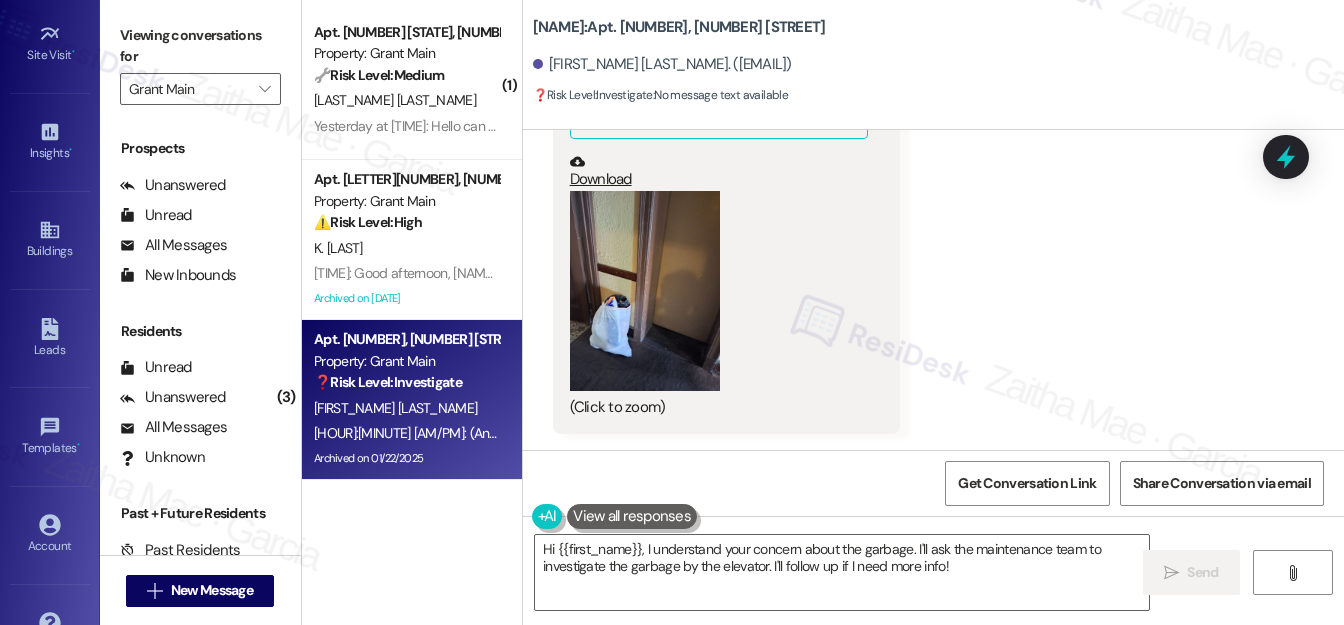scroll, scrollTop: 32618, scrollLeft: 0, axis: vertical 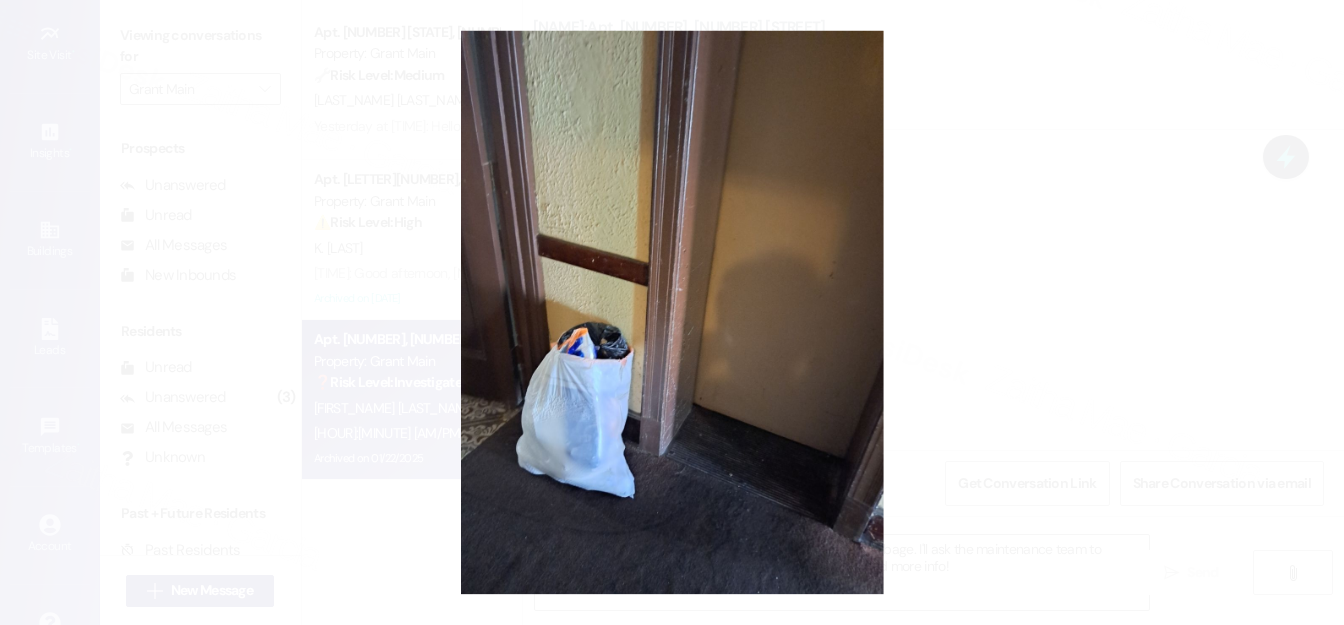 click at bounding box center [672, 312] 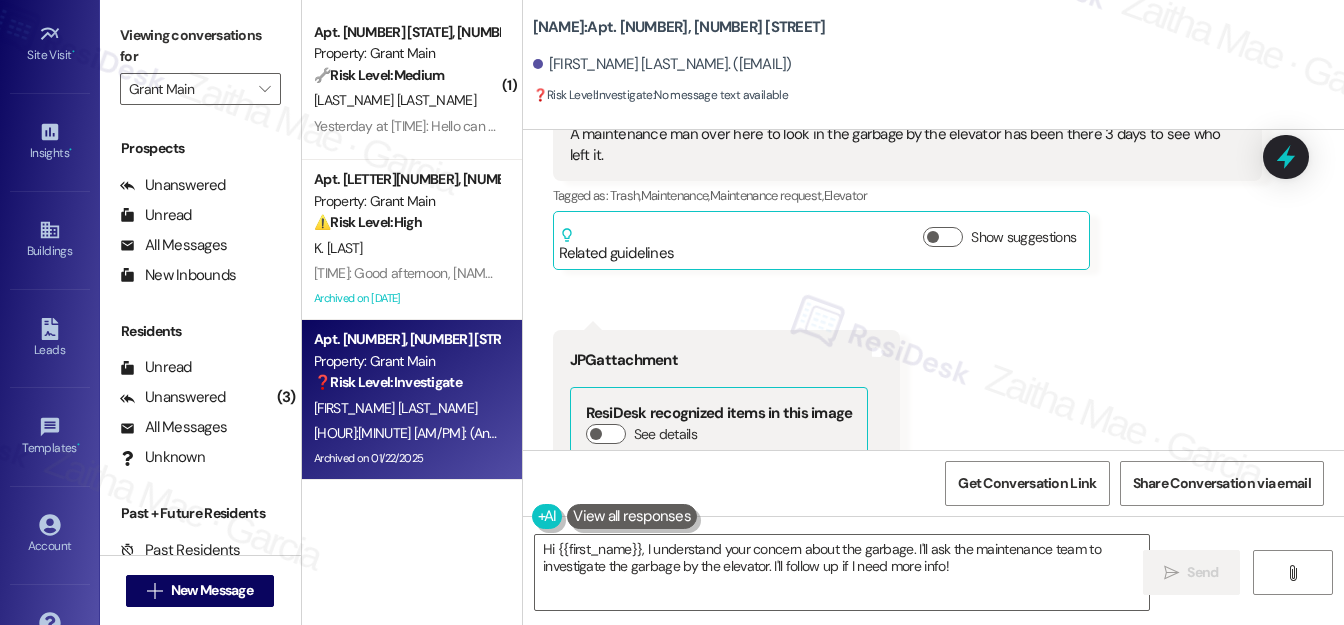 scroll, scrollTop: 32163, scrollLeft: 0, axis: vertical 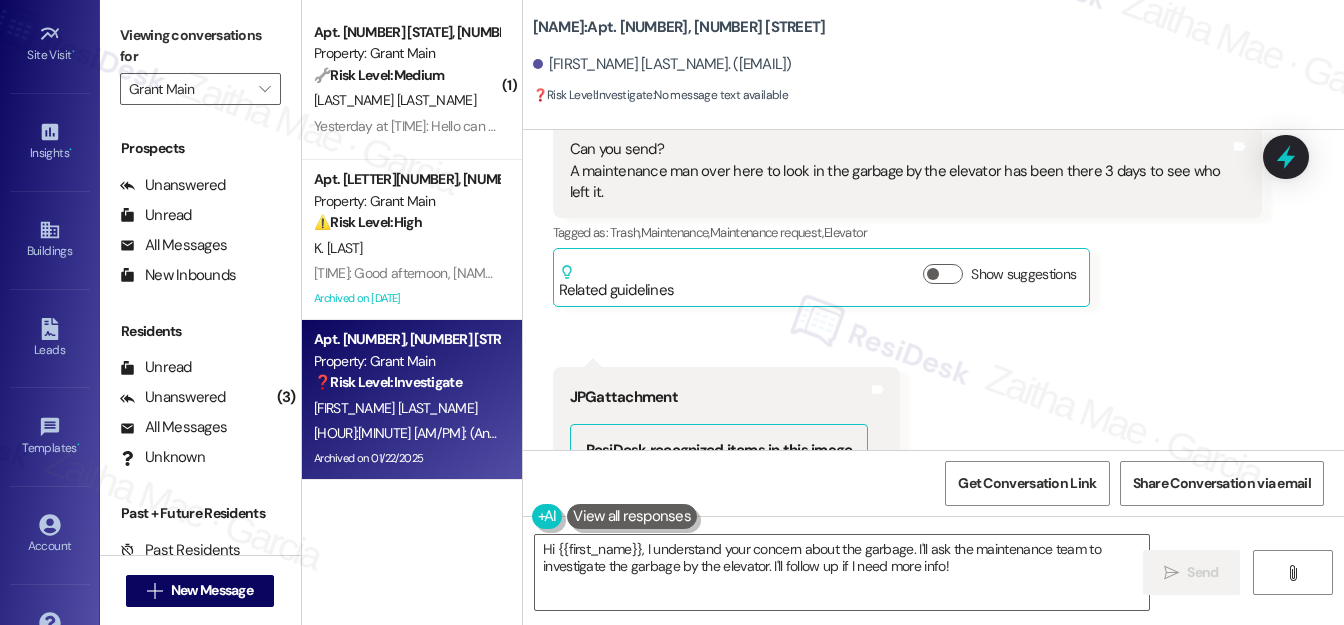drag, startPoint x: 564, startPoint y: 234, endPoint x: 633, endPoint y: 284, distance: 85.2115 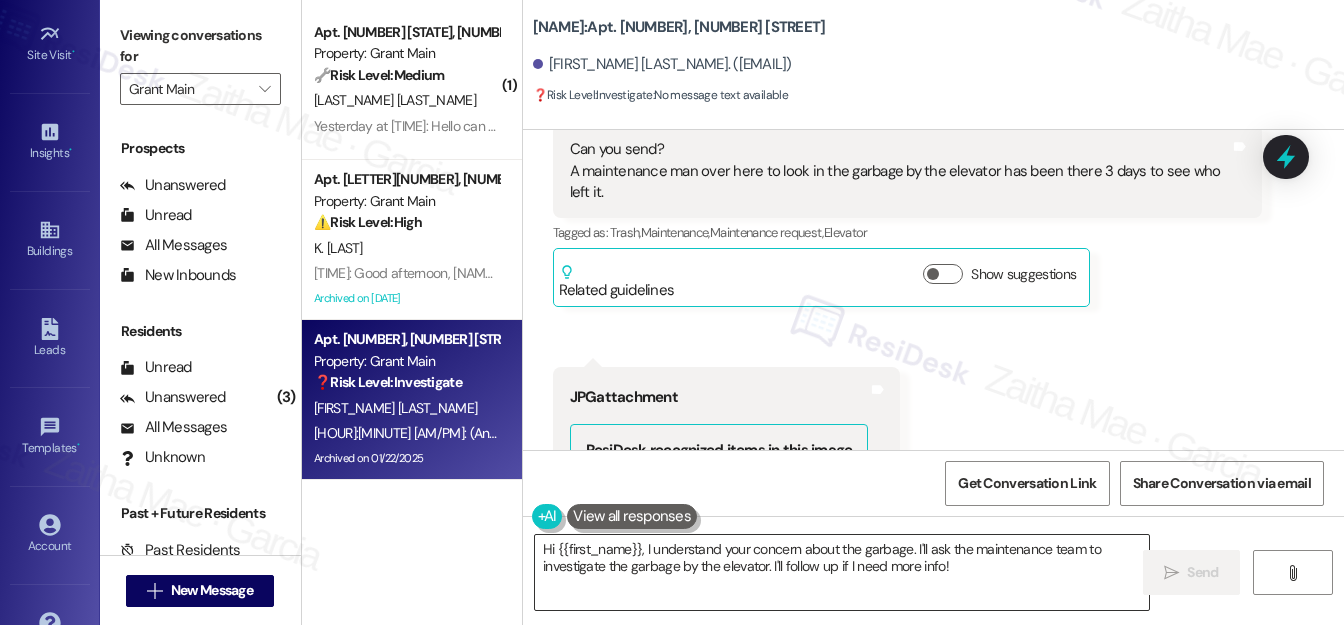 click on "Hi {{first_name}}, I understand your concern about the garbage. I'll ask the maintenance team to investigate the garbage by the elevator. I'll follow up if I need more info!" at bounding box center (842, 572) 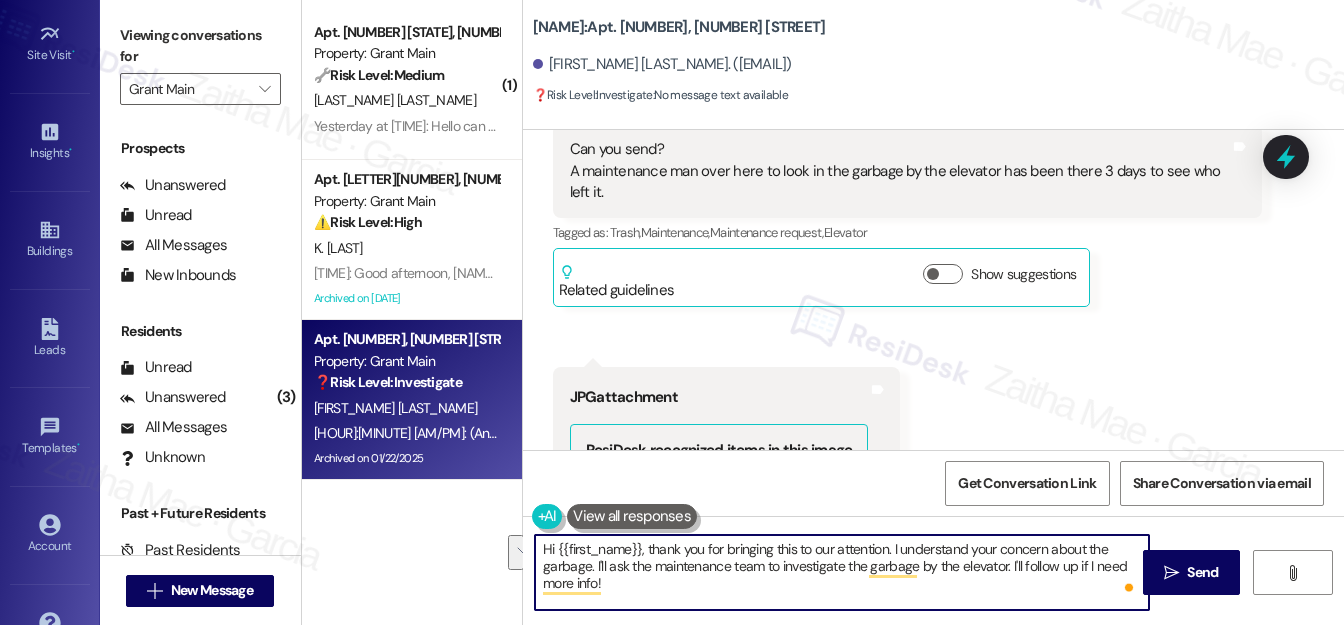 drag, startPoint x: 600, startPoint y: 563, endPoint x: 615, endPoint y: 581, distance: 23.43075 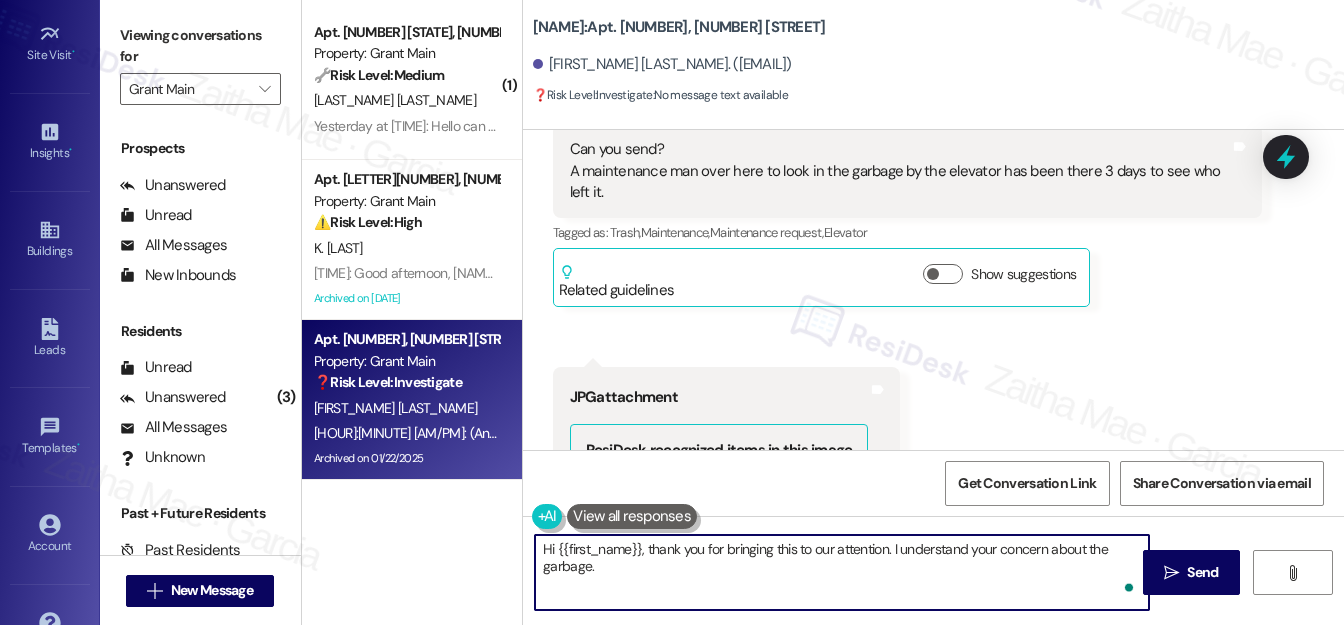 paste on "I’ll go ahead and relay this to the team so they’re aware of the situation." 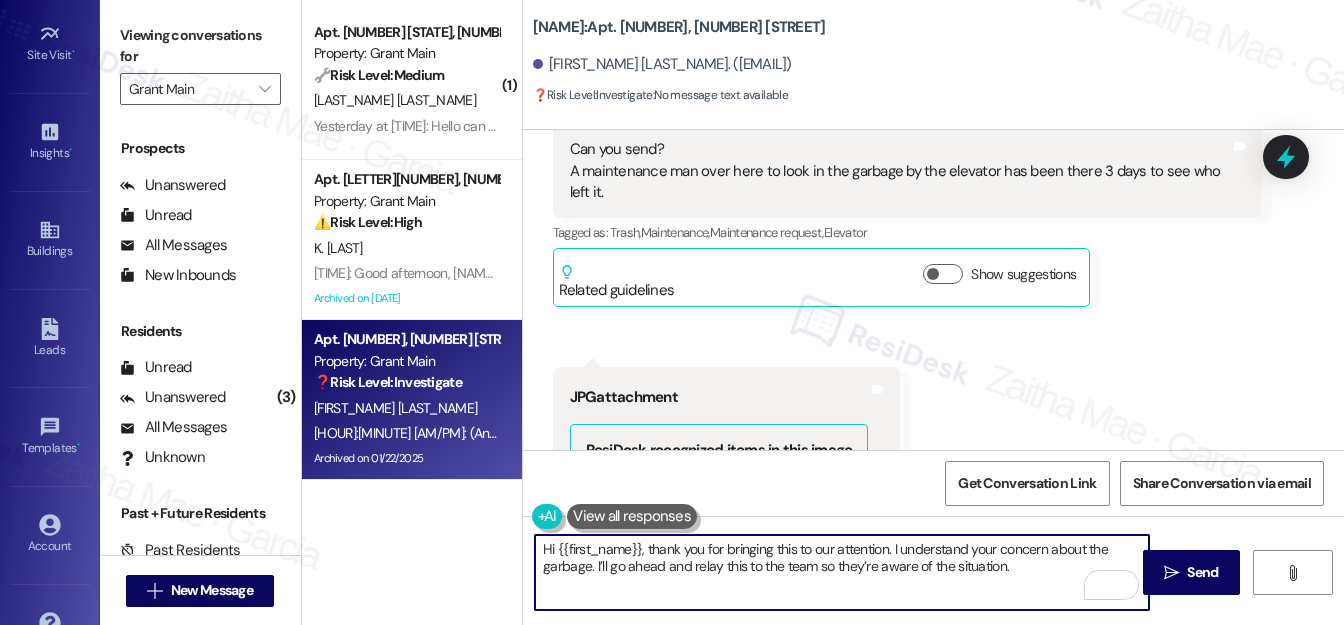 type on "Hi {{first_name}}, thank you for bringing this to our attention. I understand your concern about the garbage. I’ll go ahead and relay this to the team so they’re aware of the situation." 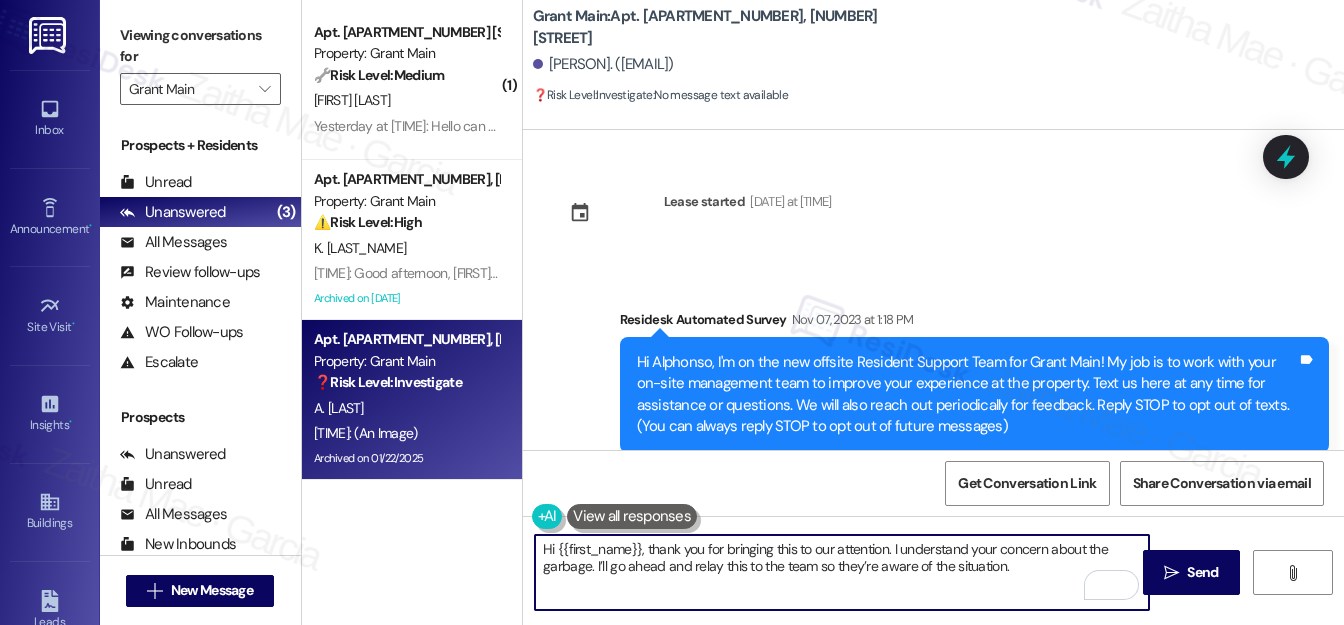 scroll, scrollTop: 0, scrollLeft: 0, axis: both 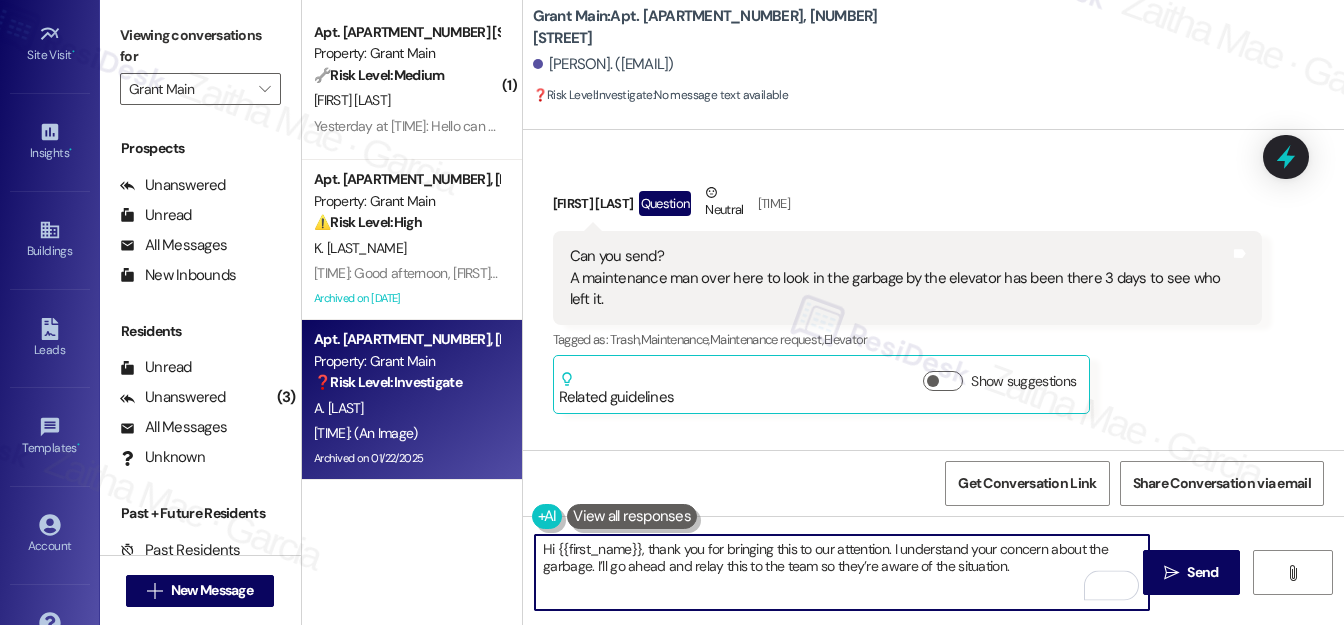 paste on "Please don’t hesitate to reach out if you notice anything else." 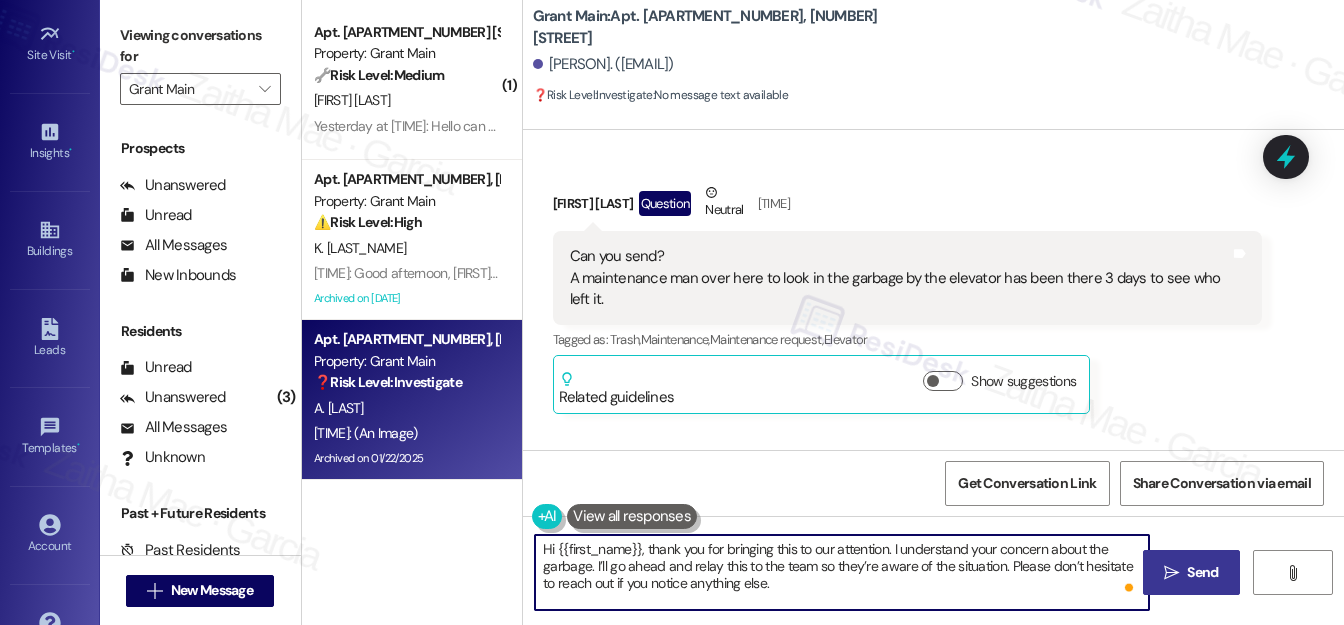 type on "Hi {{first_name}}, thank you for bringing this to our attention. I understand your concern about the garbage. I’ll go ahead and relay this to the team so they’re aware of the situation. Please don’t hesitate to reach out if you notice anything else." 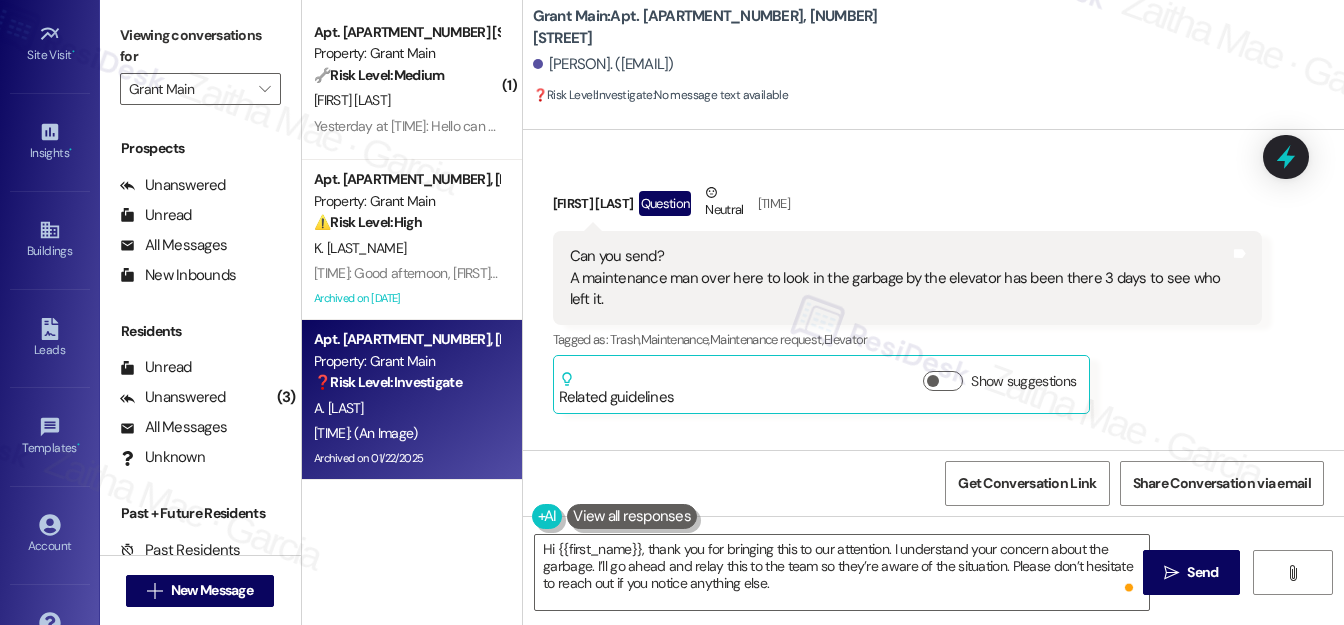 drag, startPoint x: 1192, startPoint y: 573, endPoint x: 925, endPoint y: 316, distance: 370.59143 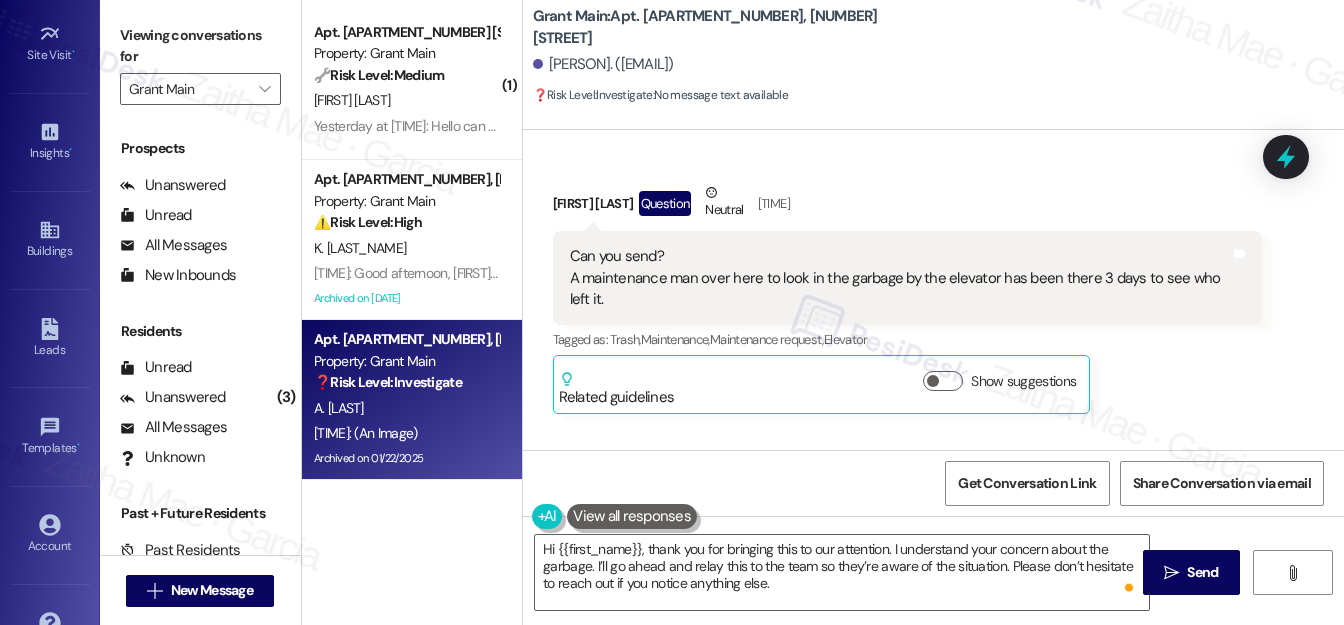 click on "Send" at bounding box center [1202, 572] 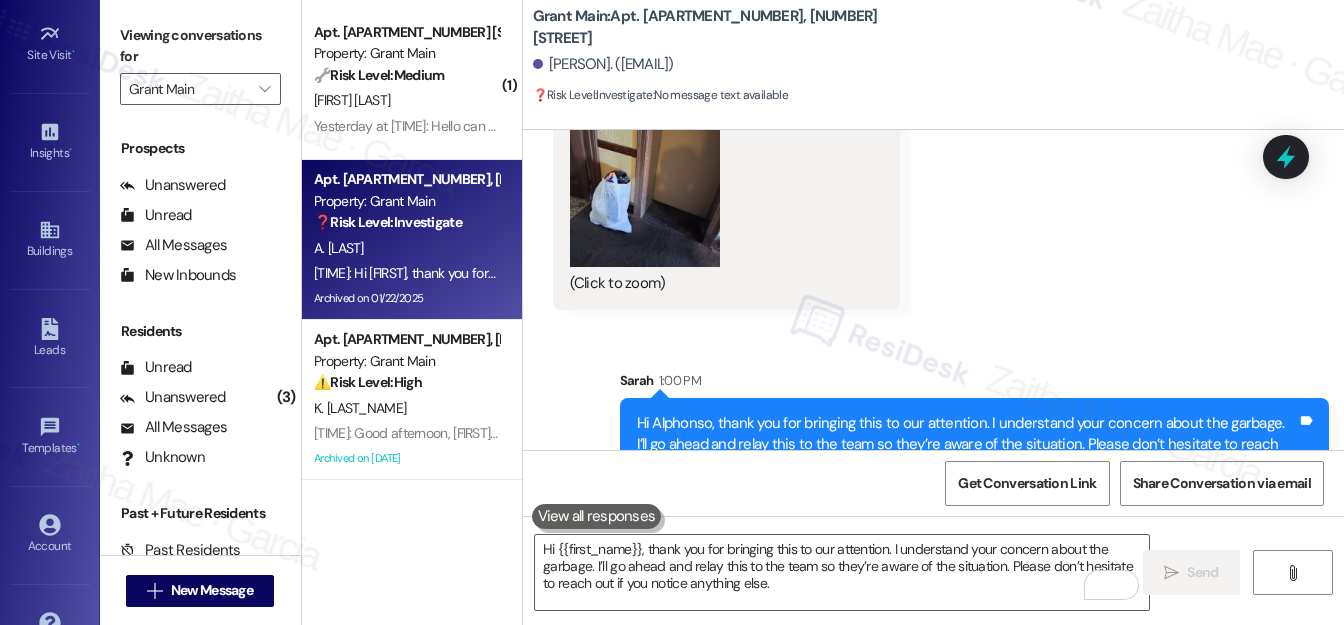 scroll, scrollTop: 32800, scrollLeft: 0, axis: vertical 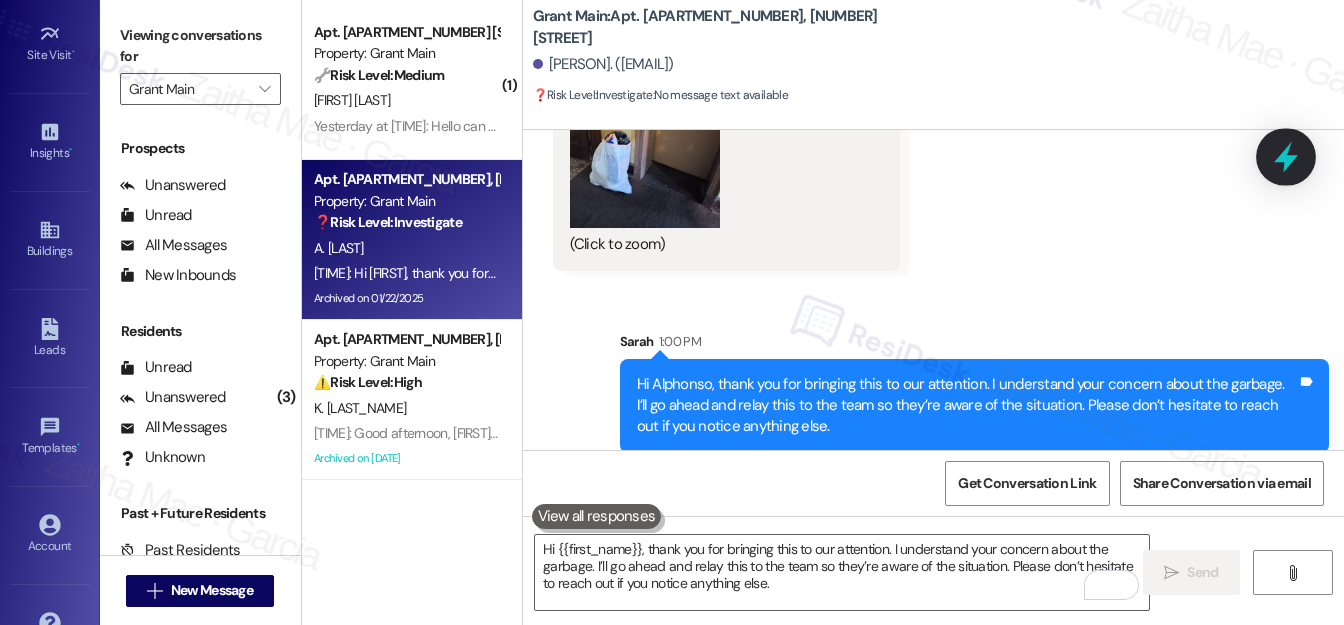 click 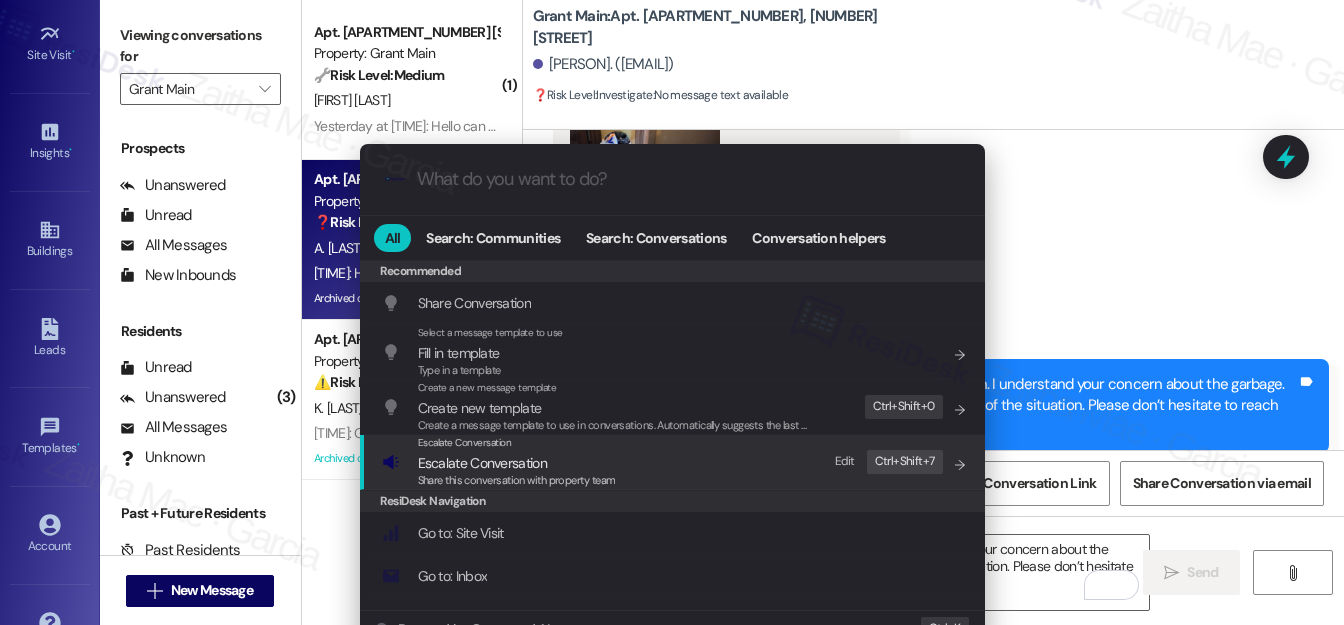 click on "Escalate Conversation" at bounding box center [482, 463] 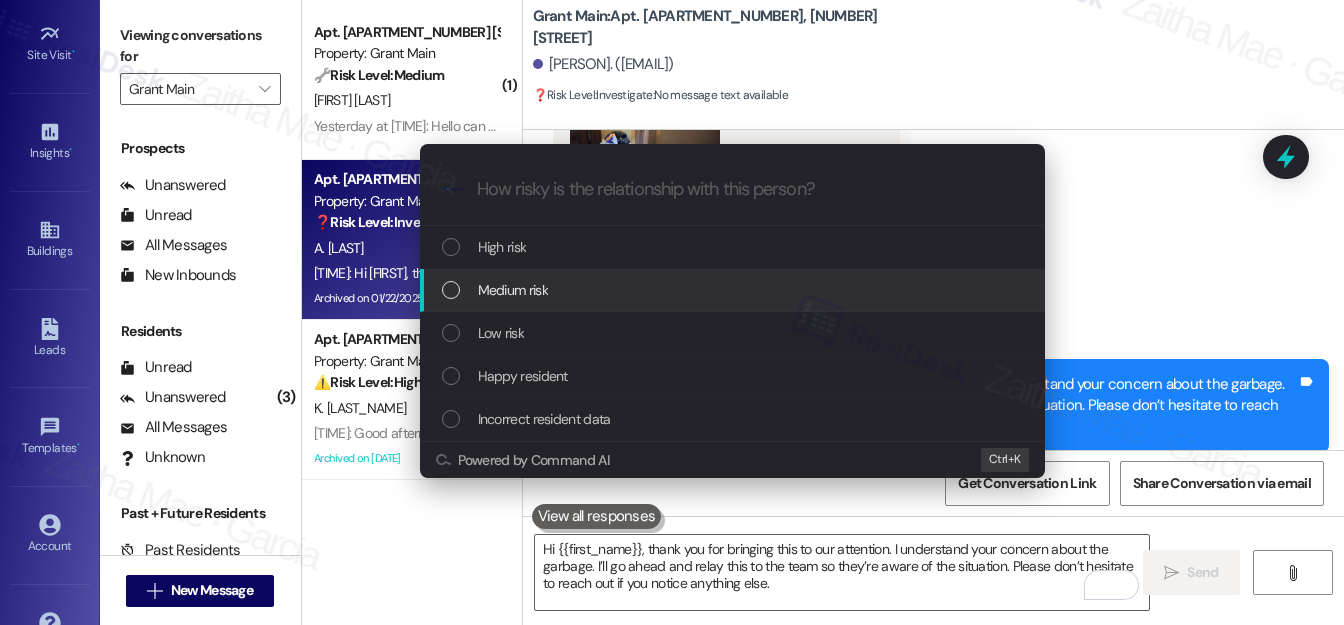 click on "Medium risk" at bounding box center (734, 290) 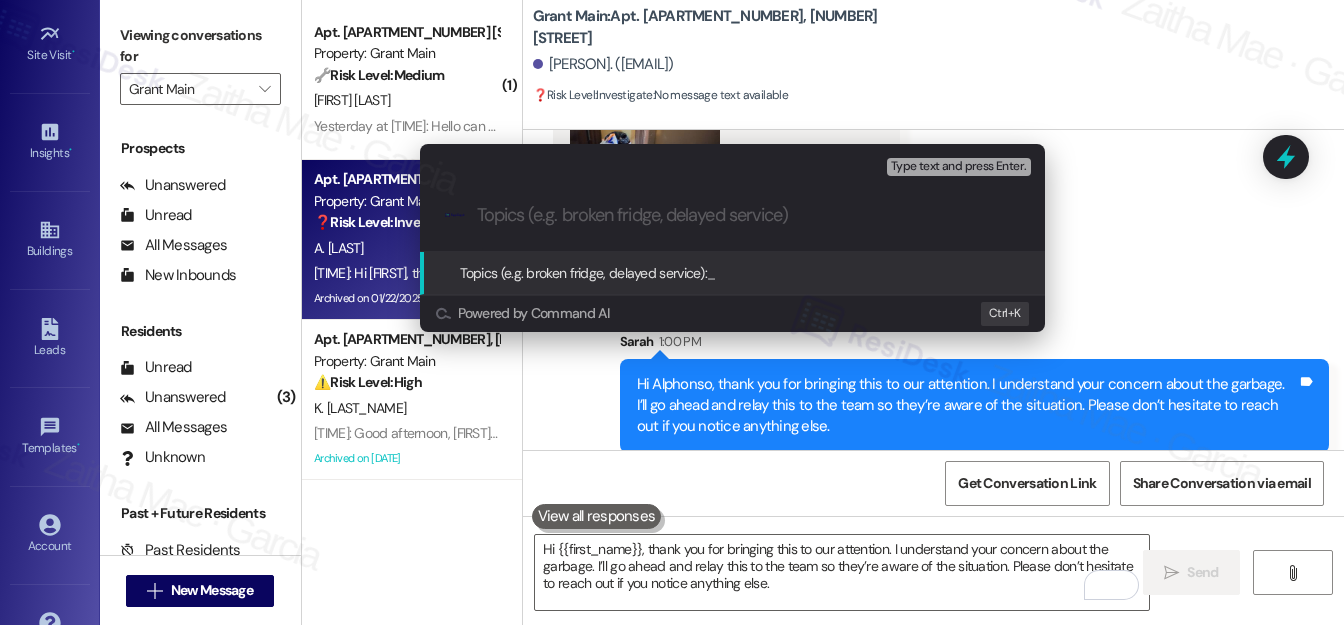 paste on "Garbage Left by Elevator" 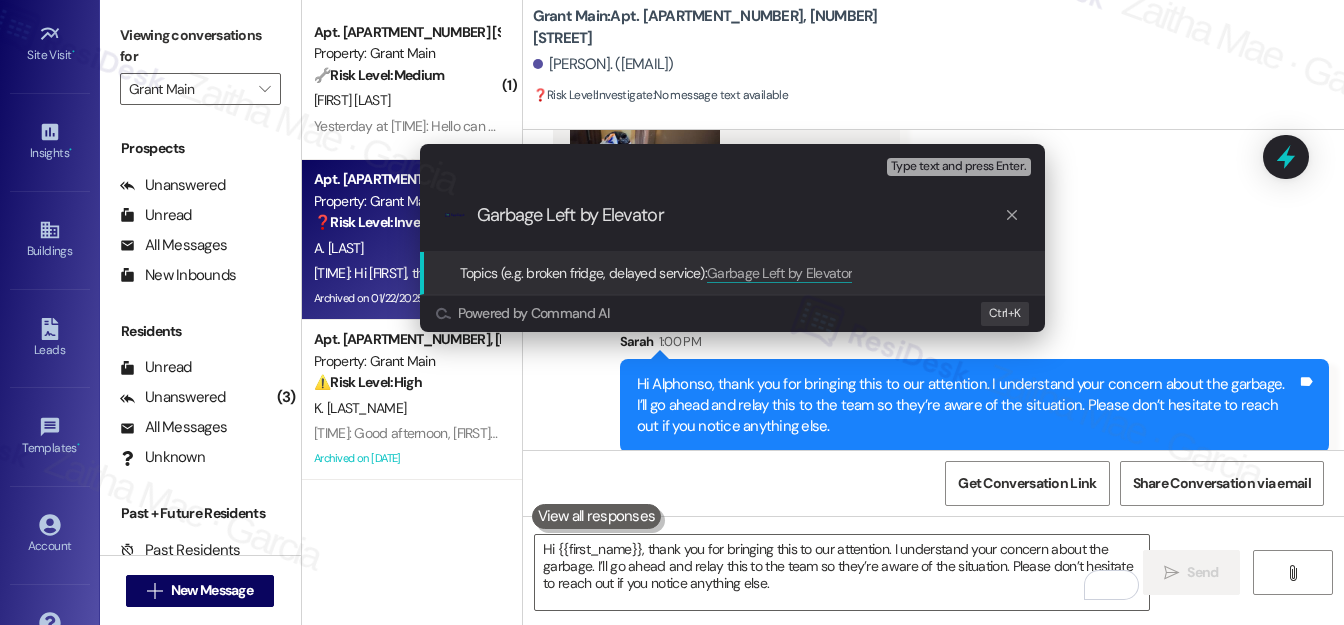type 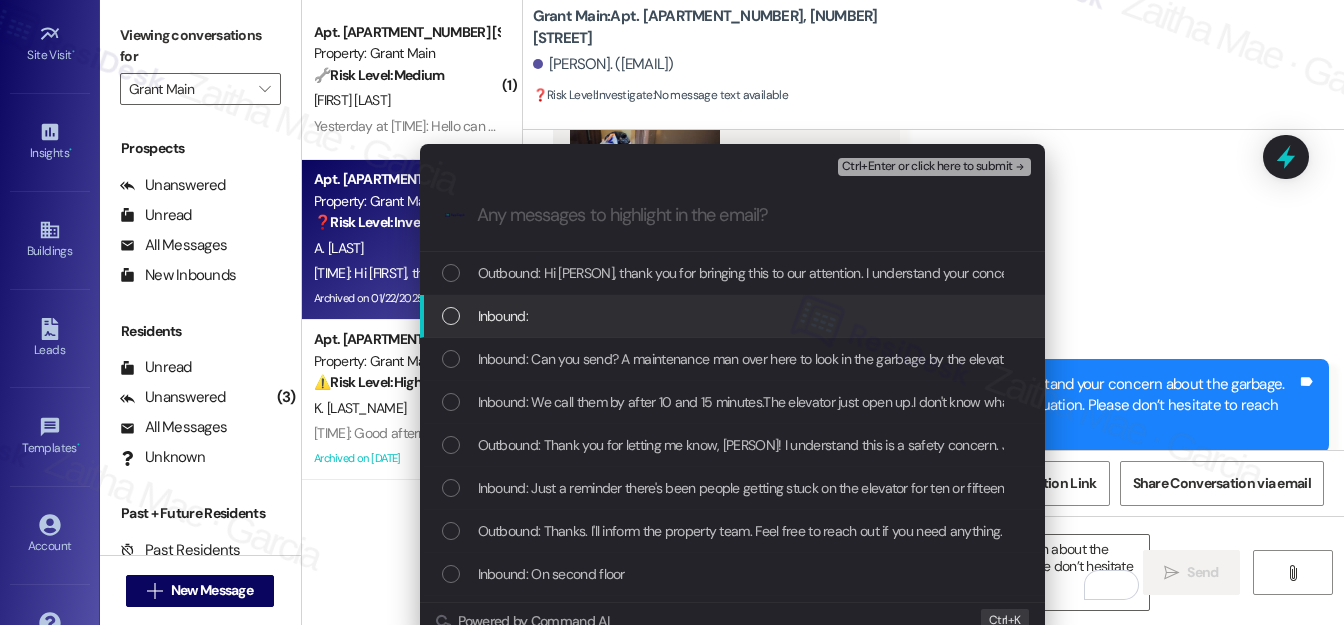 click at bounding box center (451, 316) 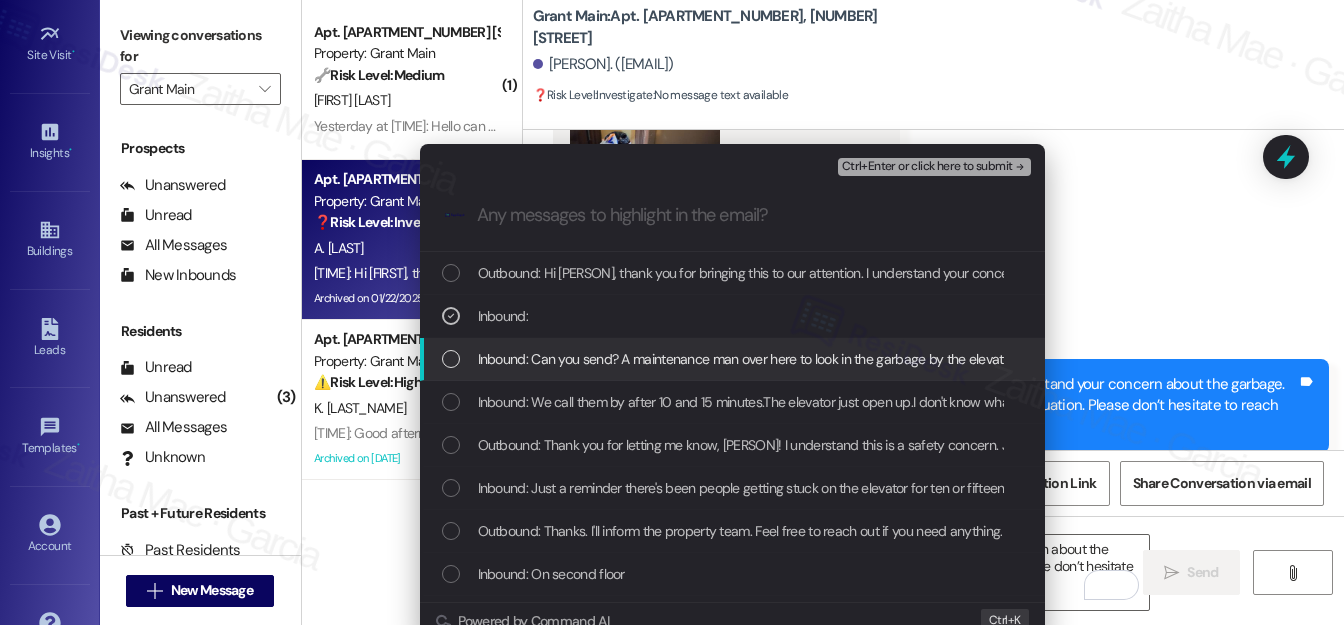 click at bounding box center (451, 359) 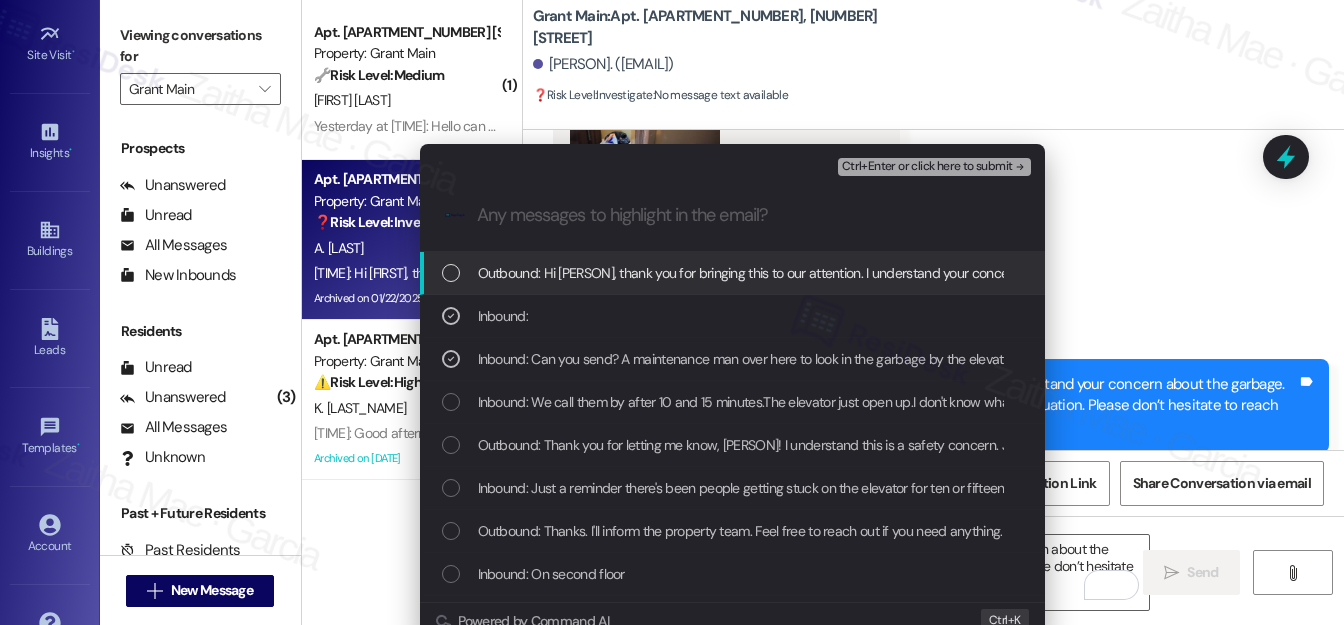 click on "Ctrl+Enter or click here to submit" at bounding box center [927, 167] 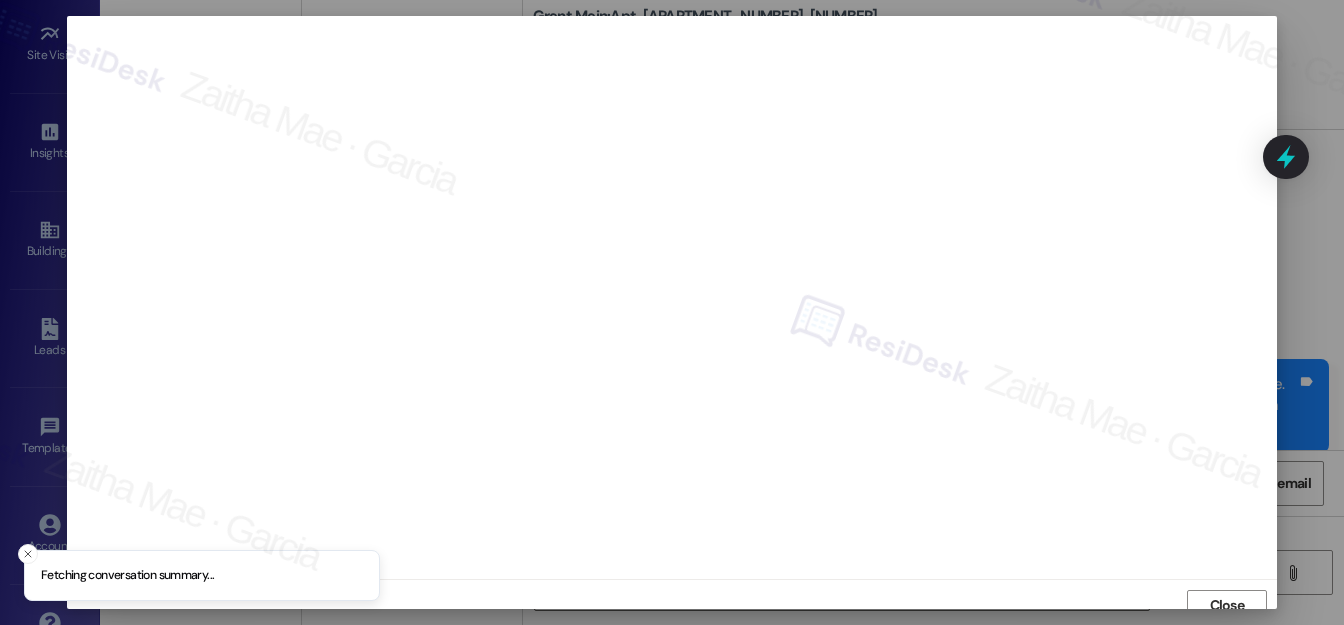 scroll, scrollTop: 12, scrollLeft: 0, axis: vertical 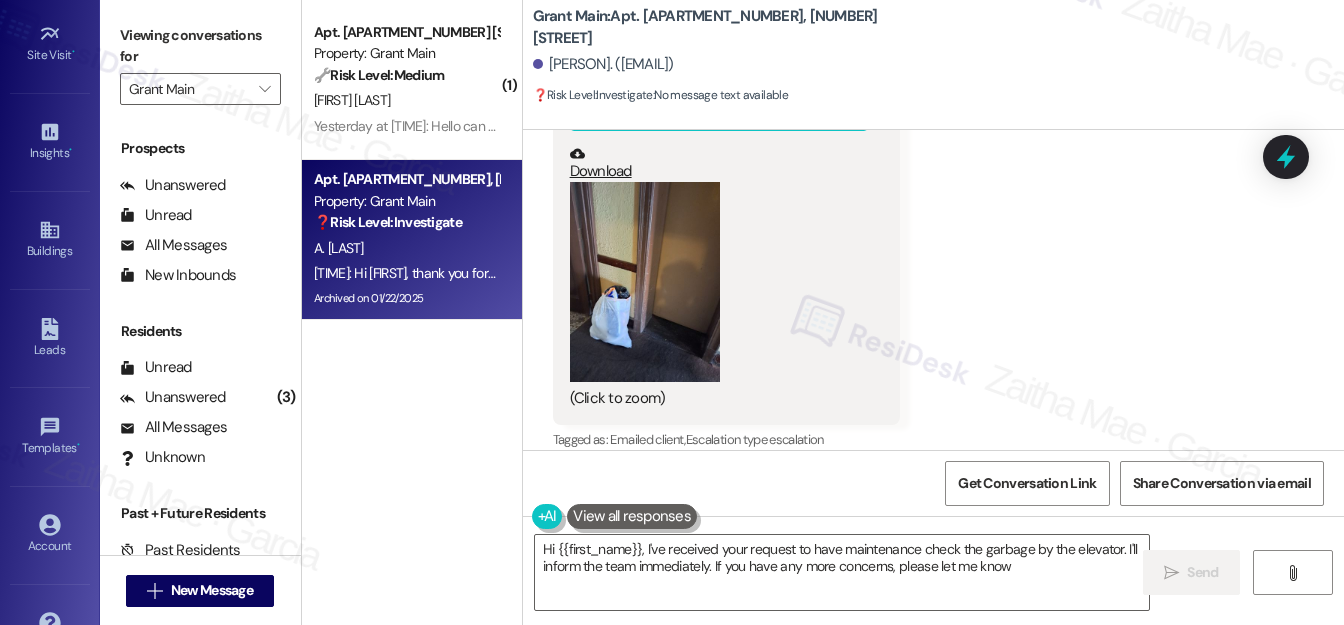 type on "Hi {{first_name}}, I've received your request to have maintenance check the garbage by the elevator. I'll inform the team immediately. If you have any more concerns, please let me know!" 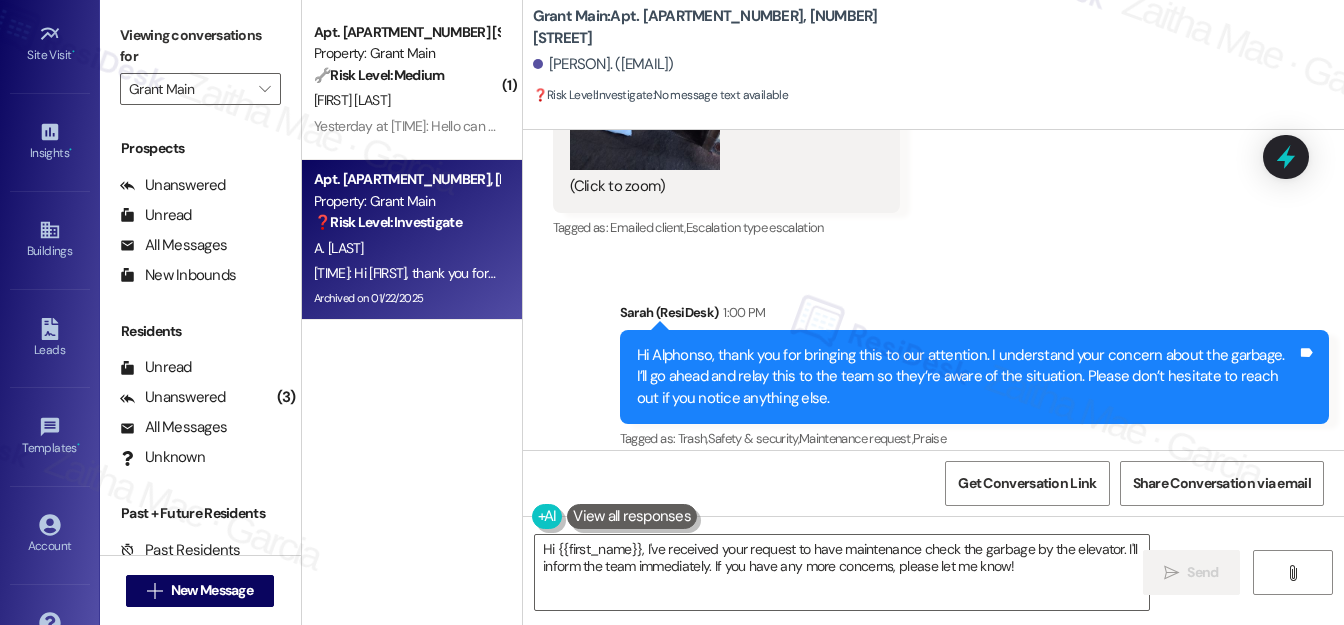 scroll, scrollTop: 33109, scrollLeft: 0, axis: vertical 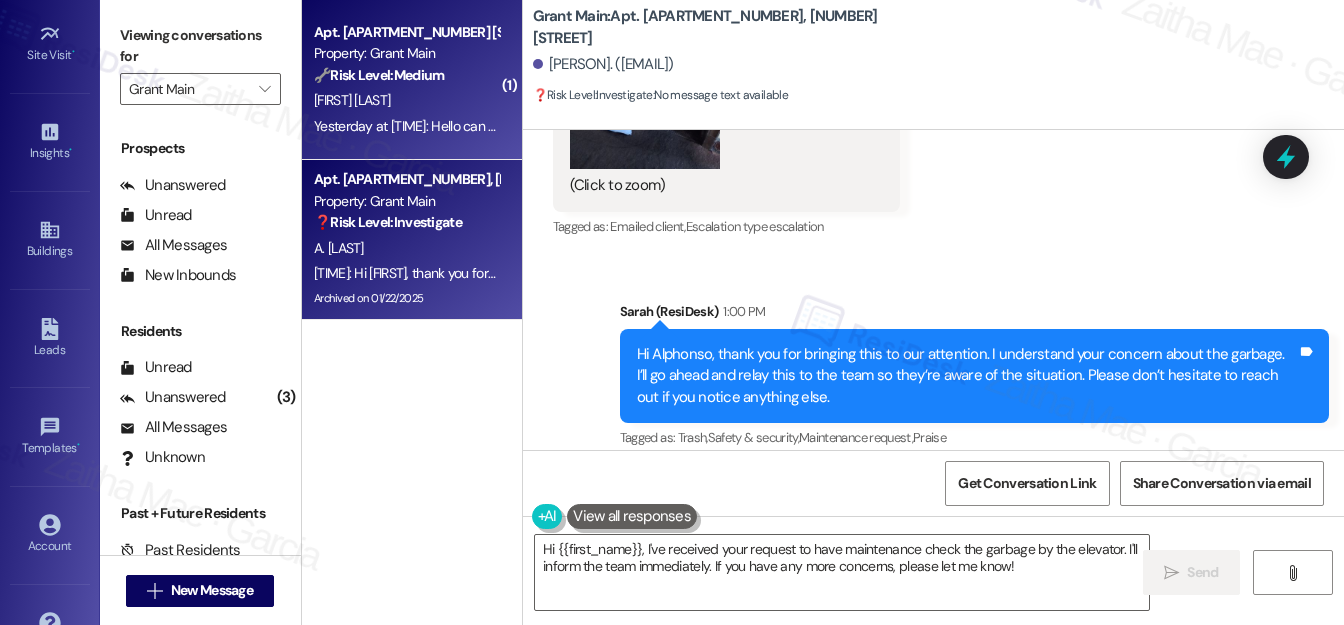 click on "🔧  Risk Level:  Medium" at bounding box center (379, 75) 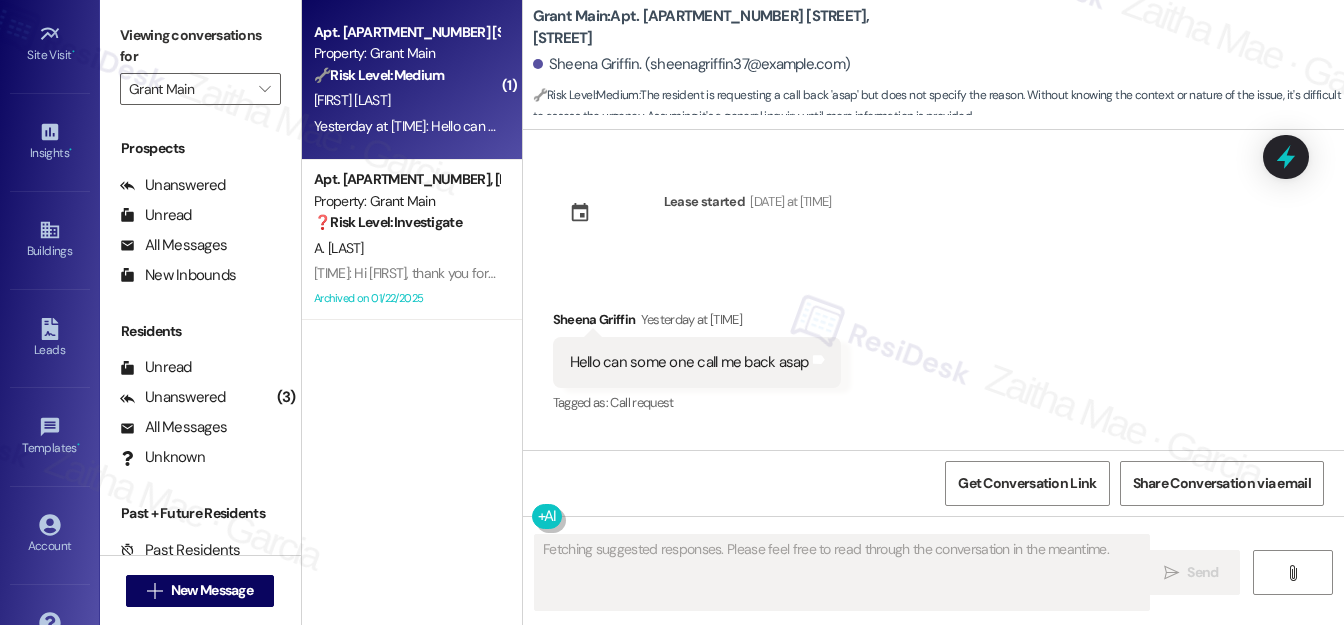 scroll, scrollTop: 0, scrollLeft: 0, axis: both 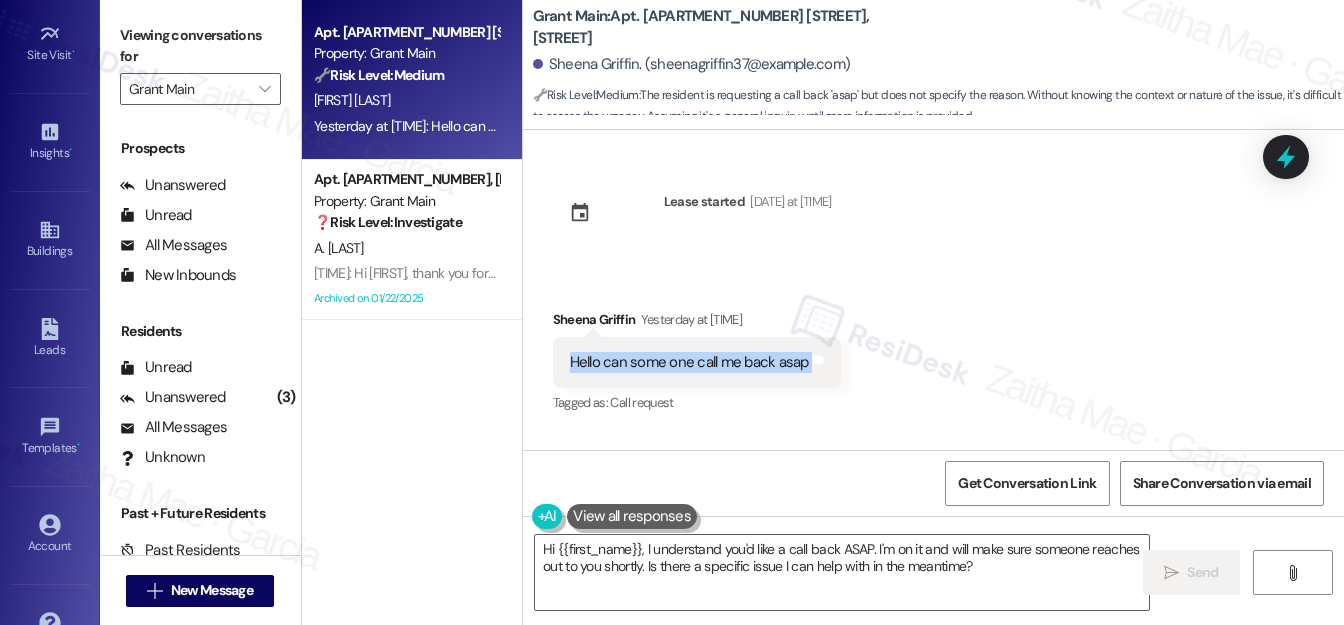 drag, startPoint x: 555, startPoint y: 367, endPoint x: 816, endPoint y: 382, distance: 261.43066 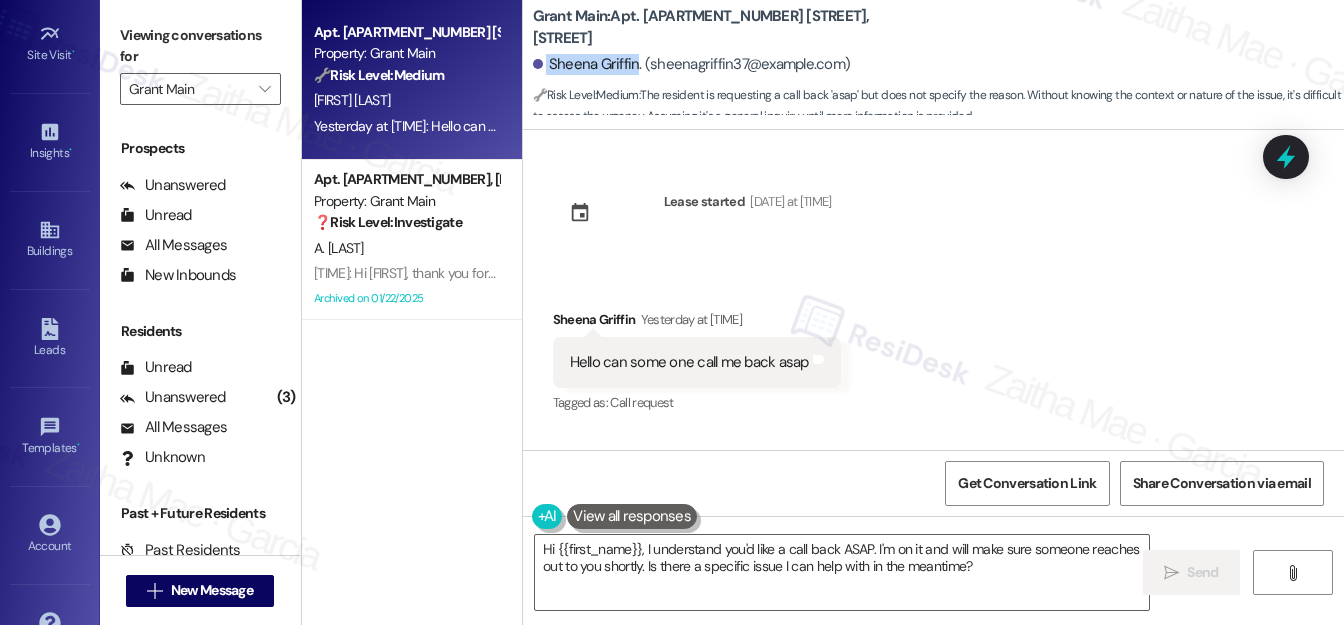 drag, startPoint x: 544, startPoint y: 63, endPoint x: 634, endPoint y: 55, distance: 90.35486 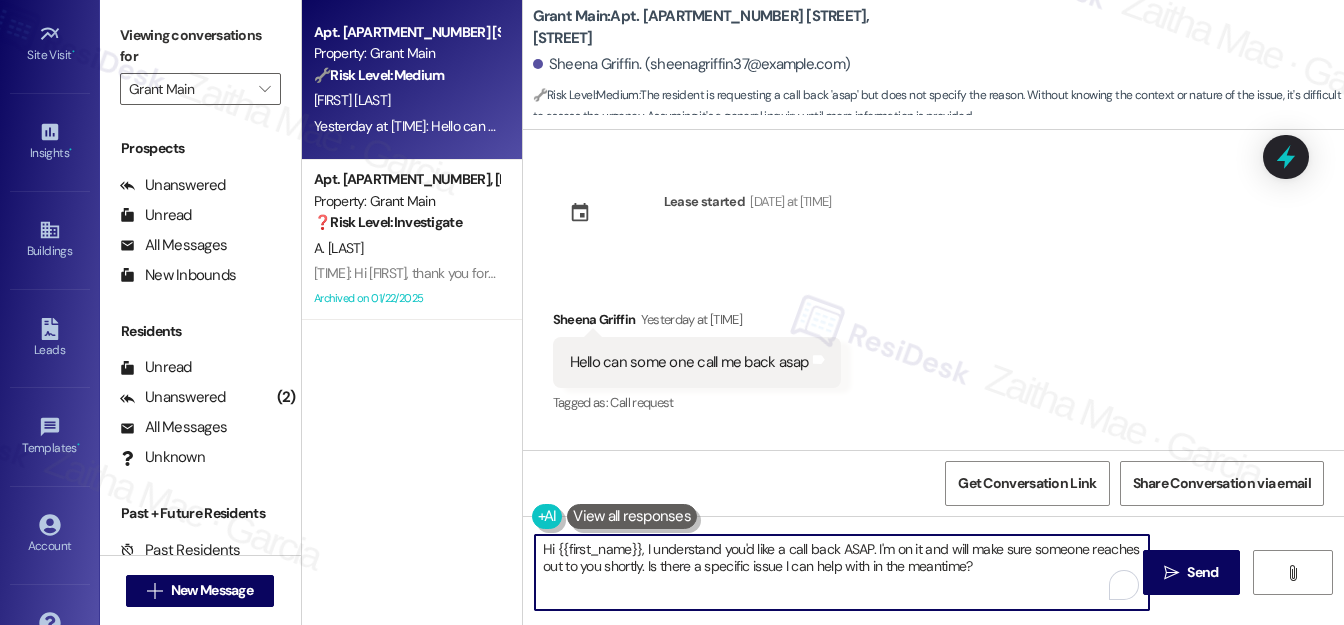 drag, startPoint x: 642, startPoint y: 546, endPoint x: 1032, endPoint y: 571, distance: 390.80045 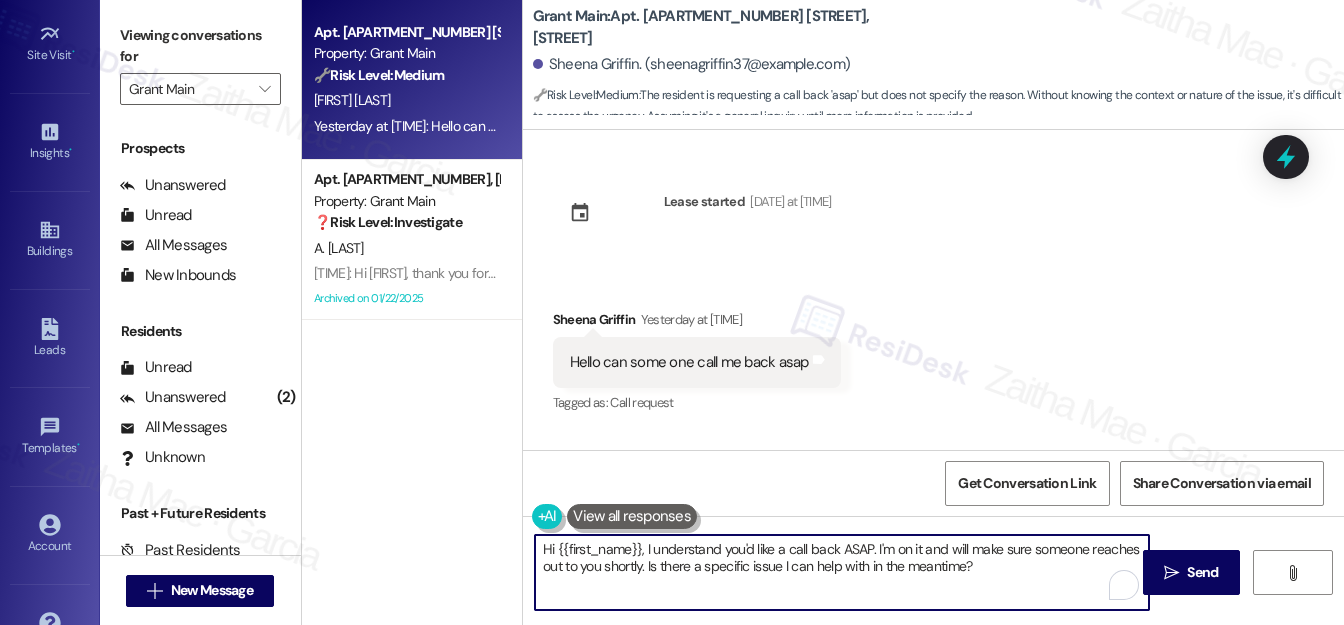 click on "Hi {{first_name}}, I understand you'd like a call back ASAP. I'm on it and will make sure someone reaches out to you shortly. Is there a specific issue I can help with in the meantime?" at bounding box center [842, 572] 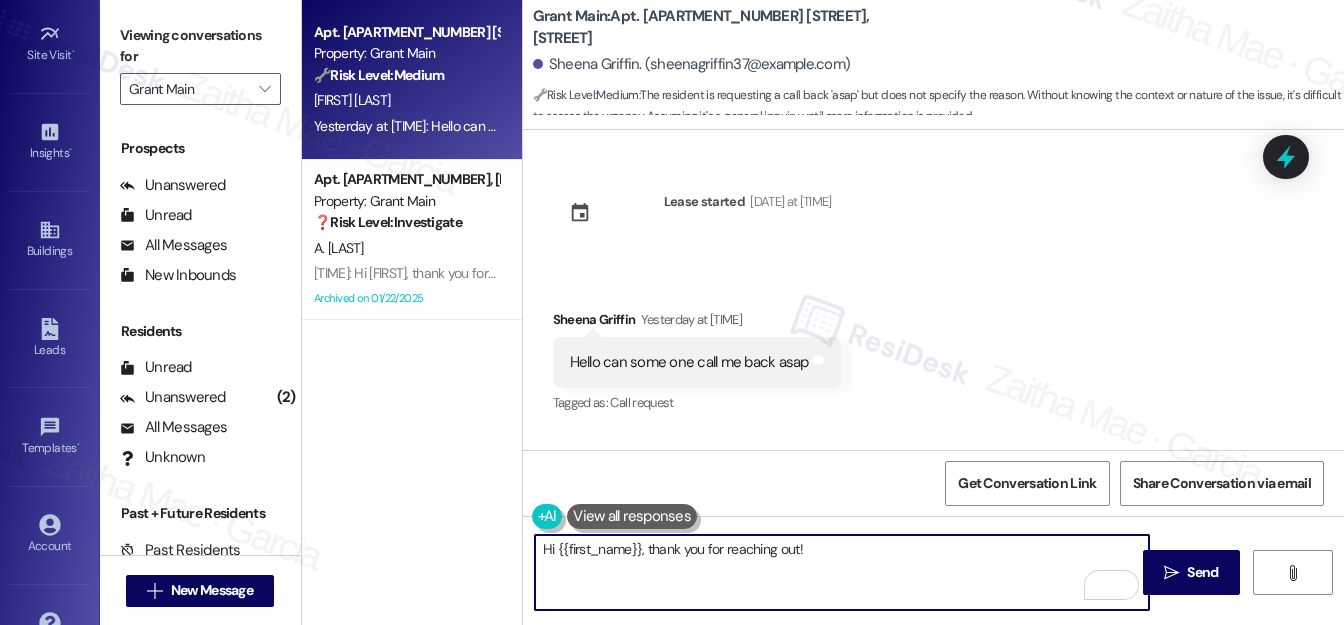 click at bounding box center [632, 516] 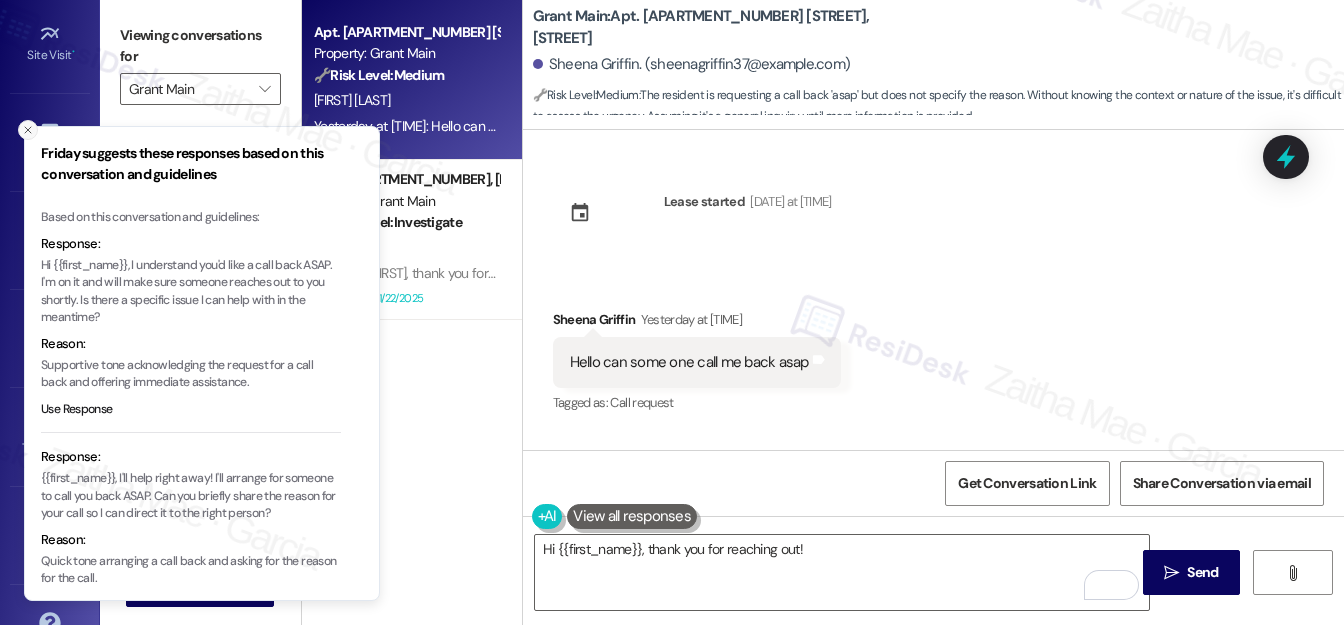 click 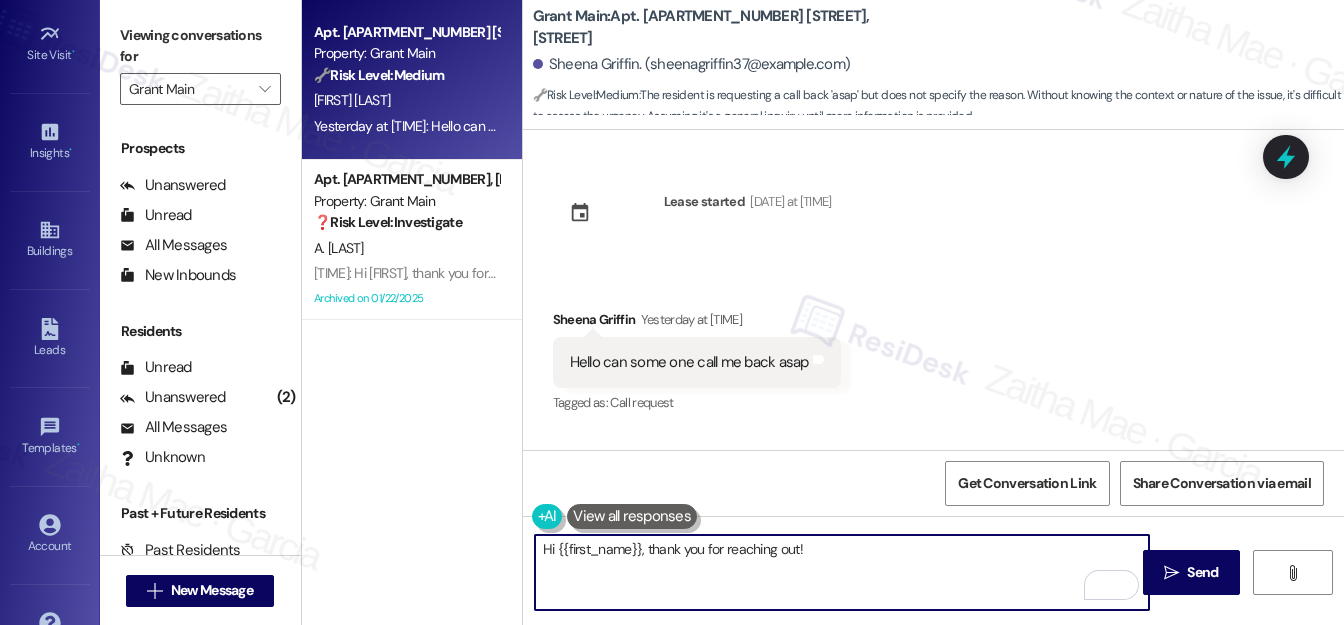 click on "Hi {{first_name}}, thank you for reaching out!" at bounding box center [842, 572] 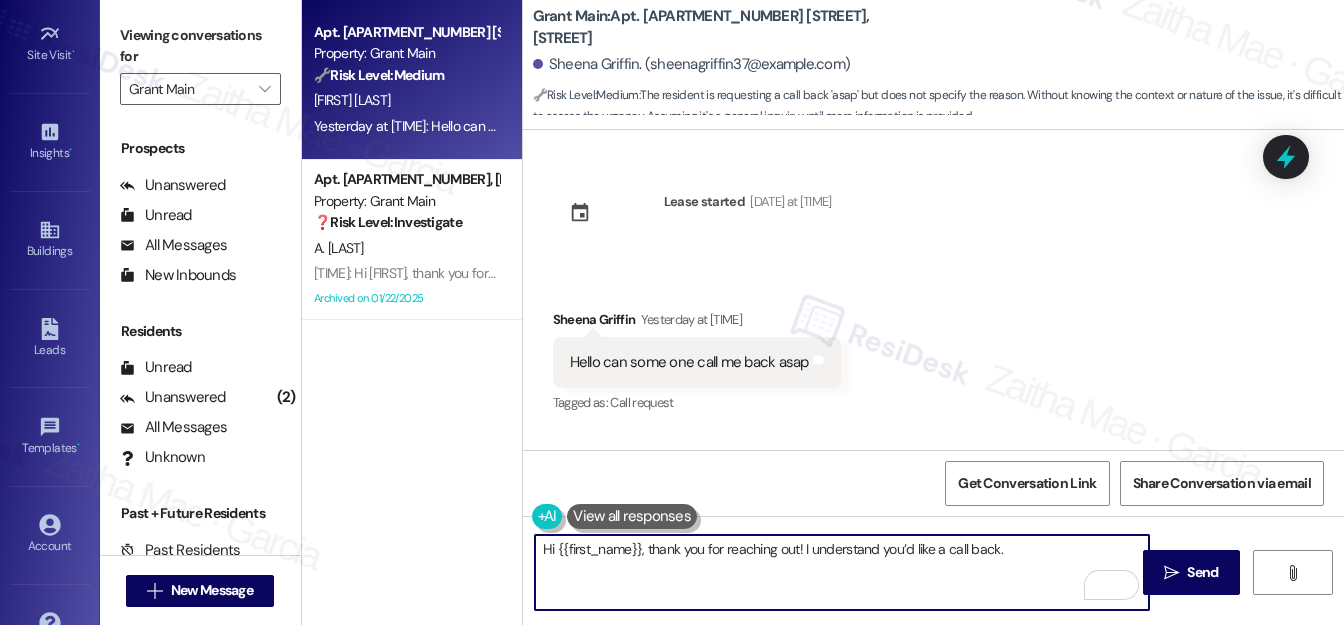 paste on "Just so I can pass this along to the right person, could you let me know what it’s about? I’ll make sure the team gets the info." 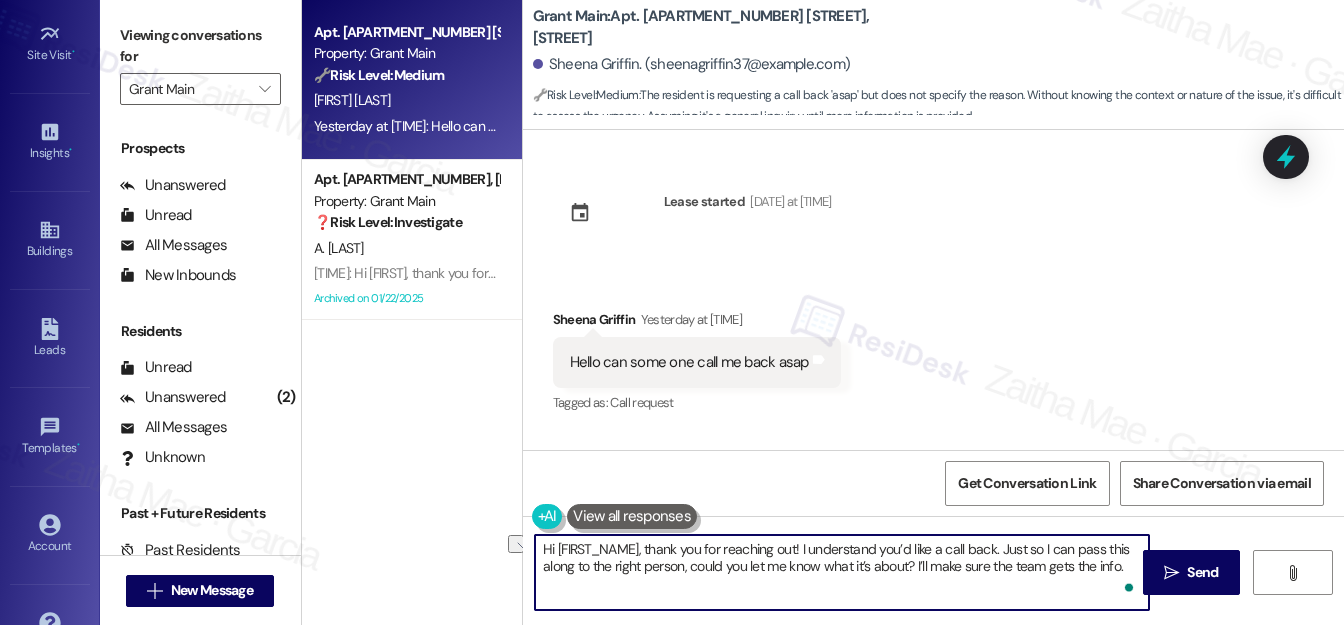 drag, startPoint x: 801, startPoint y: 547, endPoint x: 1000, endPoint y: 543, distance: 199.04019 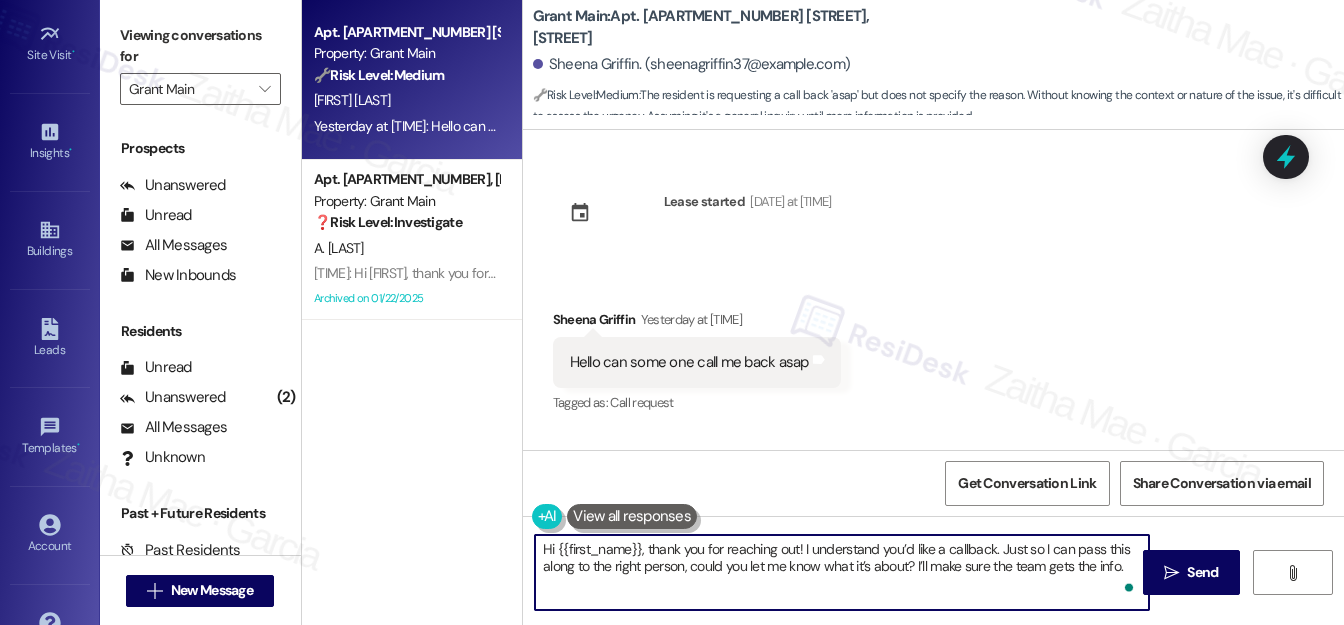 click on "Hi {{first_name}}, thank you for reaching out! I understand you’d like a callback. Just so I can pass this along to the right person, could you let me know what it’s about? I’ll make sure the team gets the info." at bounding box center (842, 572) 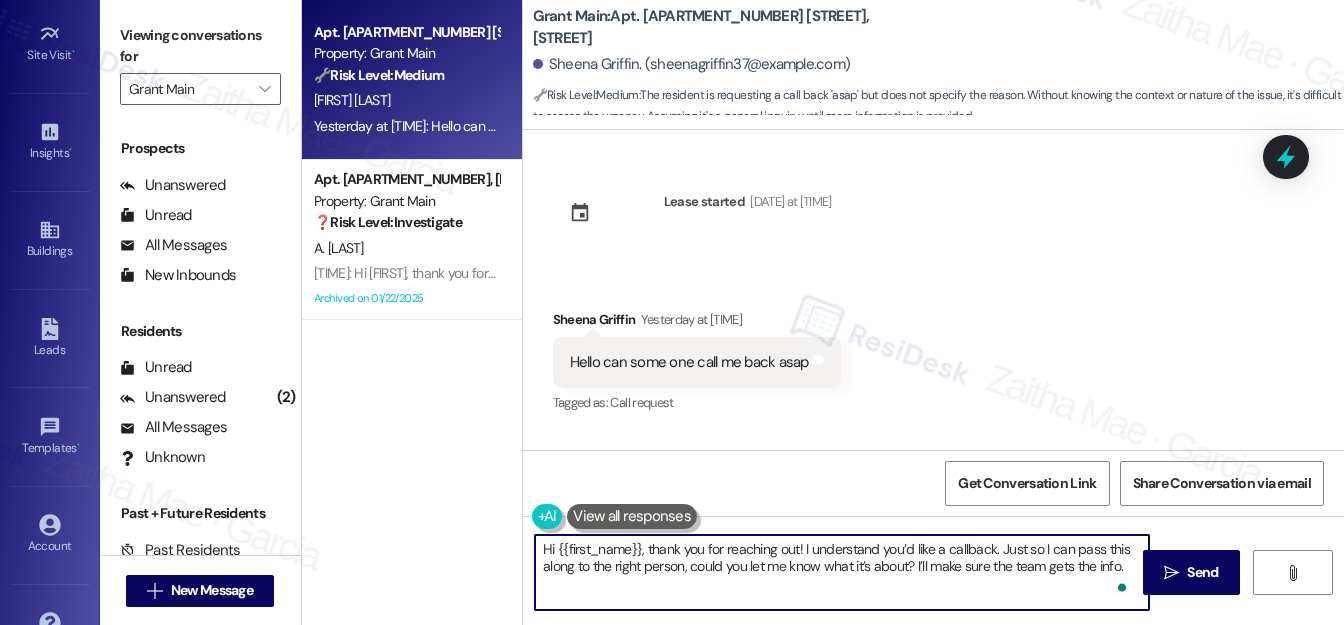 paste on "When you get a chance, please reply within the main group chat thread so we can keep all communication in one place. Thank you!" 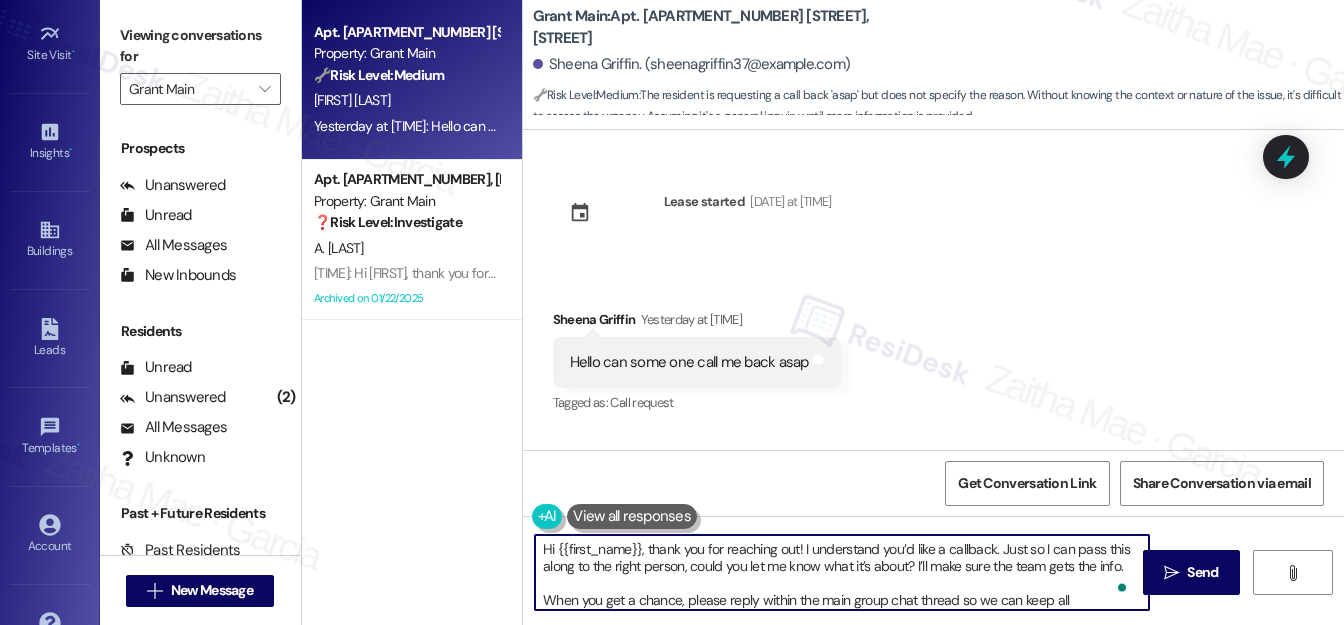 scroll, scrollTop: 27, scrollLeft: 0, axis: vertical 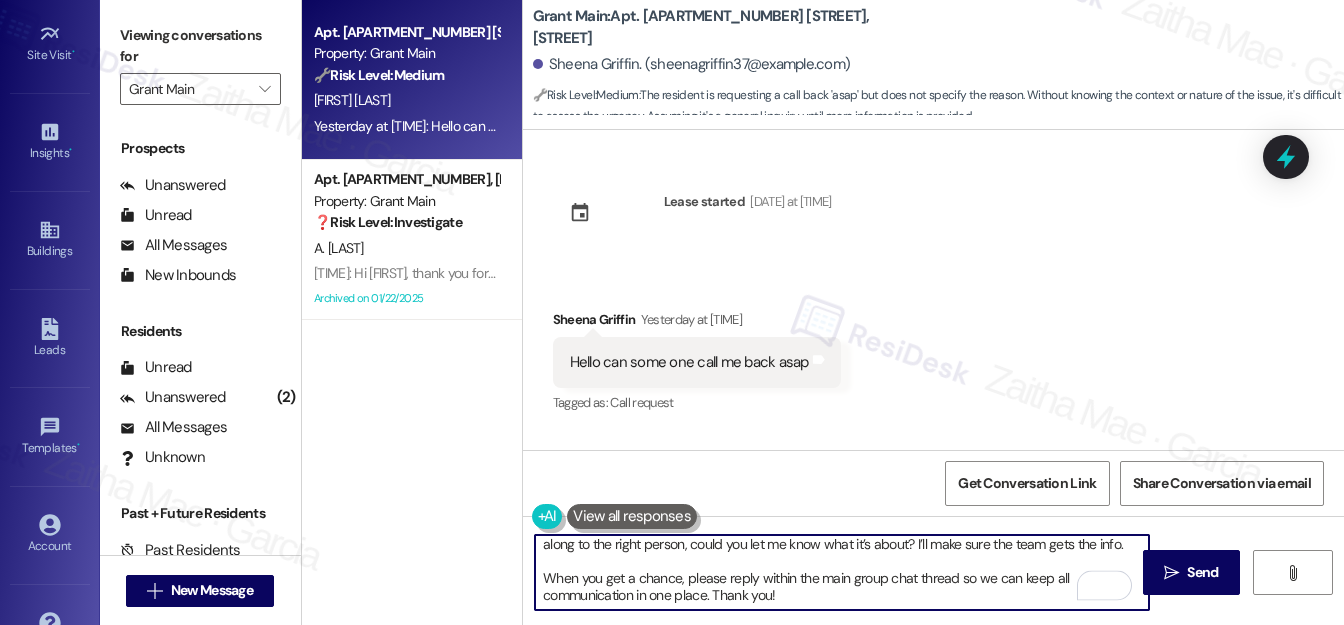 click on "Hi {{first_name}}, thank you for reaching out! I understand you’d like a callback. Just so I can pass this along to the right person, could you let me know what it’s about? I’ll make sure the team gets the info.
When you get a chance, please reply within the main group chat thread so we can keep all communication in one place. Thank you!" at bounding box center (842, 572) 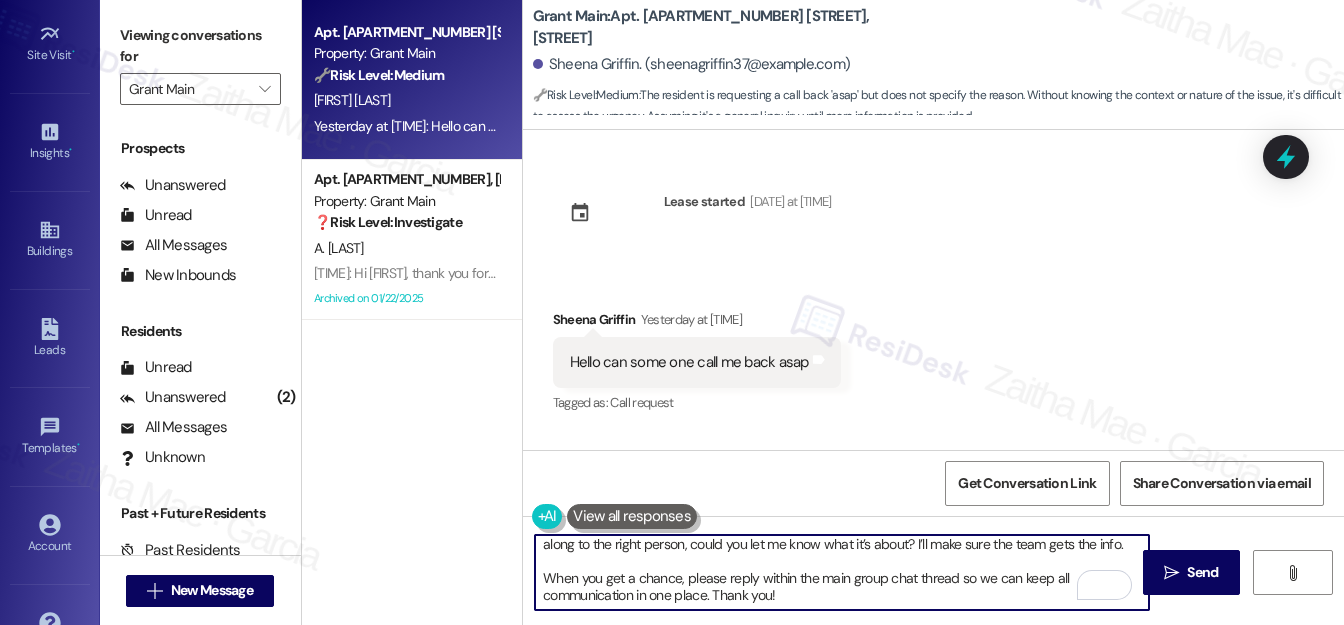 scroll, scrollTop: 21, scrollLeft: 0, axis: vertical 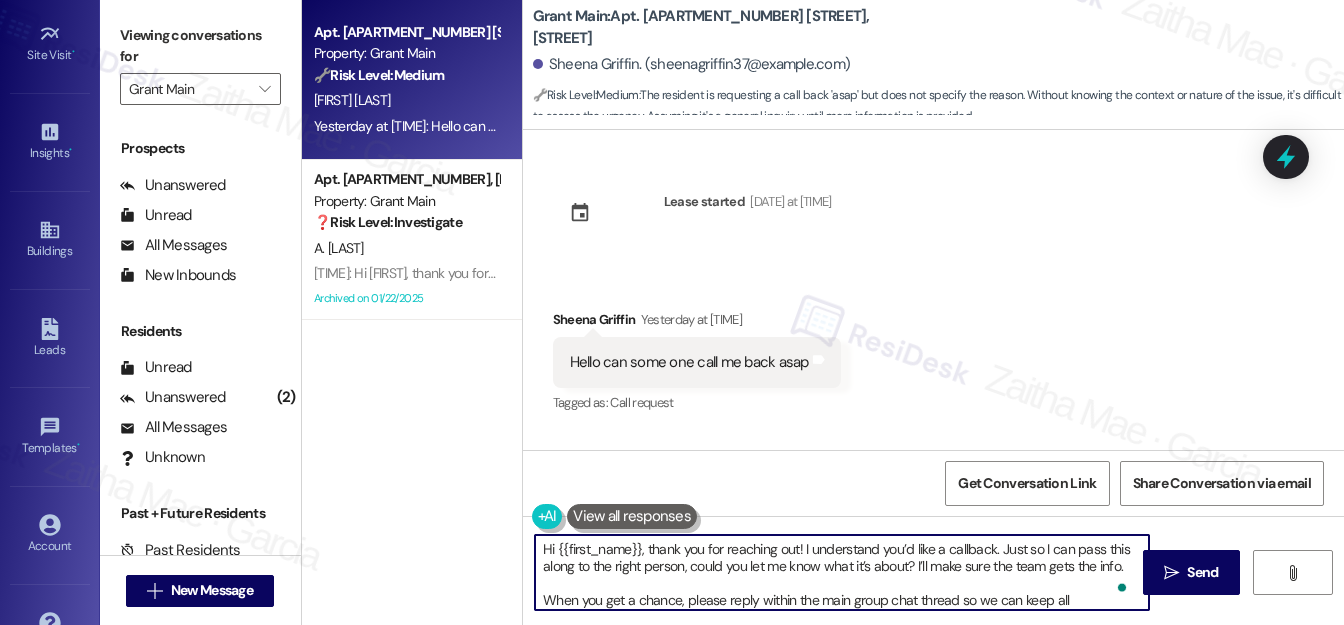 type on "Hi {{first_name}}, thank you for reaching out! I understand you’d like a callback. Just so I can pass this along to the right person, could you let me know what it’s about? I’ll make sure the team gets the info.
When you get a chance, please reply within the main group chat thread so we can keep all communication in one place. Thank you!" 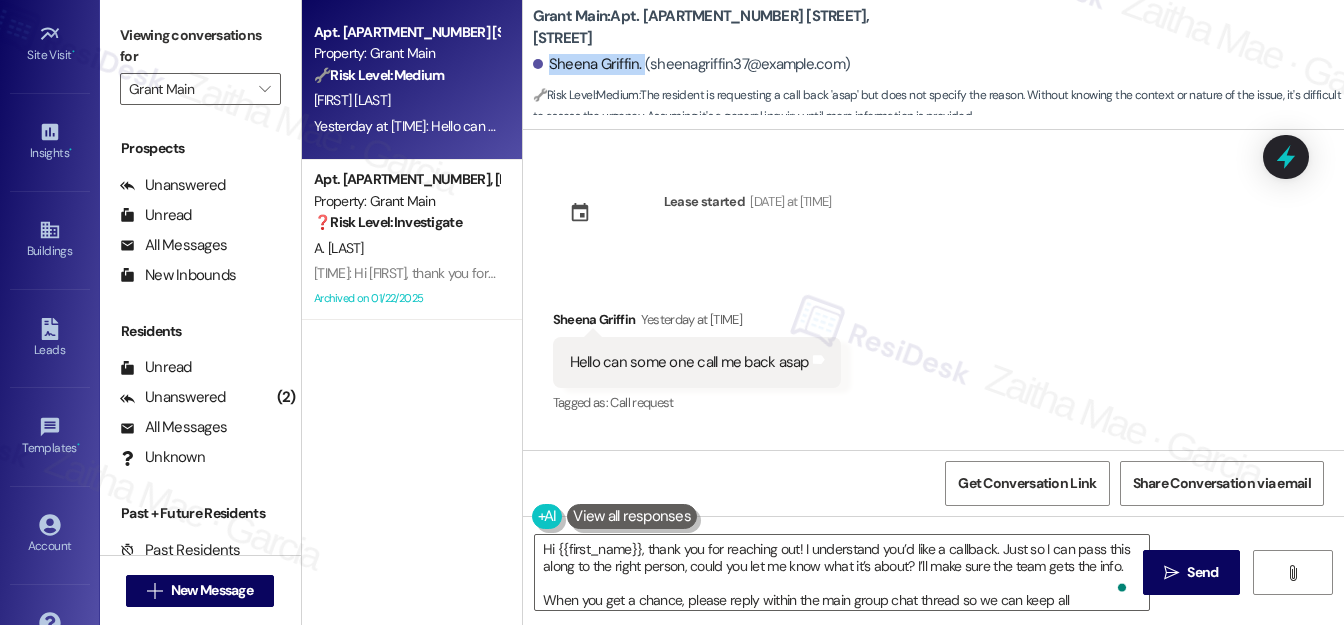 drag, startPoint x: 547, startPoint y: 61, endPoint x: 637, endPoint y: 60, distance: 90.005554 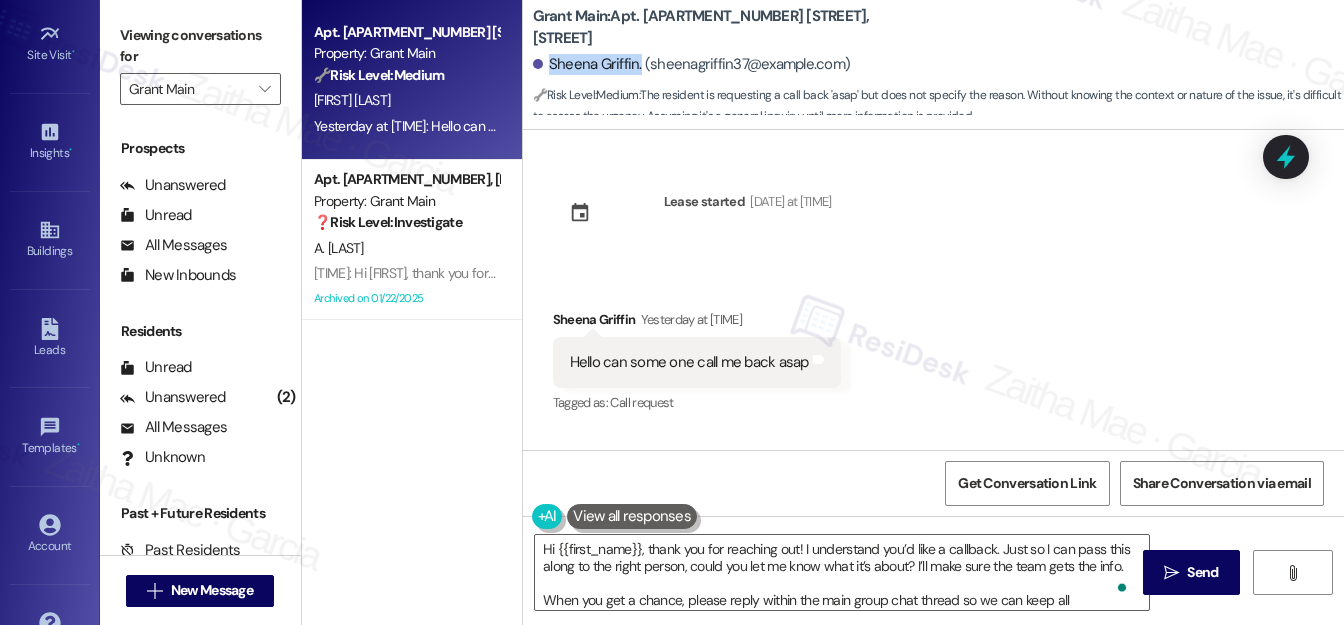 copy on "Sheena Griffin." 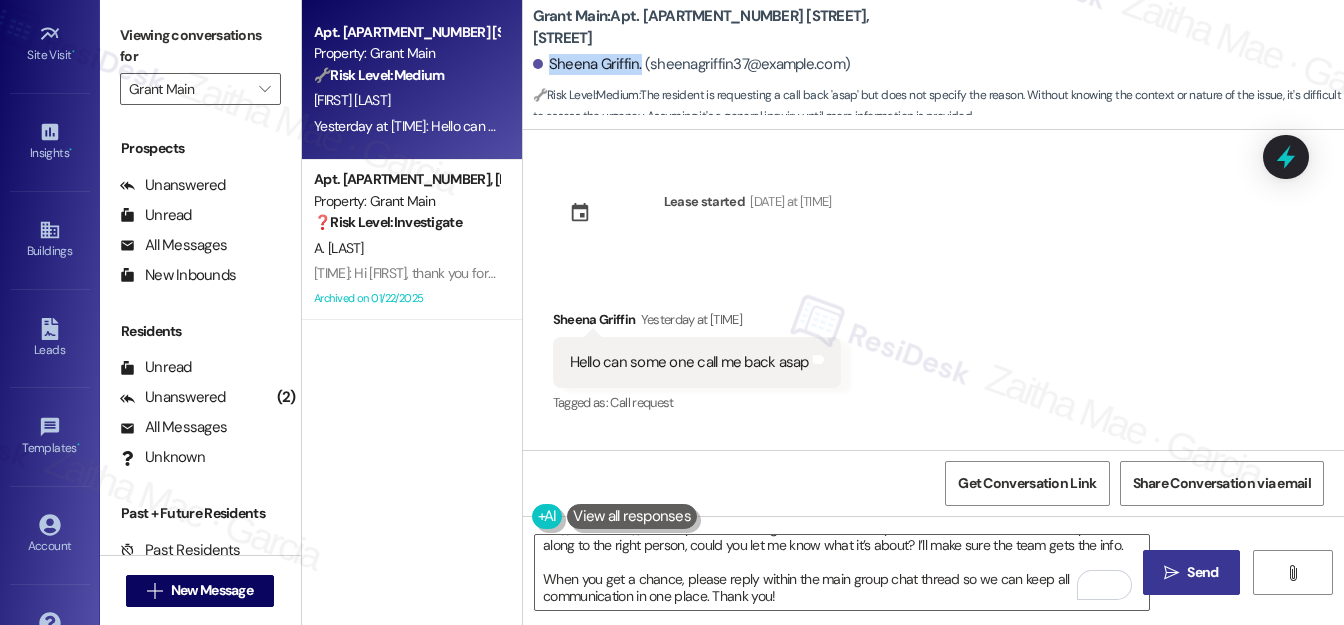 click on "Send" at bounding box center (1202, 572) 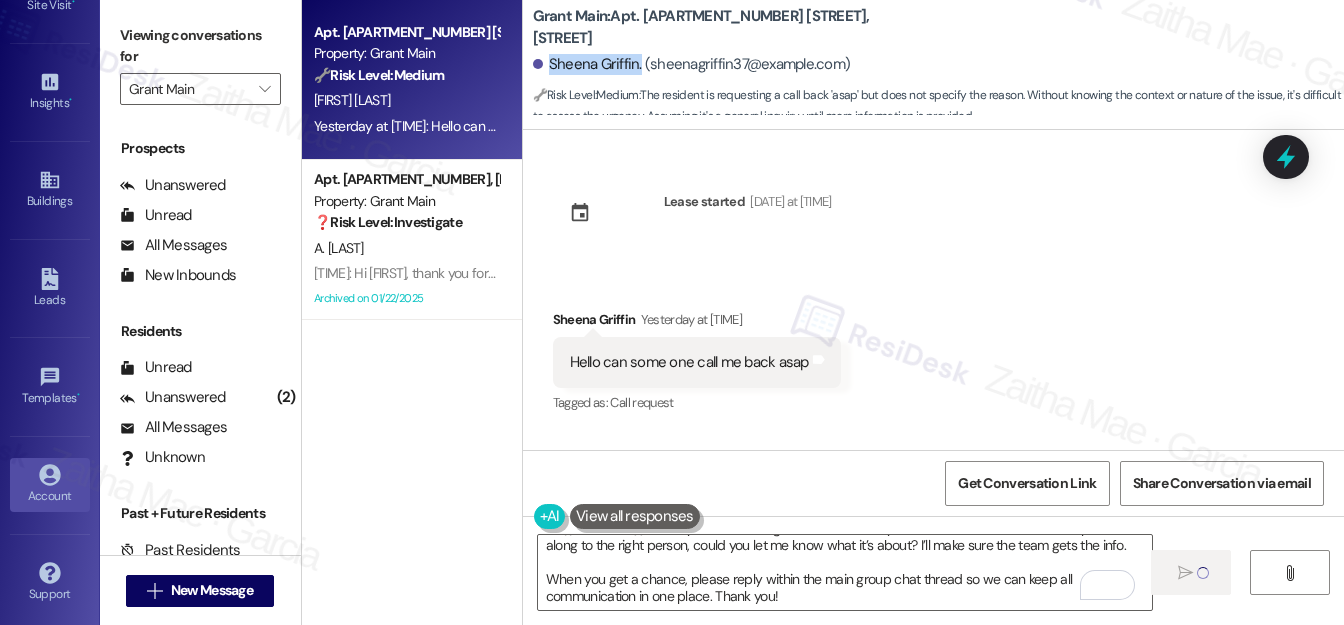 click 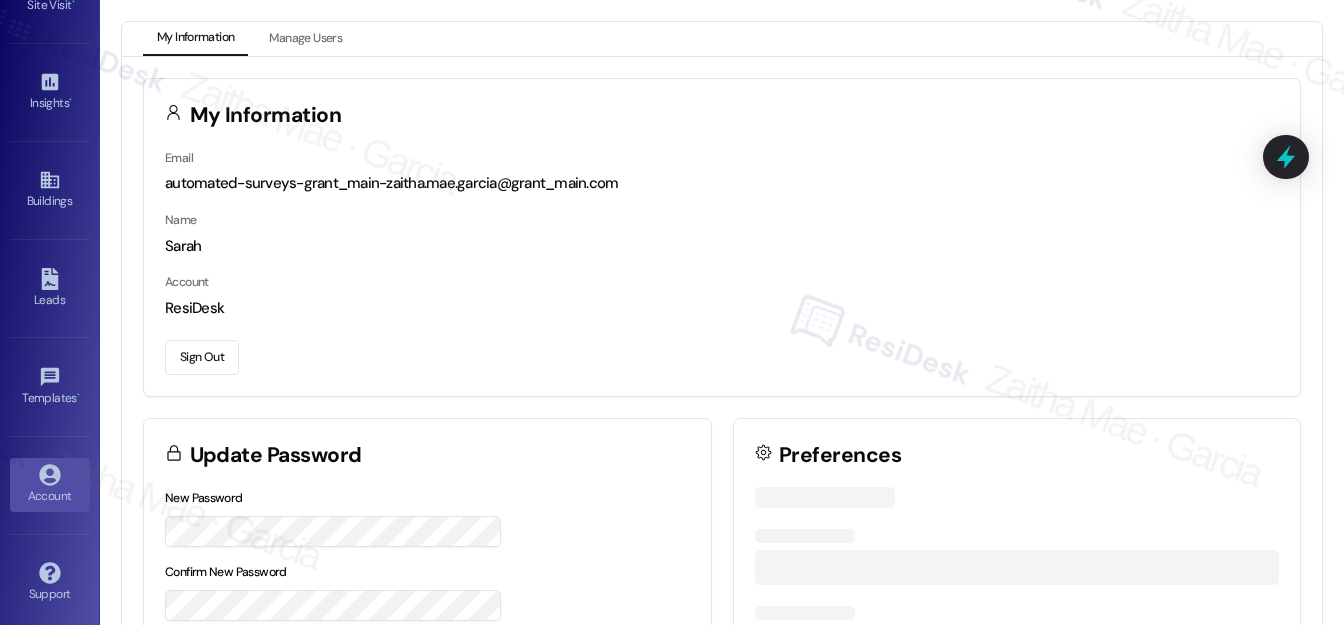 click on "Sign Out" at bounding box center [202, 357] 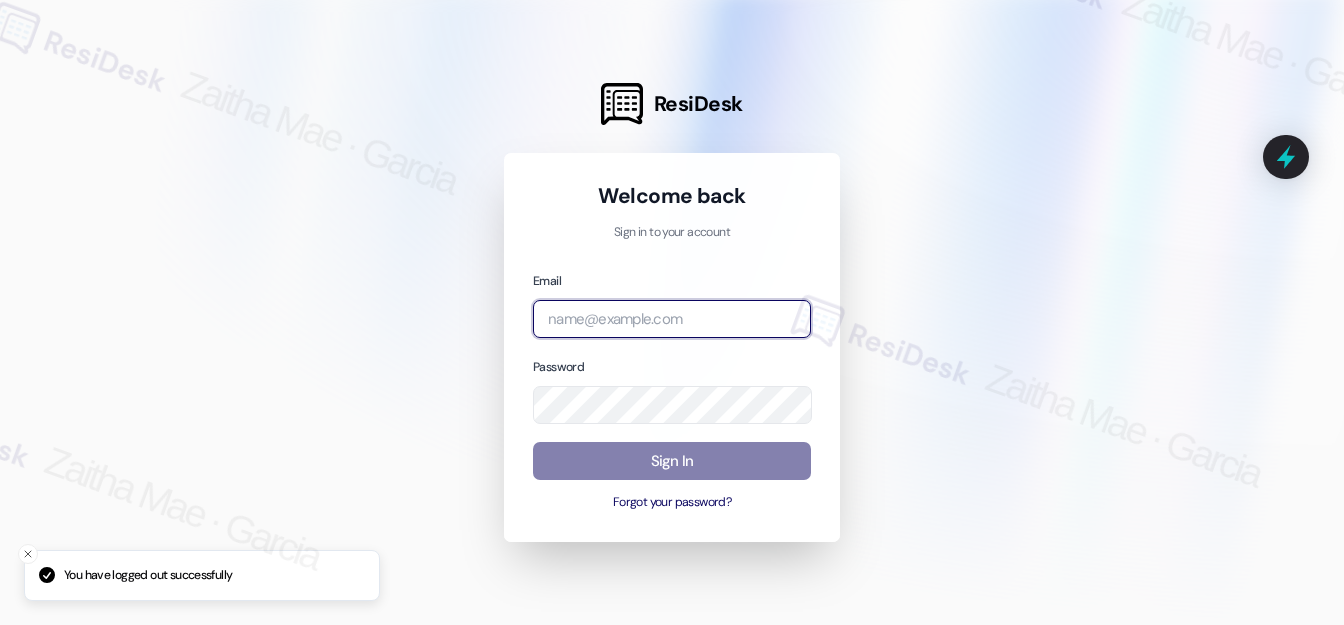 click at bounding box center [672, 319] 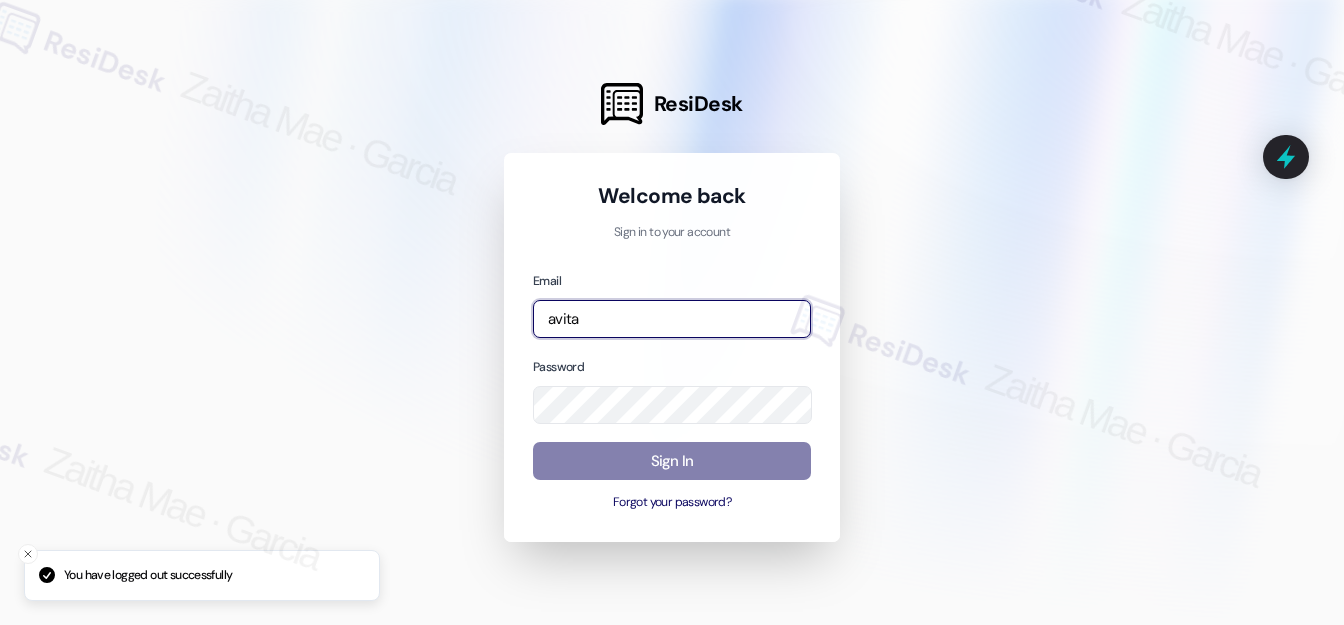 type on "automated-surveys-avita_formerly_regency-zaitha.mae.garcia@avita_formerly_regency.com" 